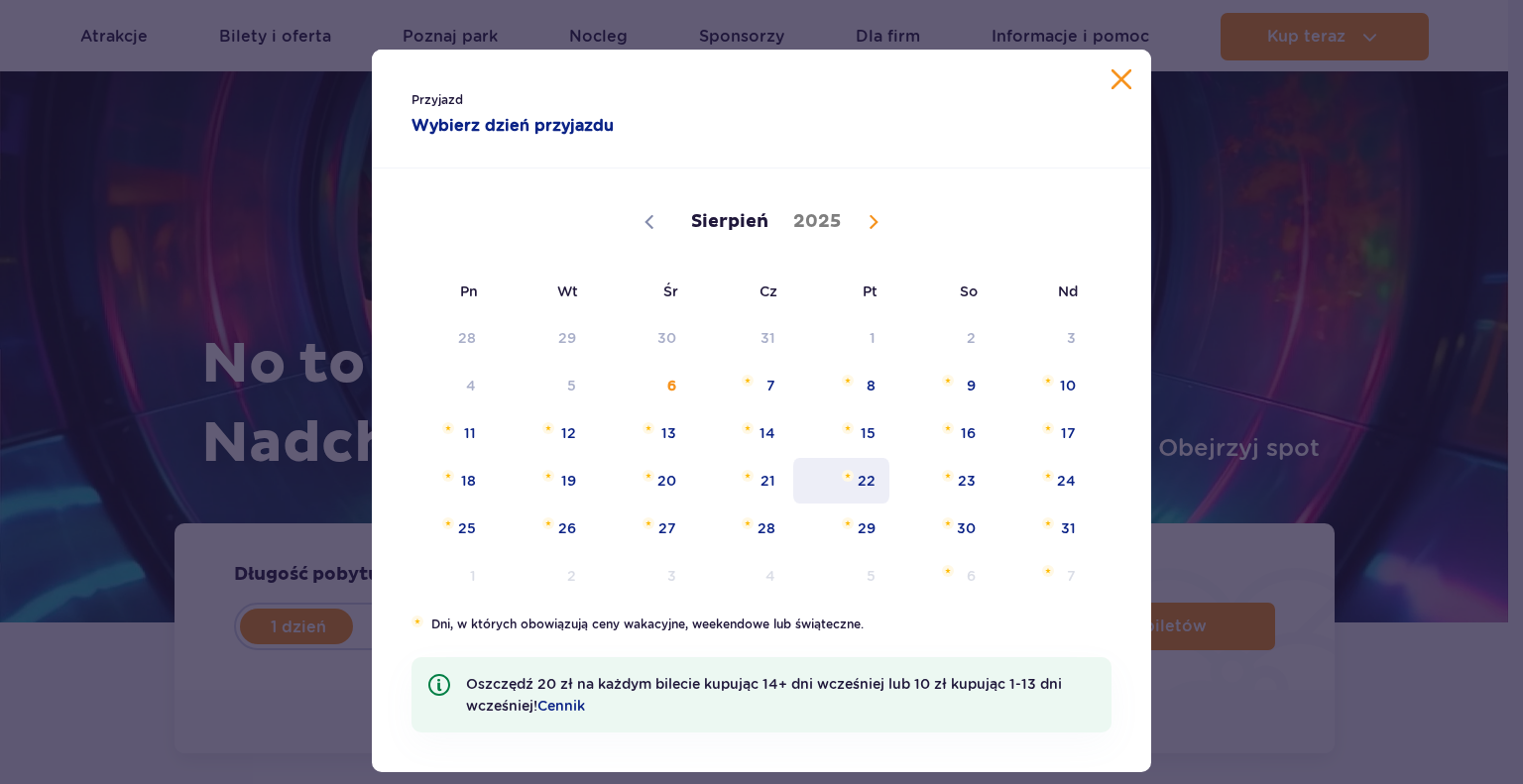 scroll, scrollTop: 297, scrollLeft: 0, axis: vertical 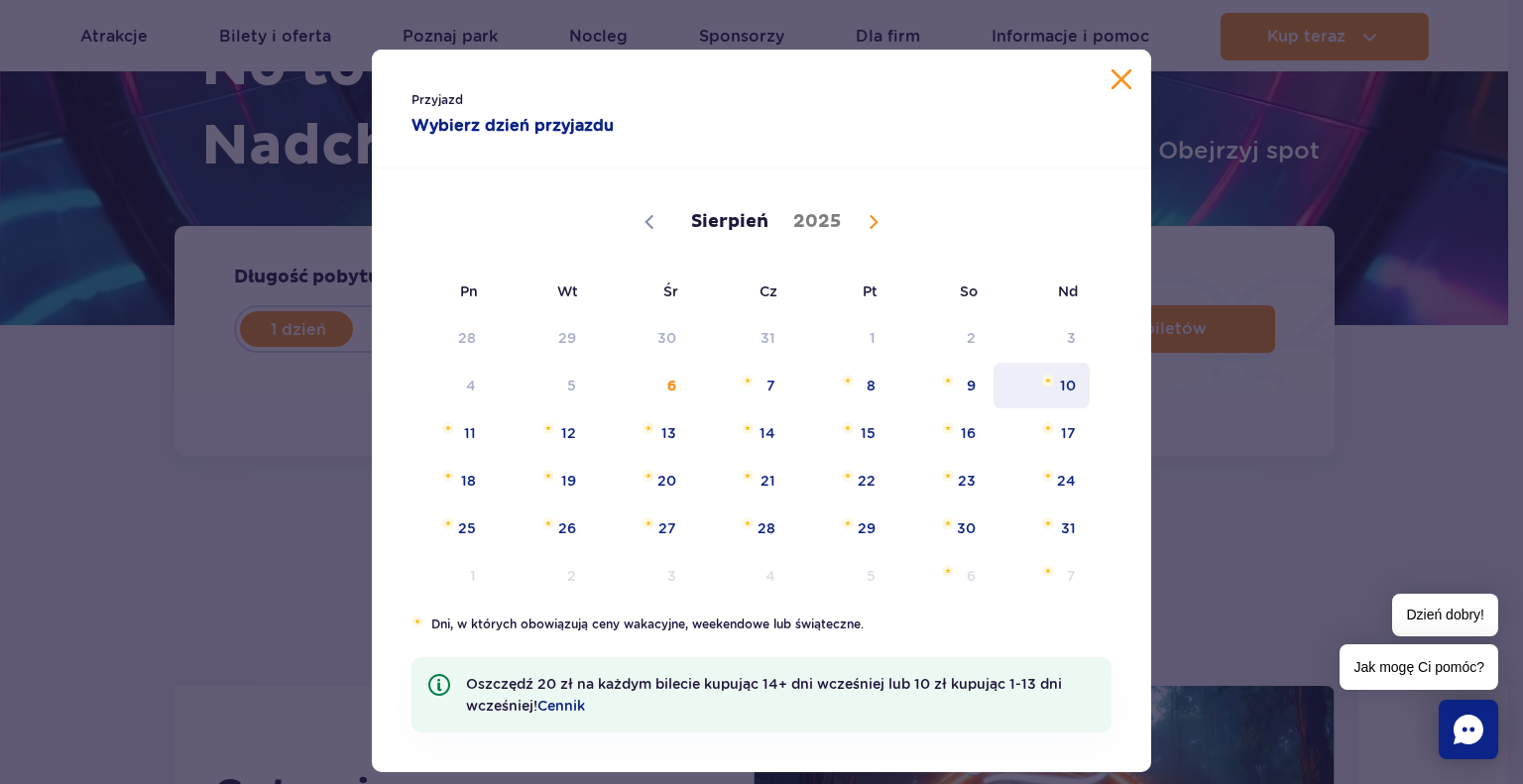 click on "10" at bounding box center (1041, 386) 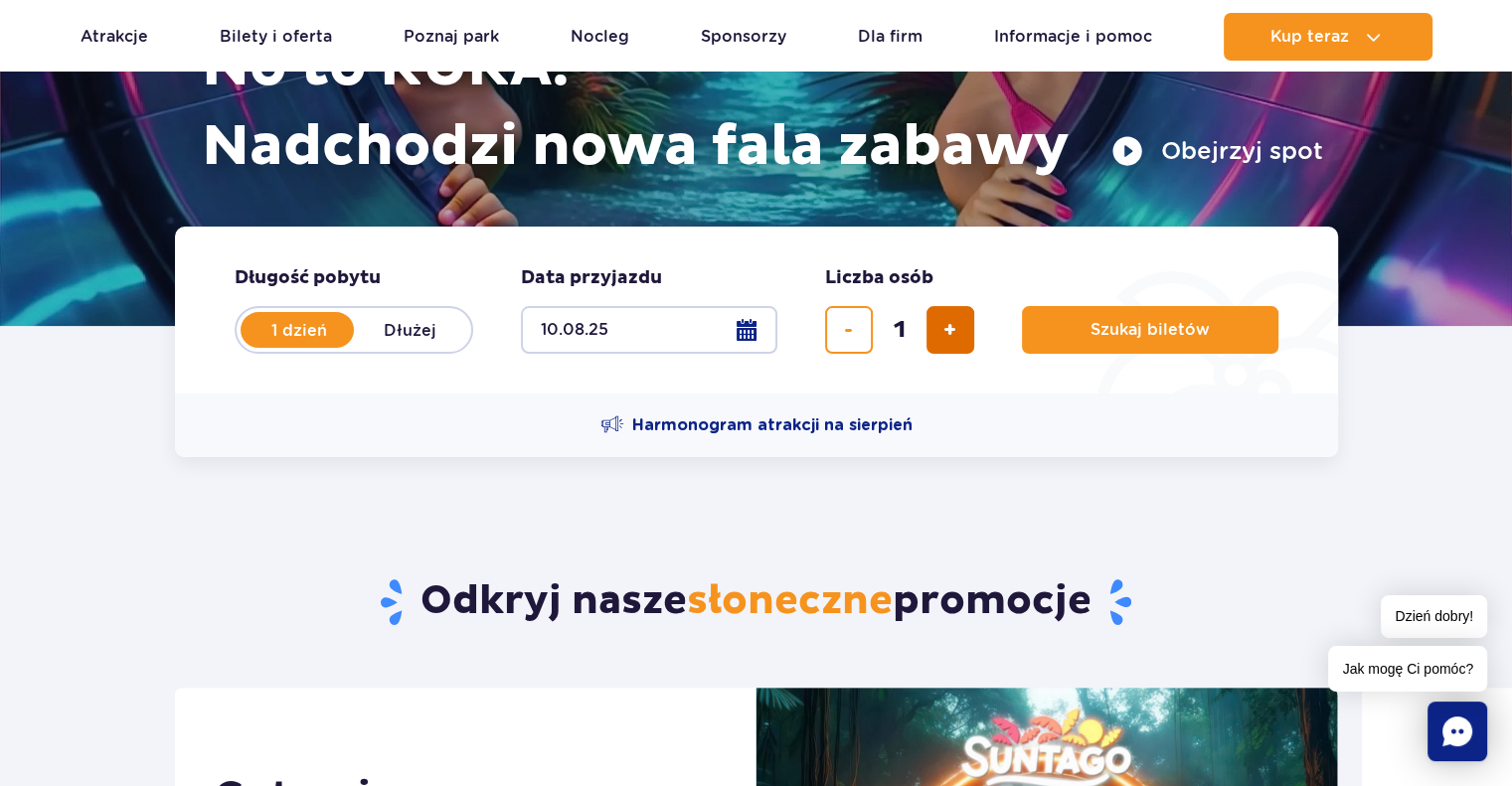 click at bounding box center (950, 330) 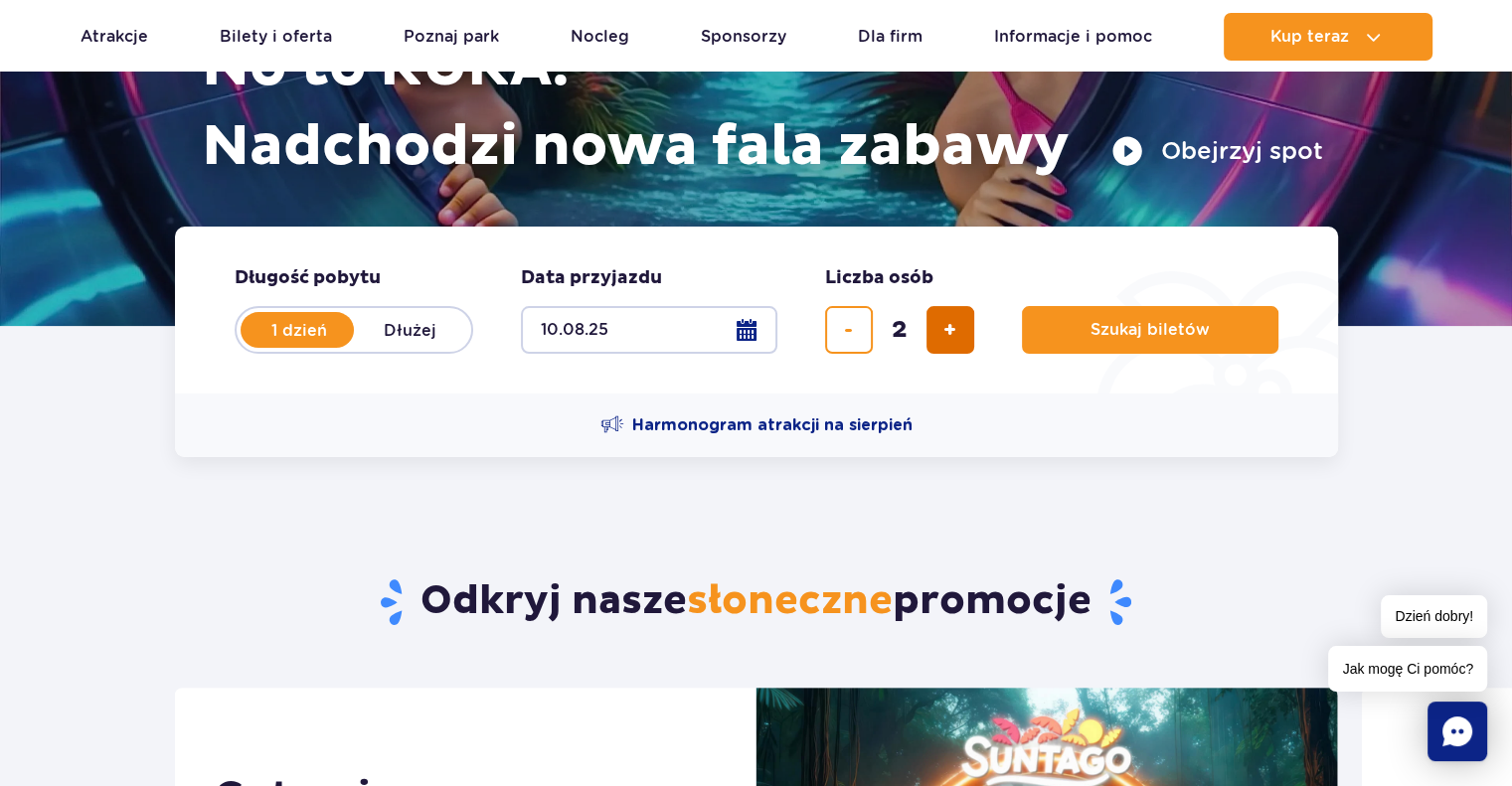 click at bounding box center (950, 330) 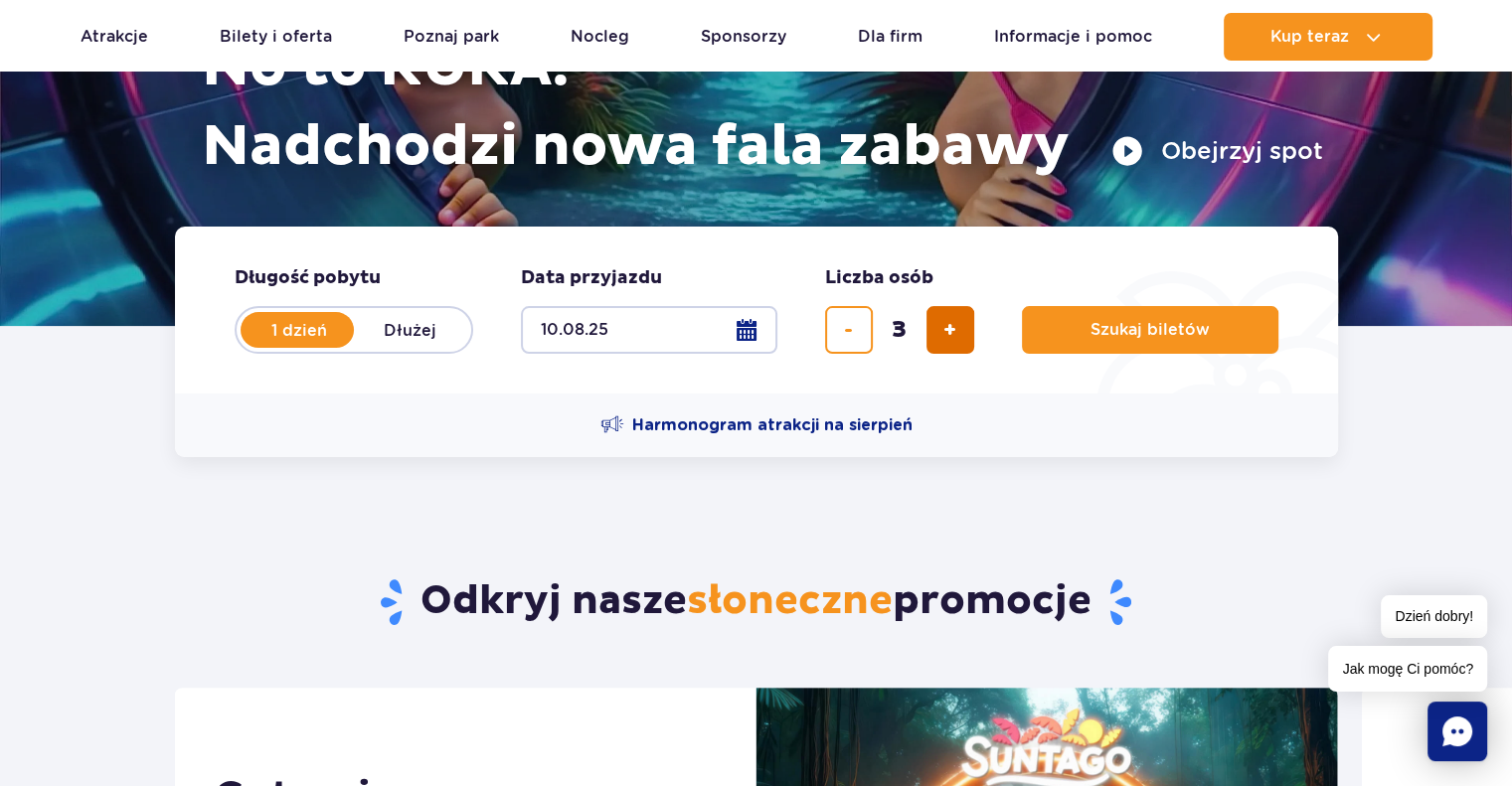 click at bounding box center (950, 330) 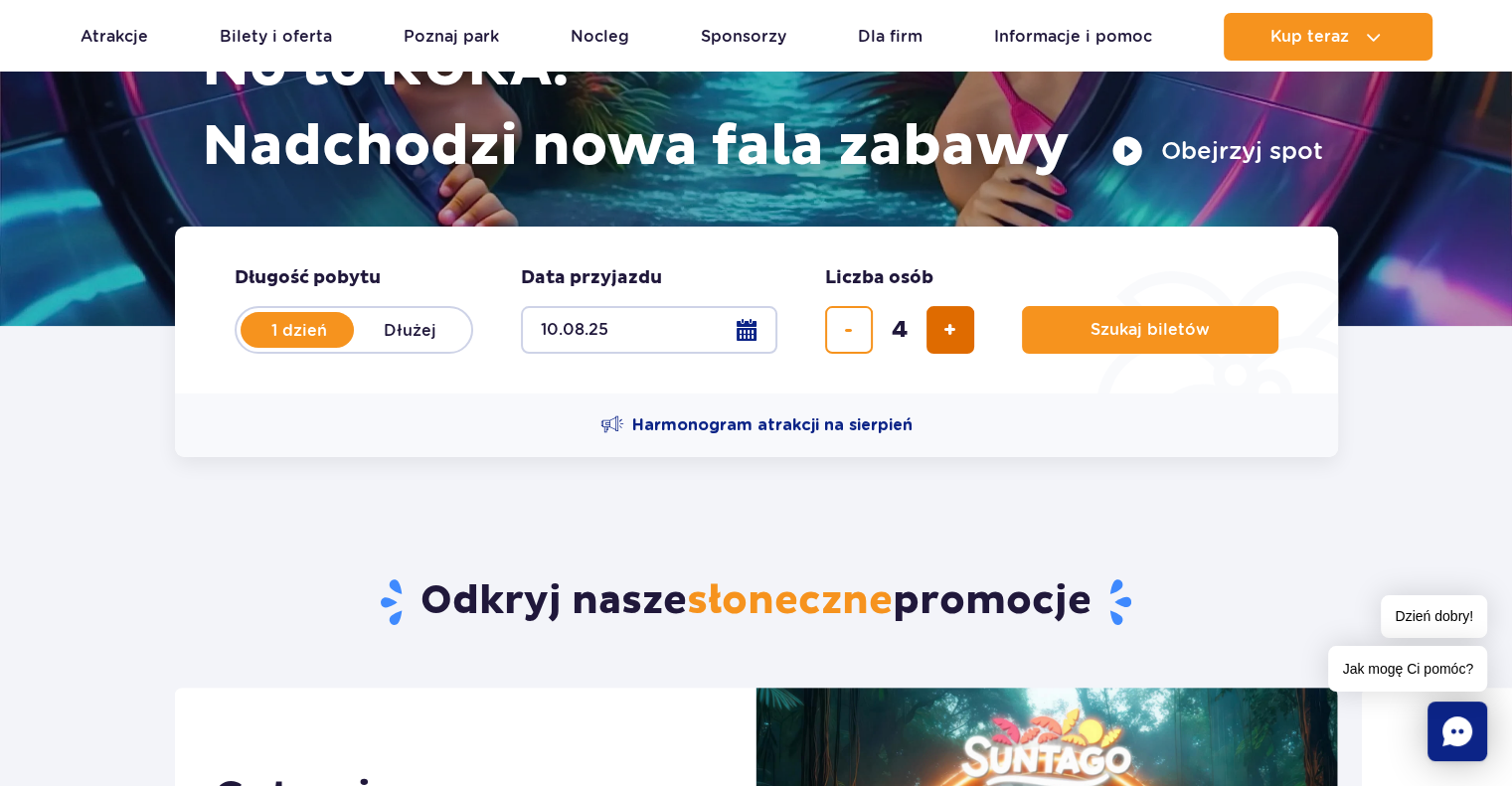click at bounding box center (950, 330) 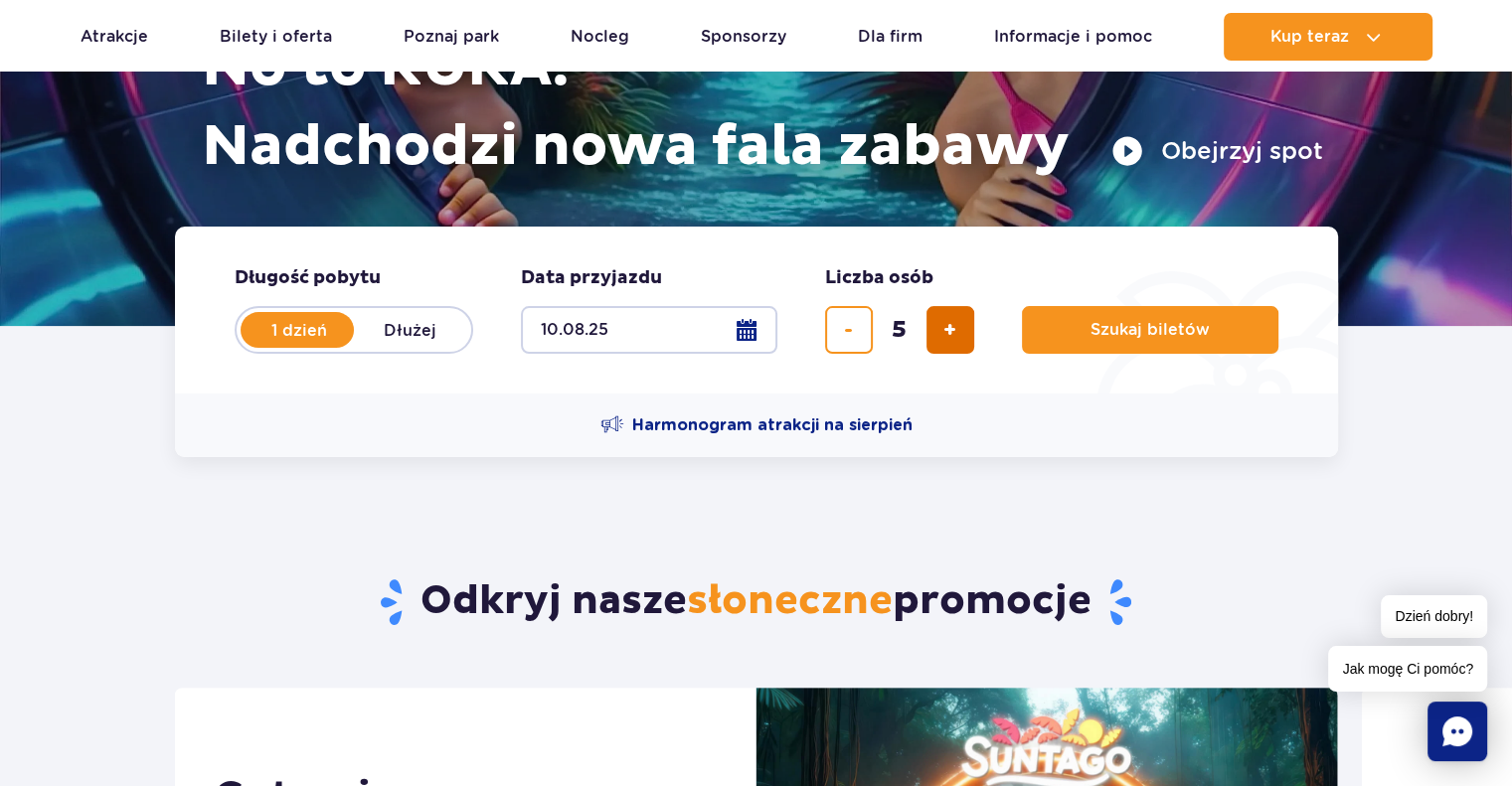 click at bounding box center [950, 330] 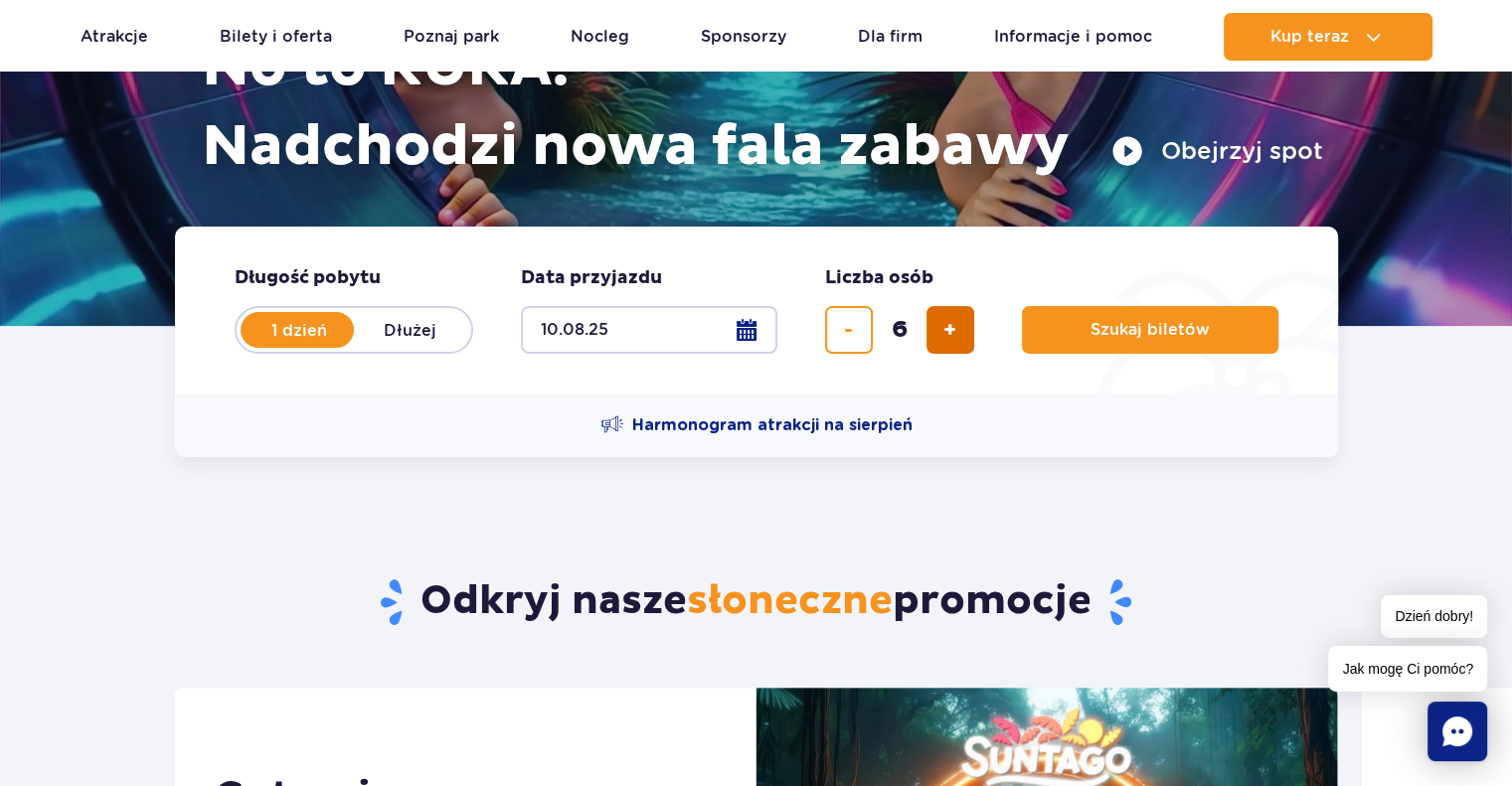 click at bounding box center [950, 330] 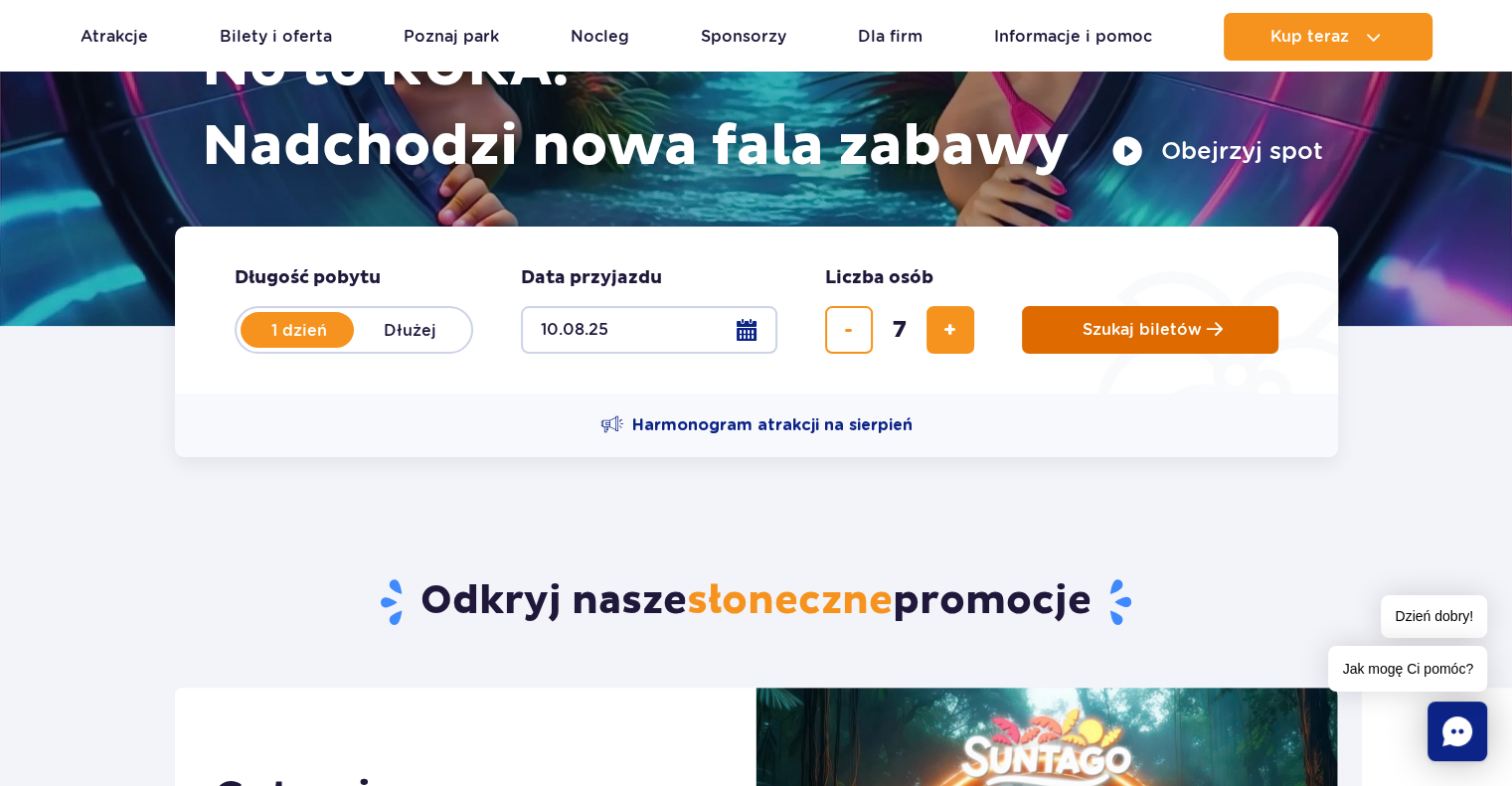 click on "Szukaj biletów" at bounding box center (1142, 330) 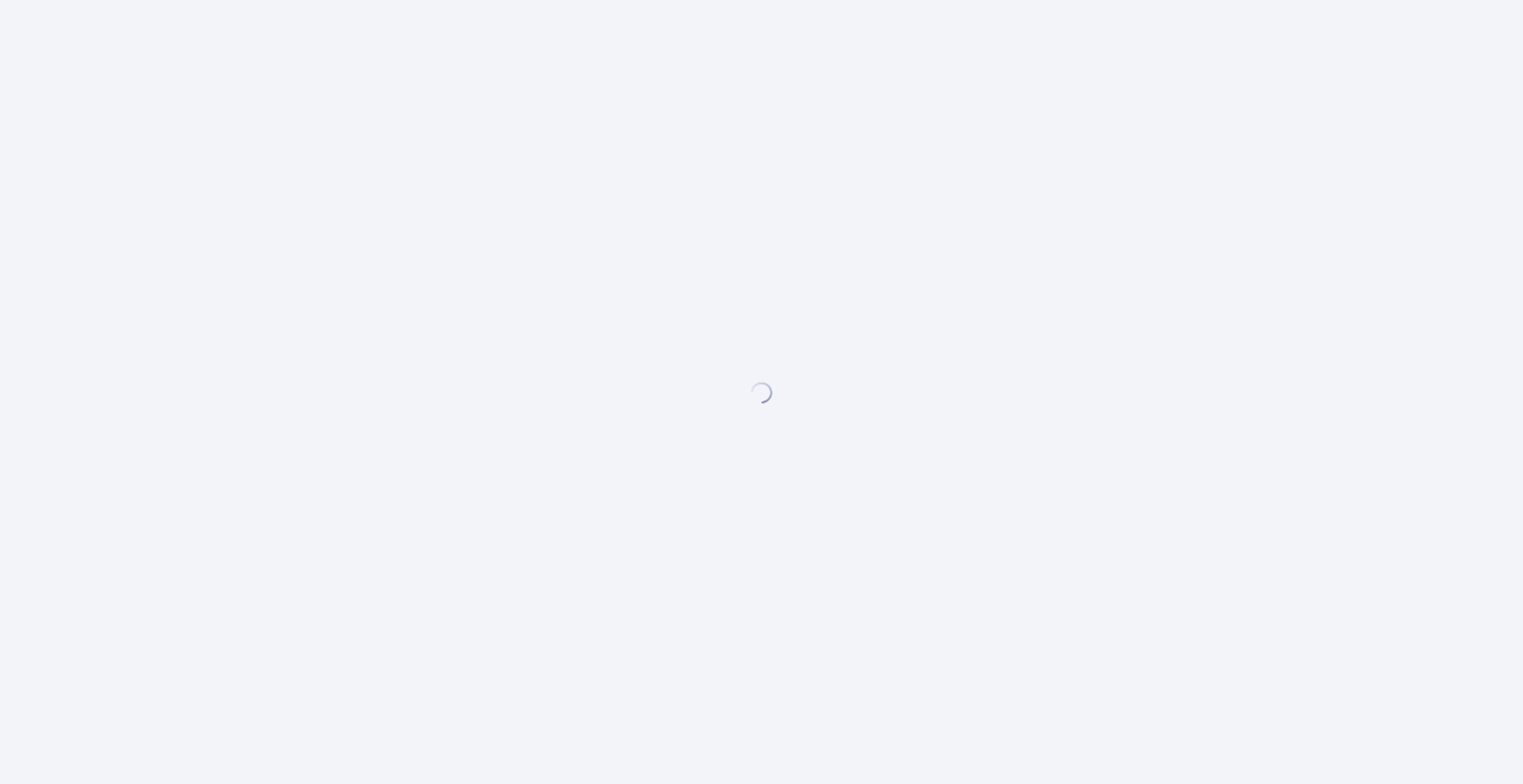 scroll, scrollTop: 0, scrollLeft: 0, axis: both 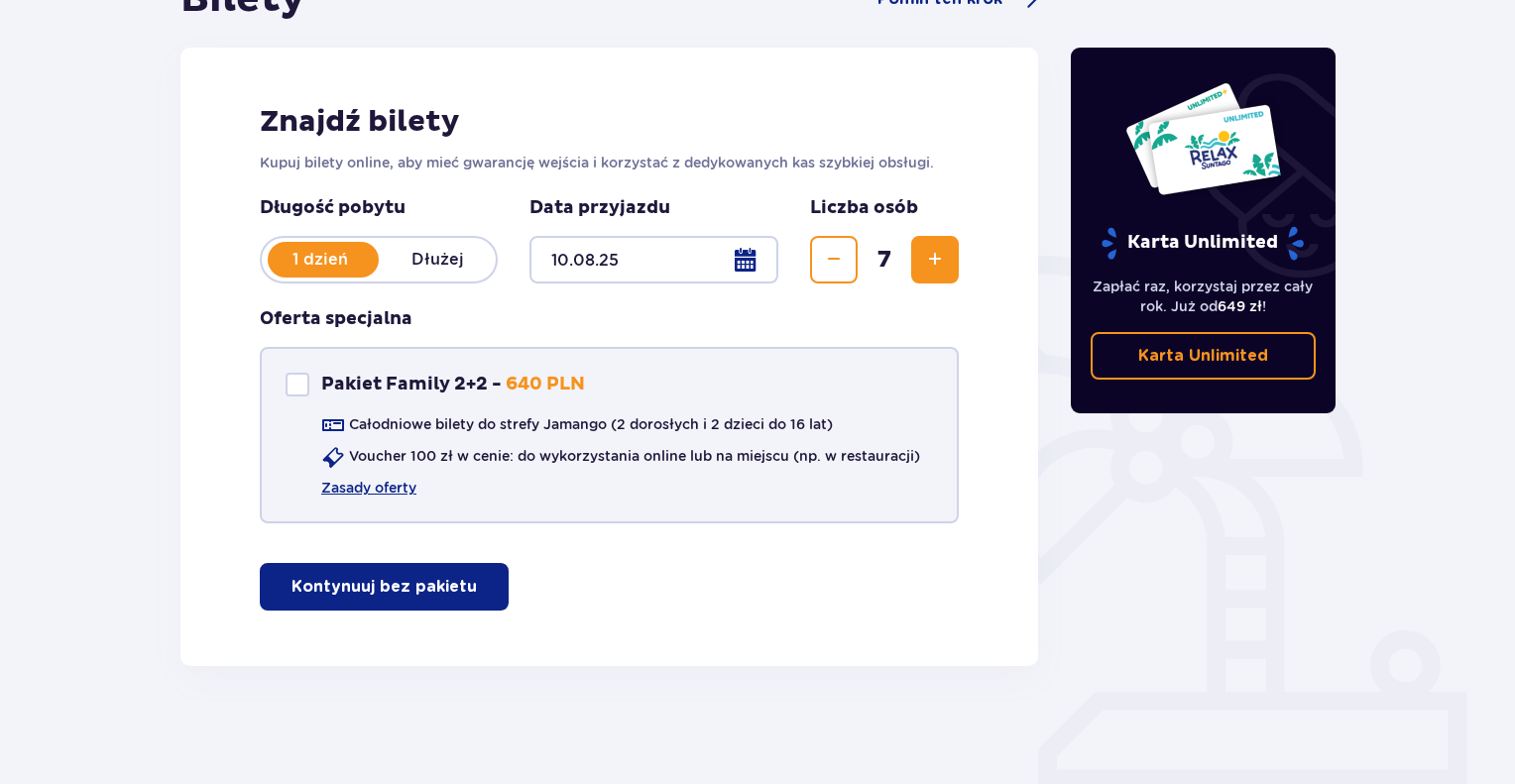 click at bounding box center (297, 385) 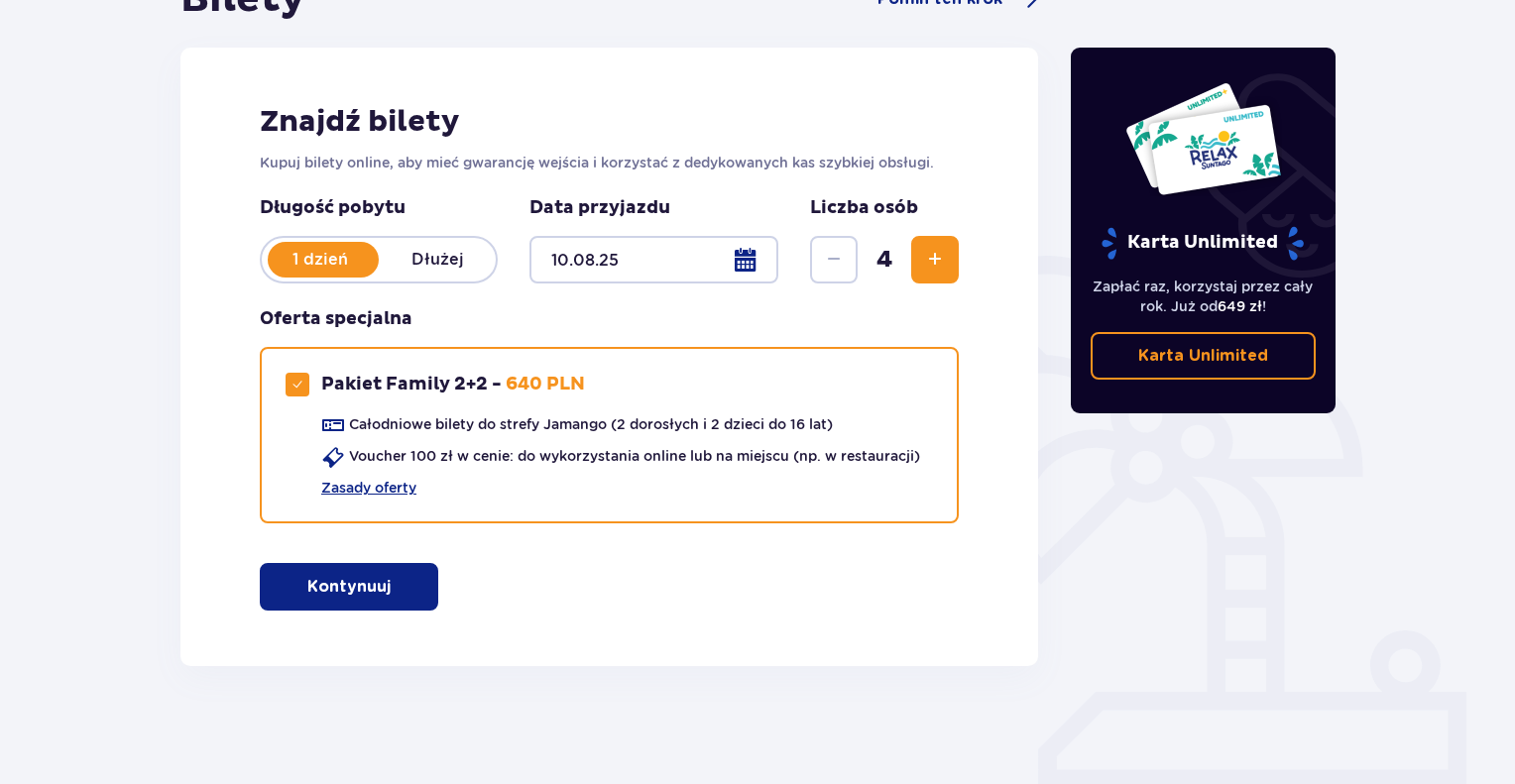 click on "Kontynuuj" at bounding box center (349, 587) 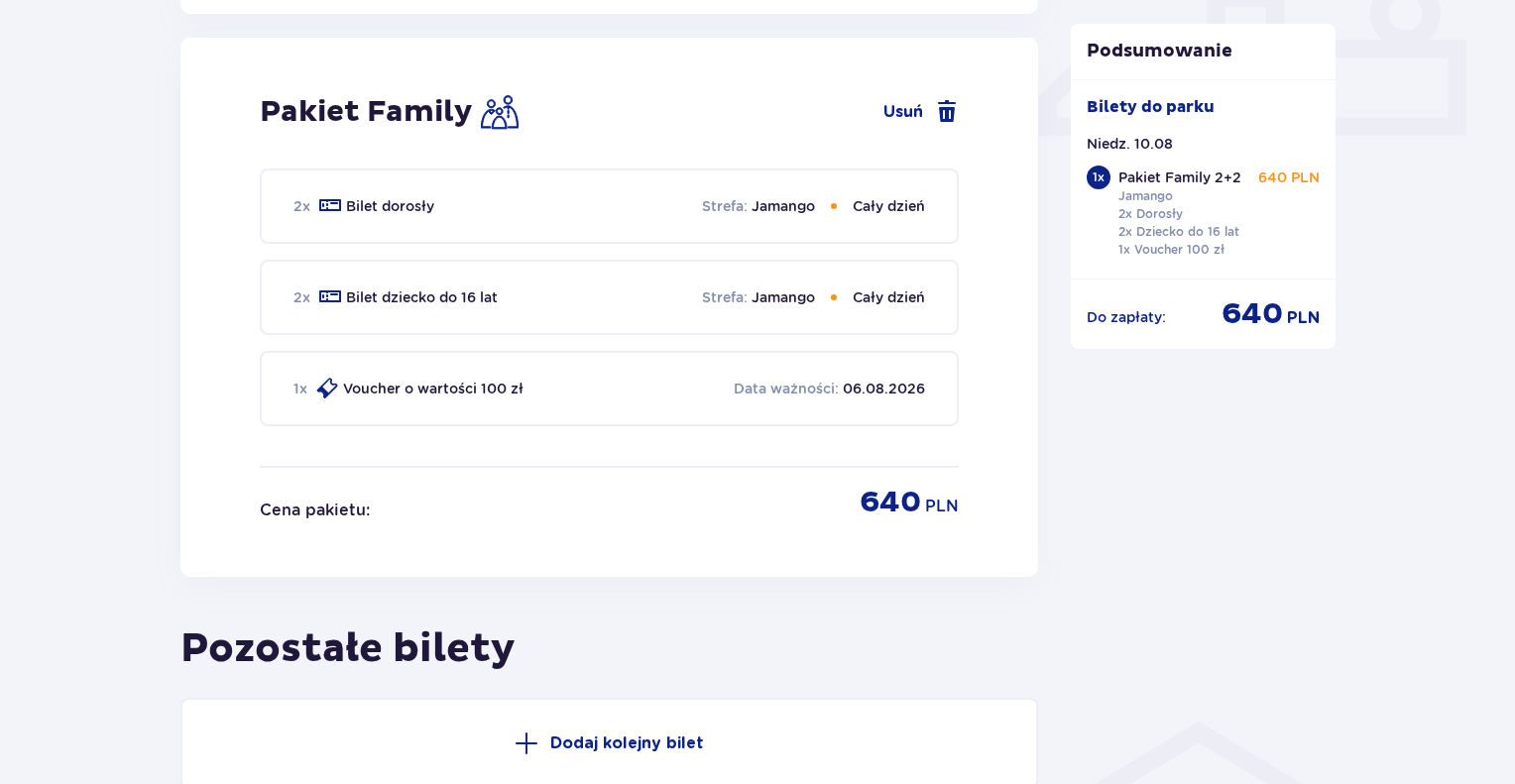 scroll, scrollTop: 901, scrollLeft: 0, axis: vertical 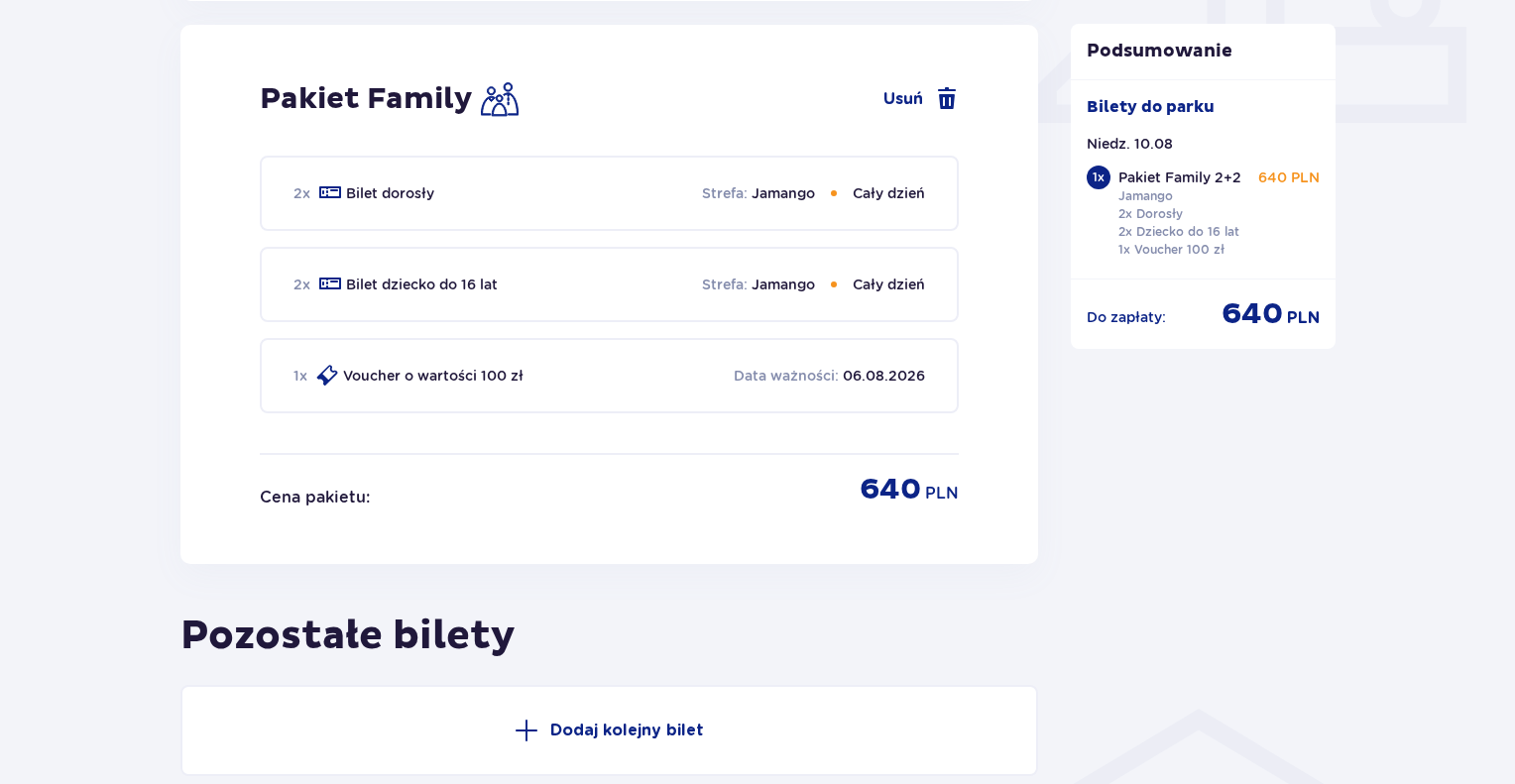 click on "Jamango" at bounding box center (783, 193) 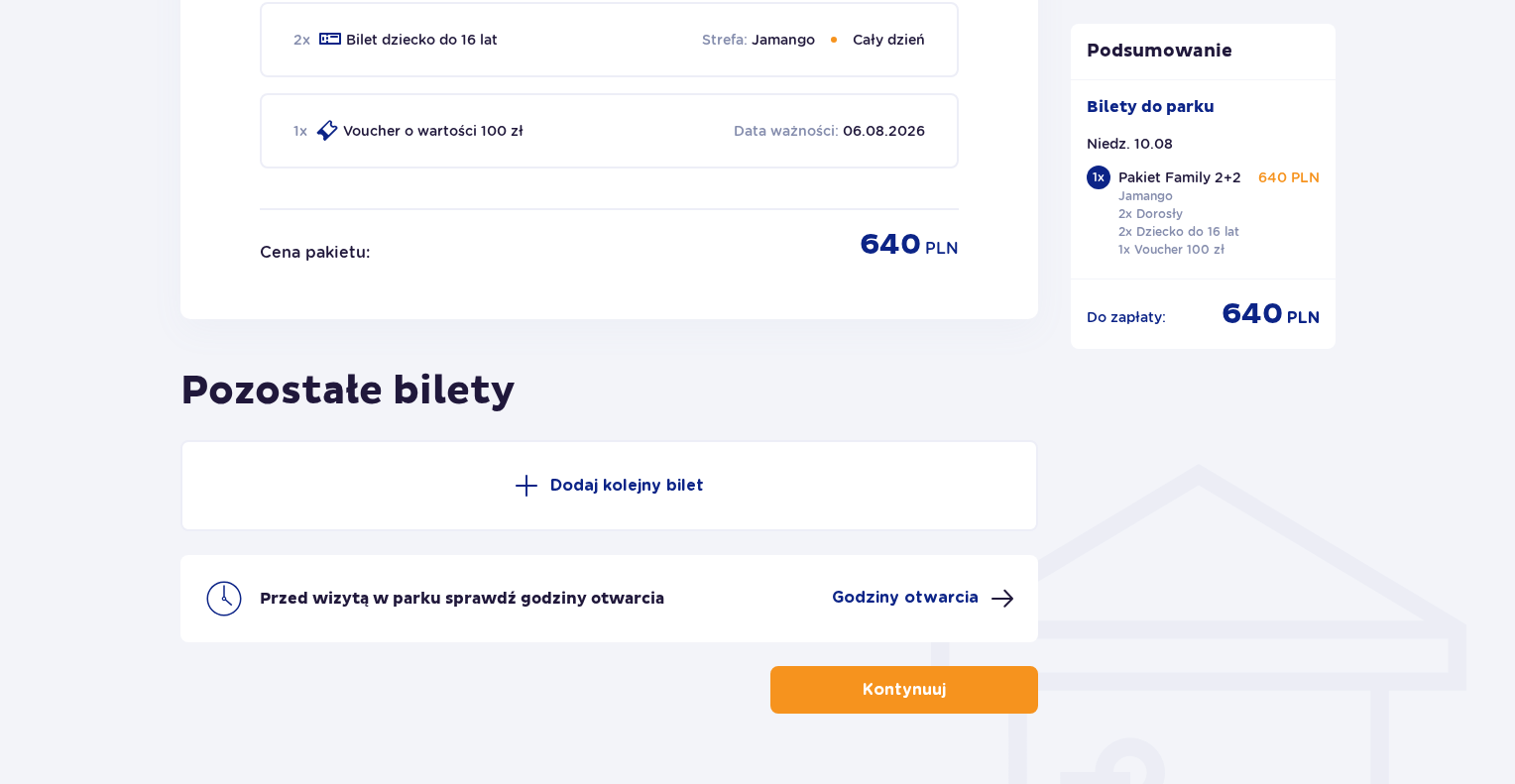 scroll, scrollTop: 1189, scrollLeft: 0, axis: vertical 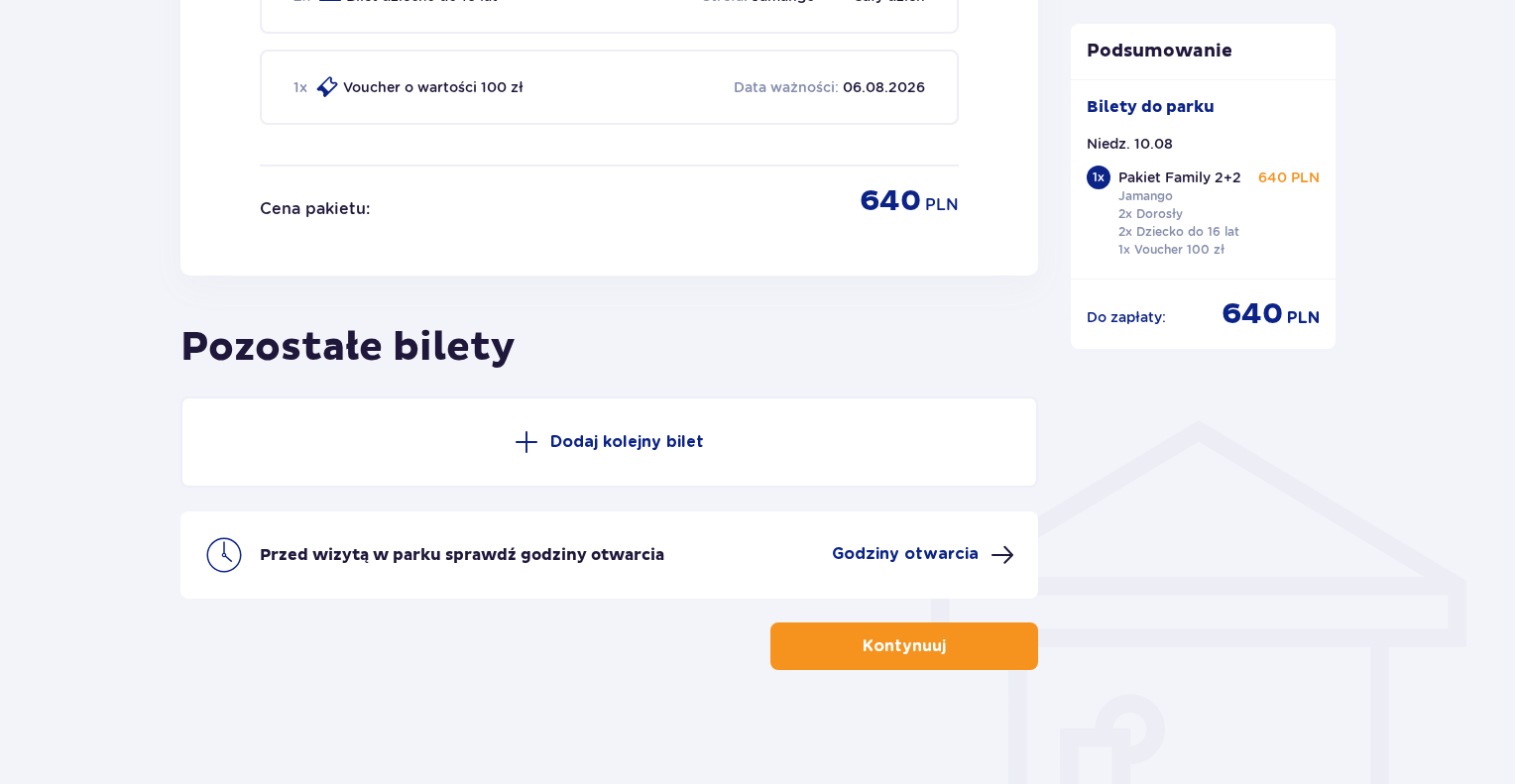 click on "Dodaj kolejny bilet" at bounding box center [627, 442] 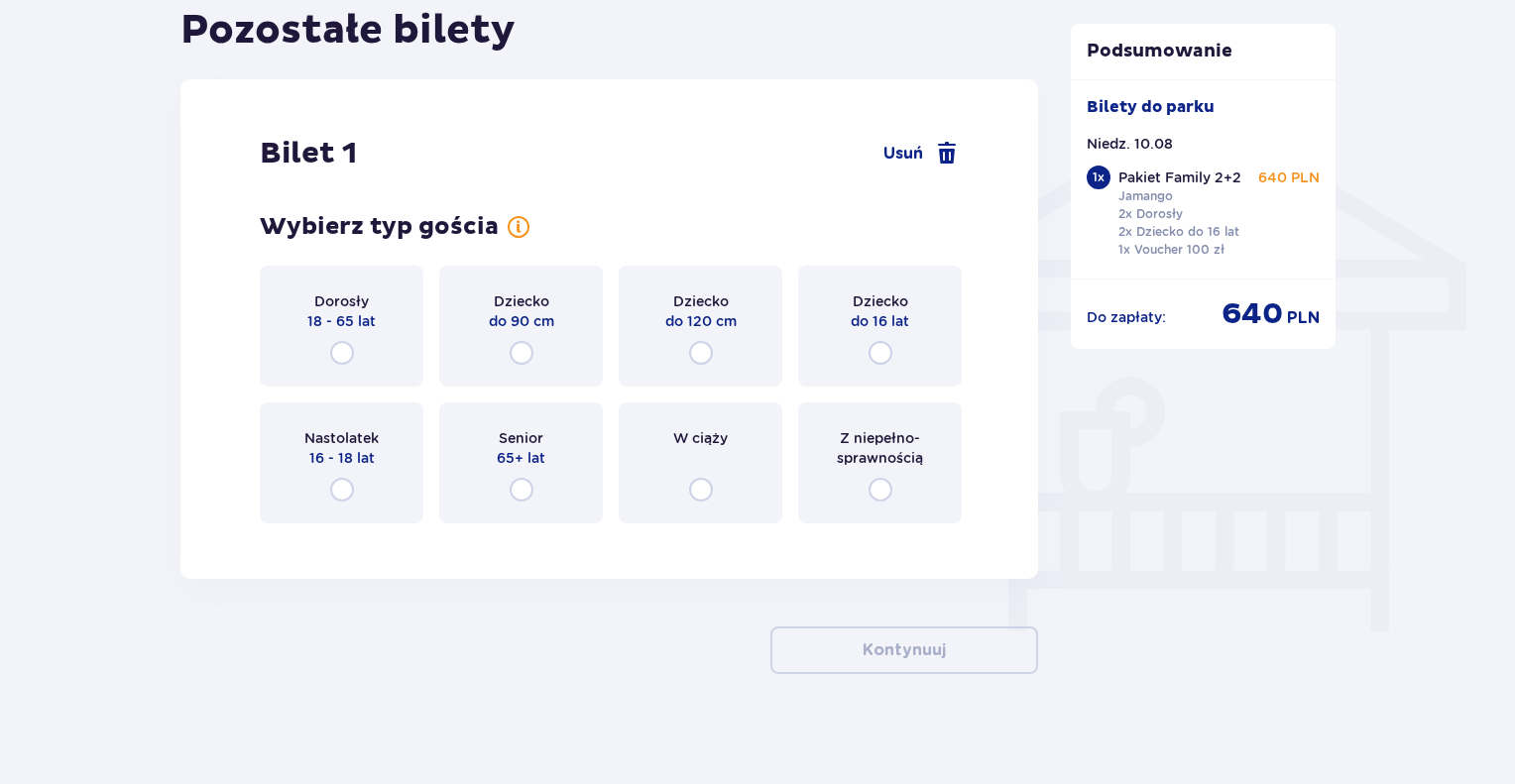 scroll, scrollTop: 1512, scrollLeft: 0, axis: vertical 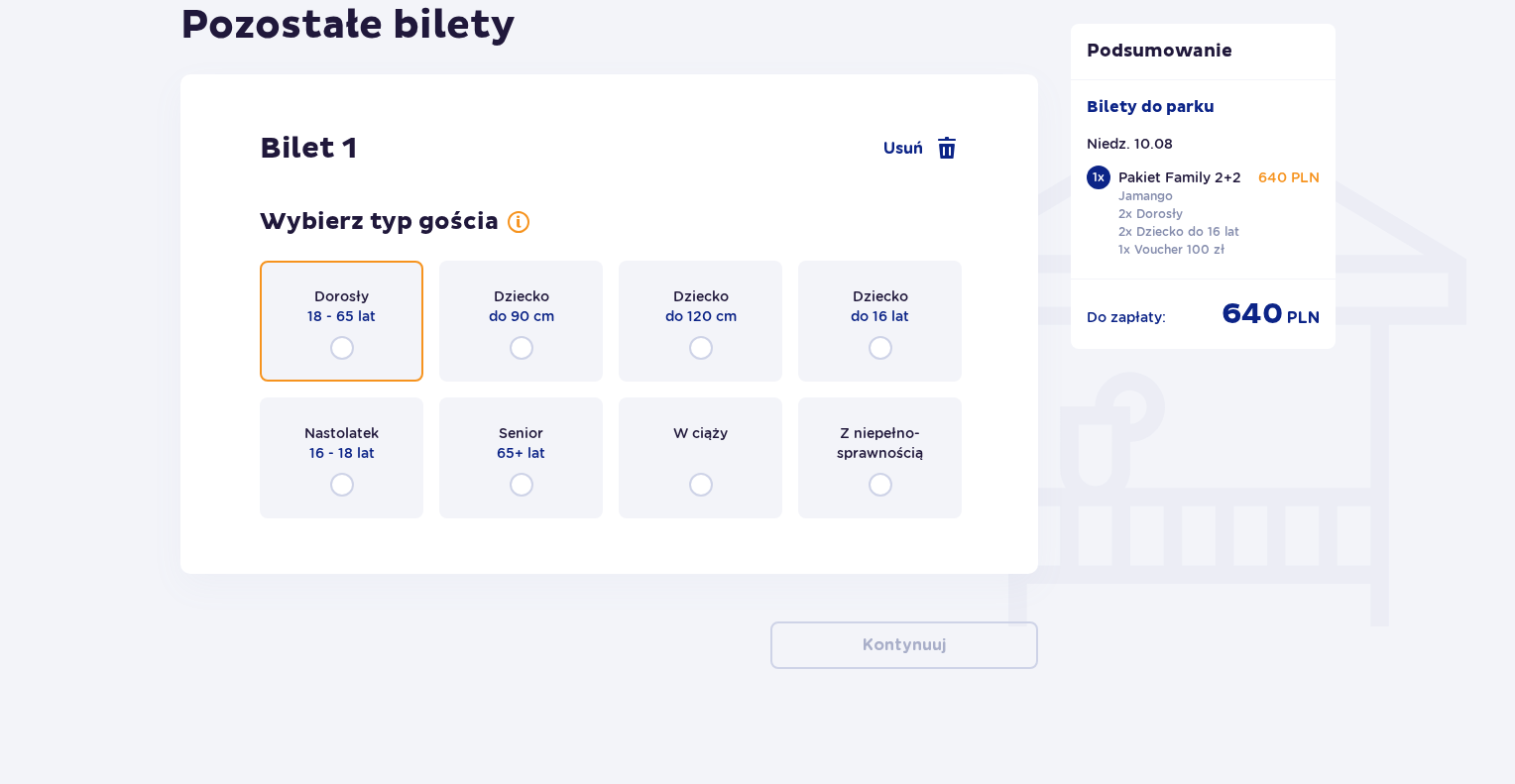 click at bounding box center (342, 348) 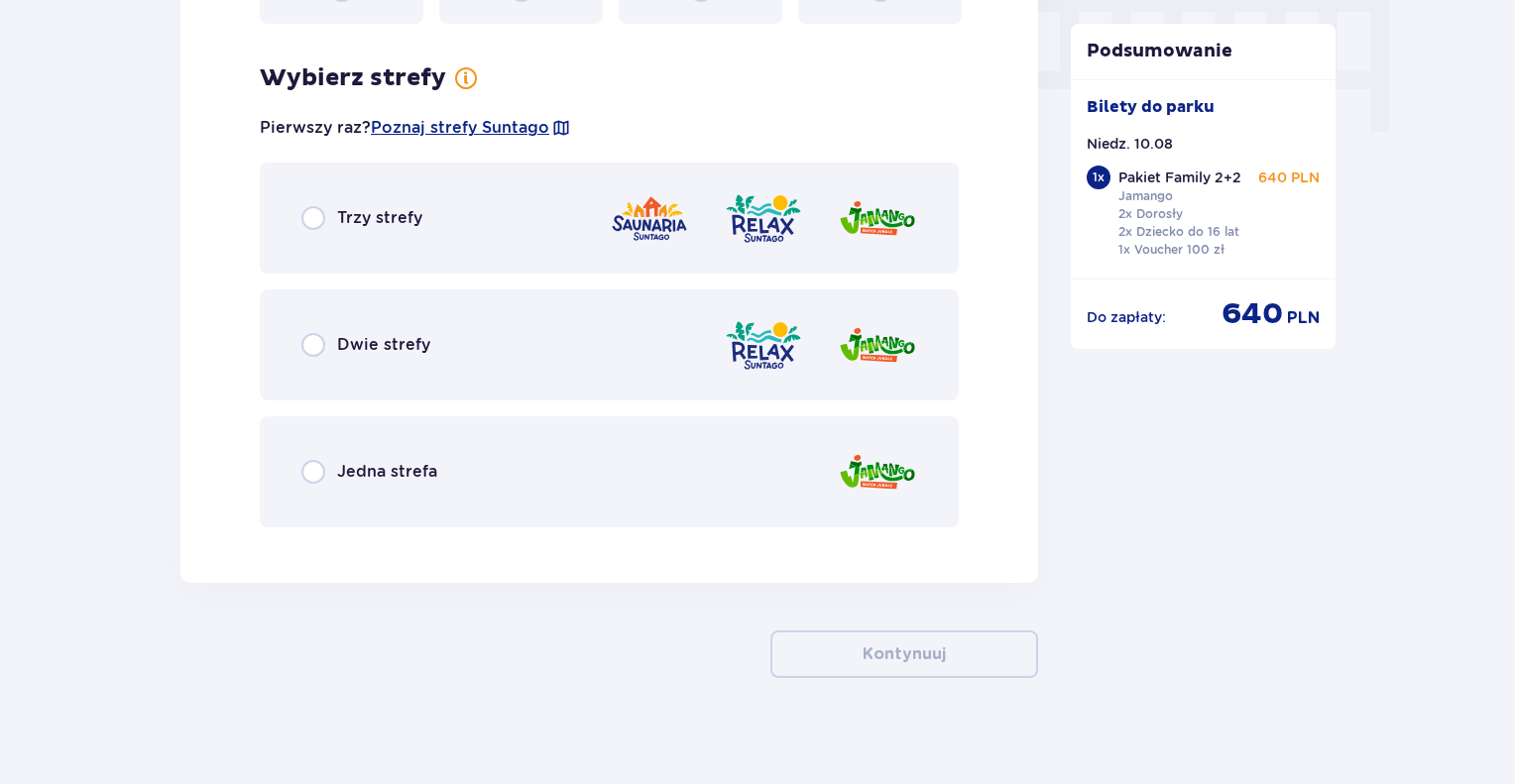 scroll, scrollTop: 2015, scrollLeft: 0, axis: vertical 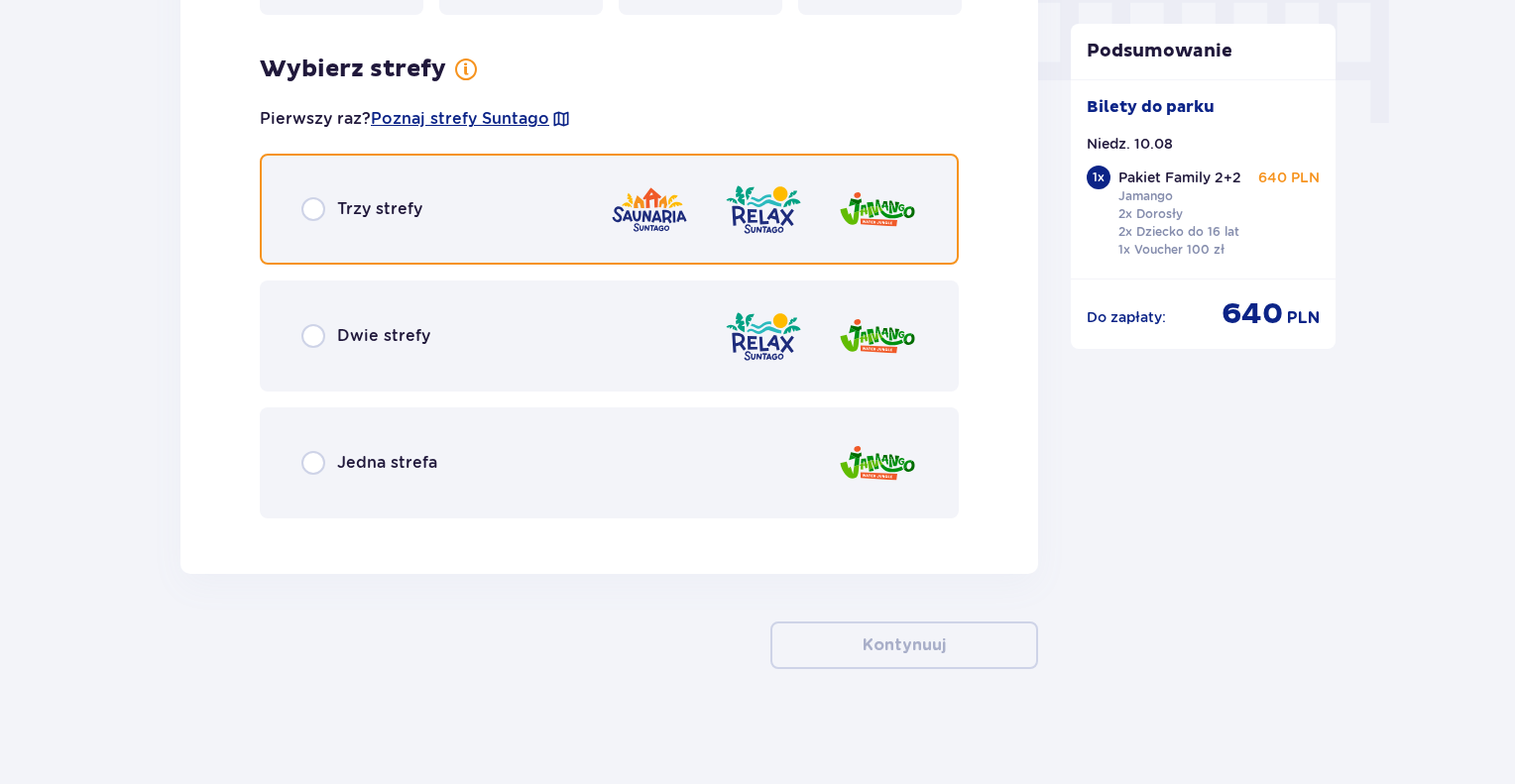 click at bounding box center (313, 209) 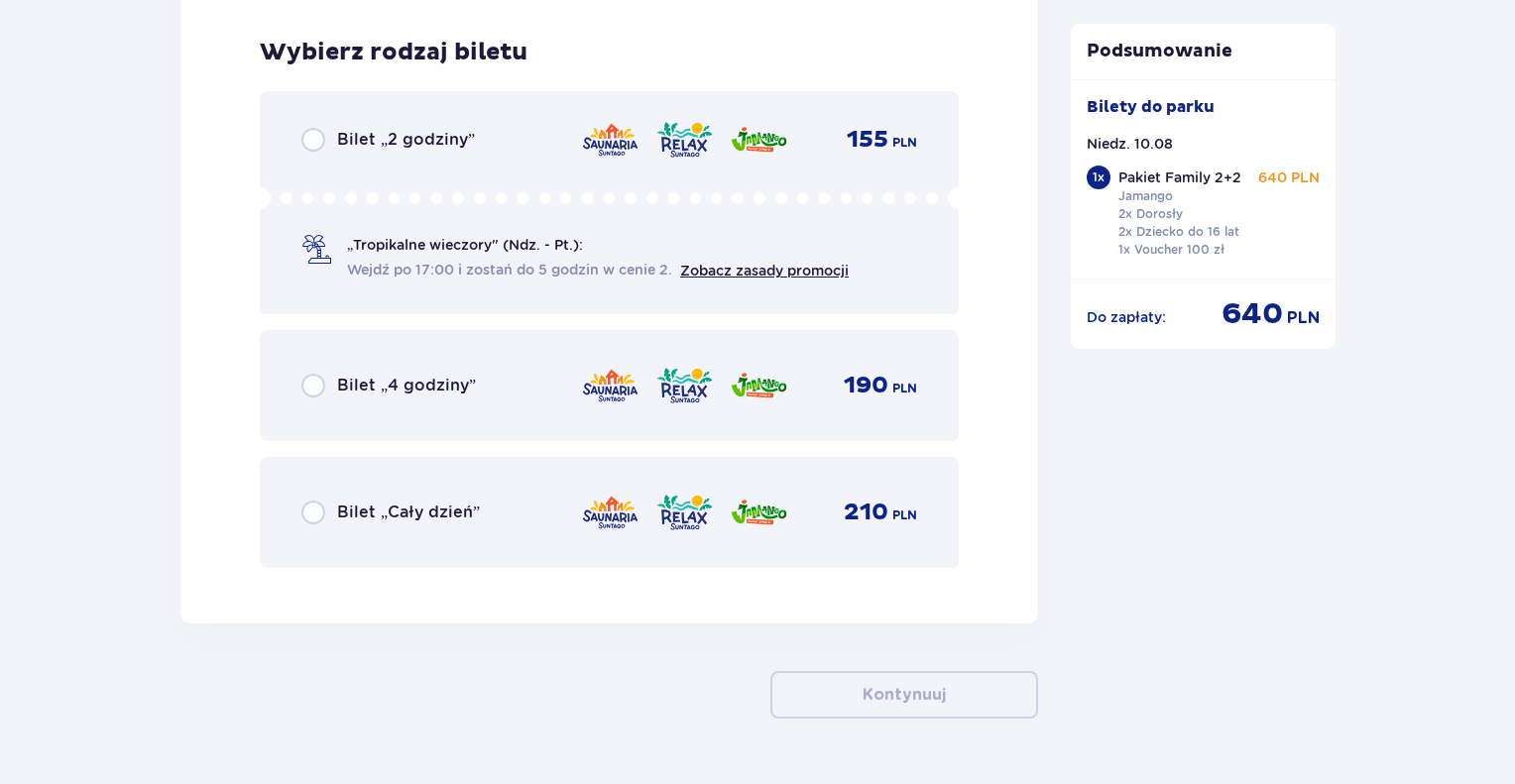 scroll, scrollTop: 2545, scrollLeft: 0, axis: vertical 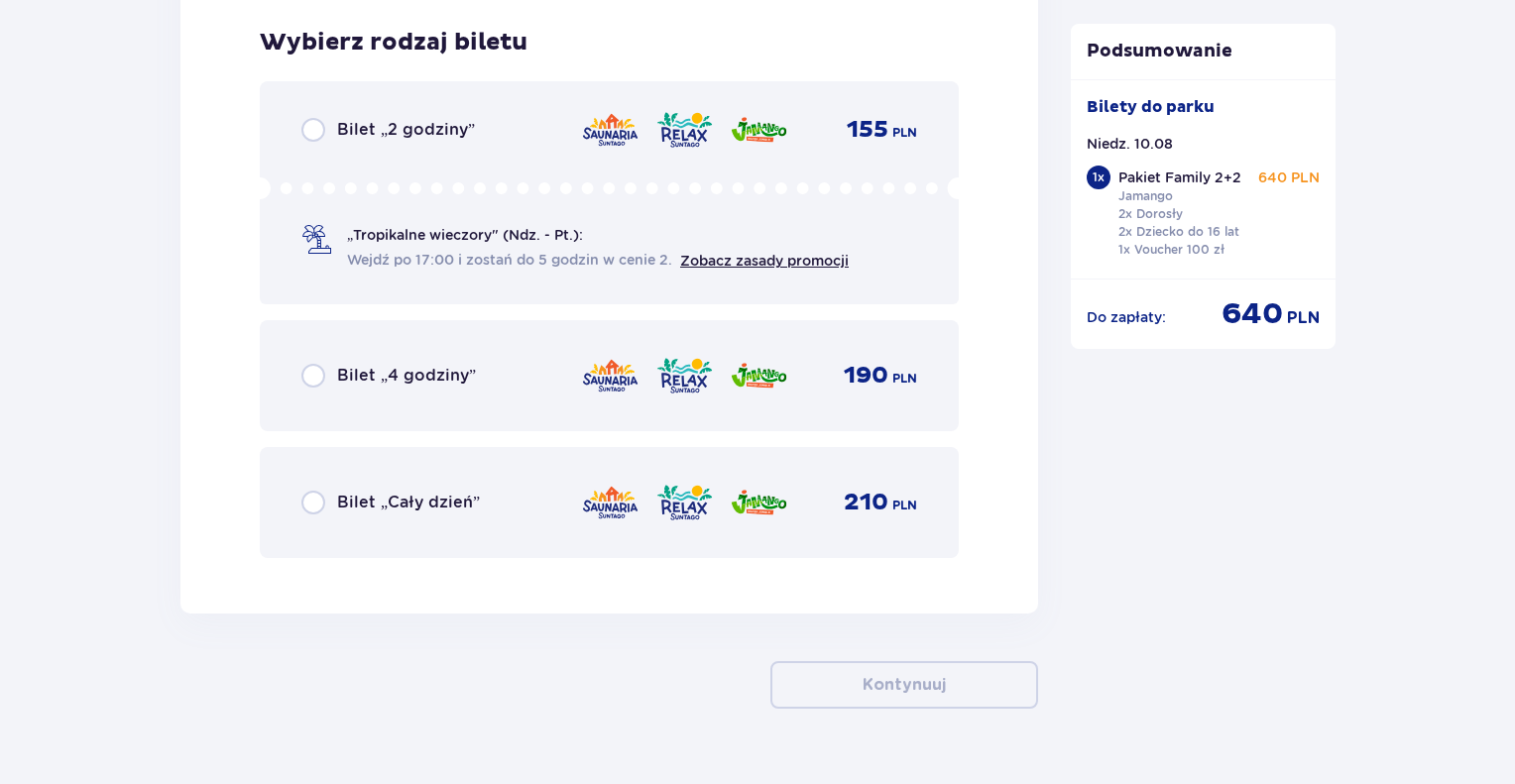 click on "Bilet „Cały dzień”" at bounding box center (408, 503) 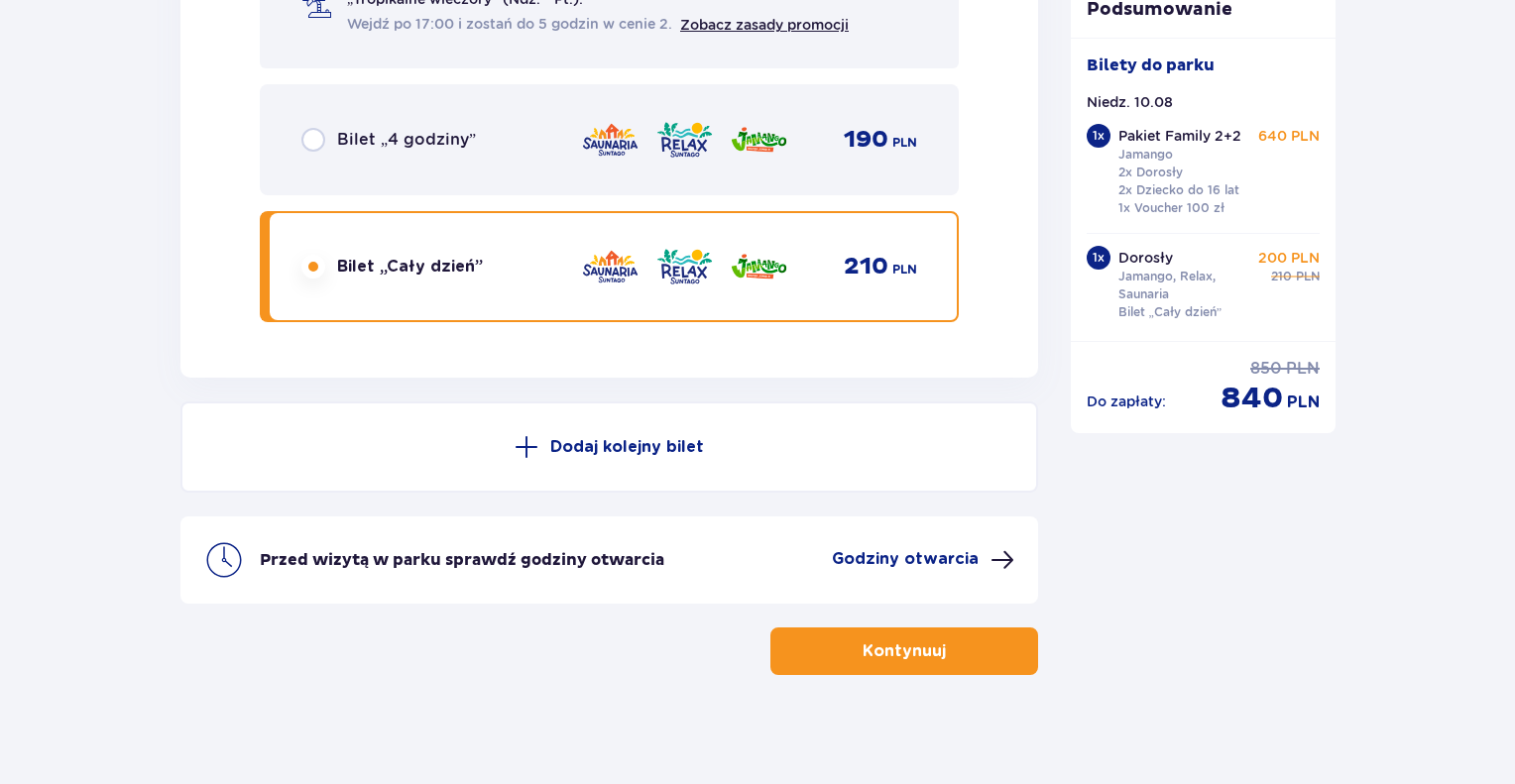 scroll, scrollTop: 2785, scrollLeft: 0, axis: vertical 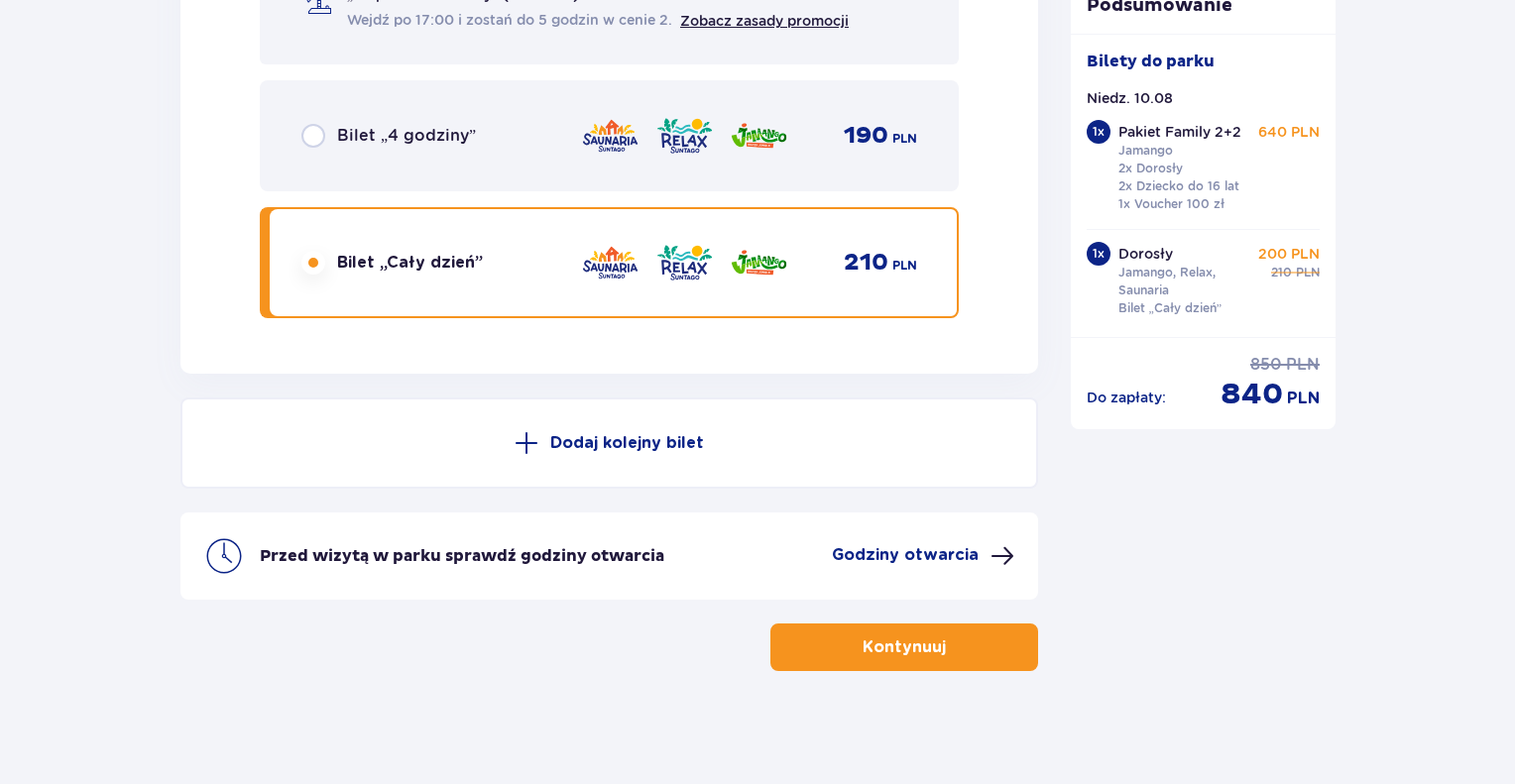 click on "Dodaj kolejny bilet" at bounding box center [609, 443] 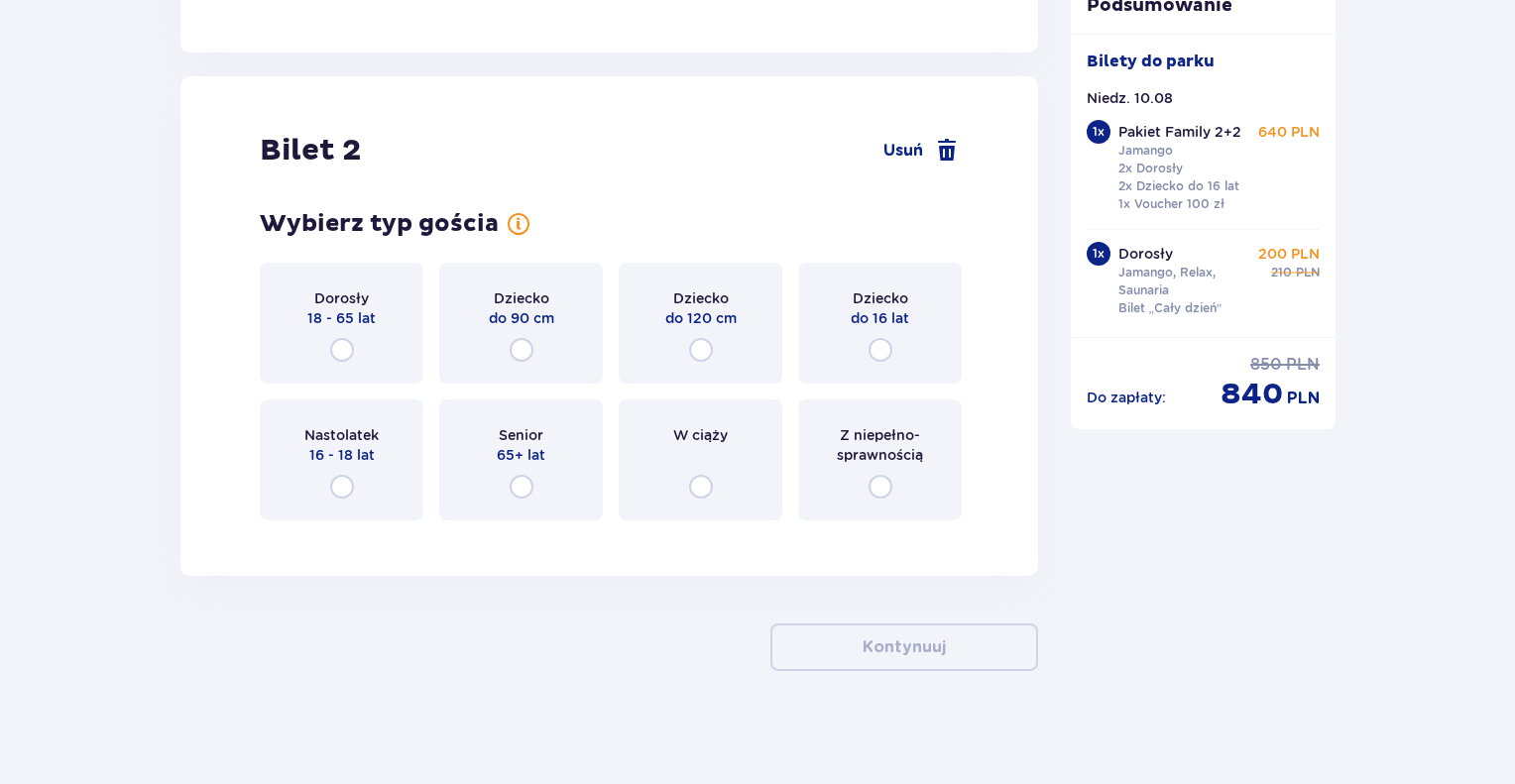scroll, scrollTop: 3107, scrollLeft: 0, axis: vertical 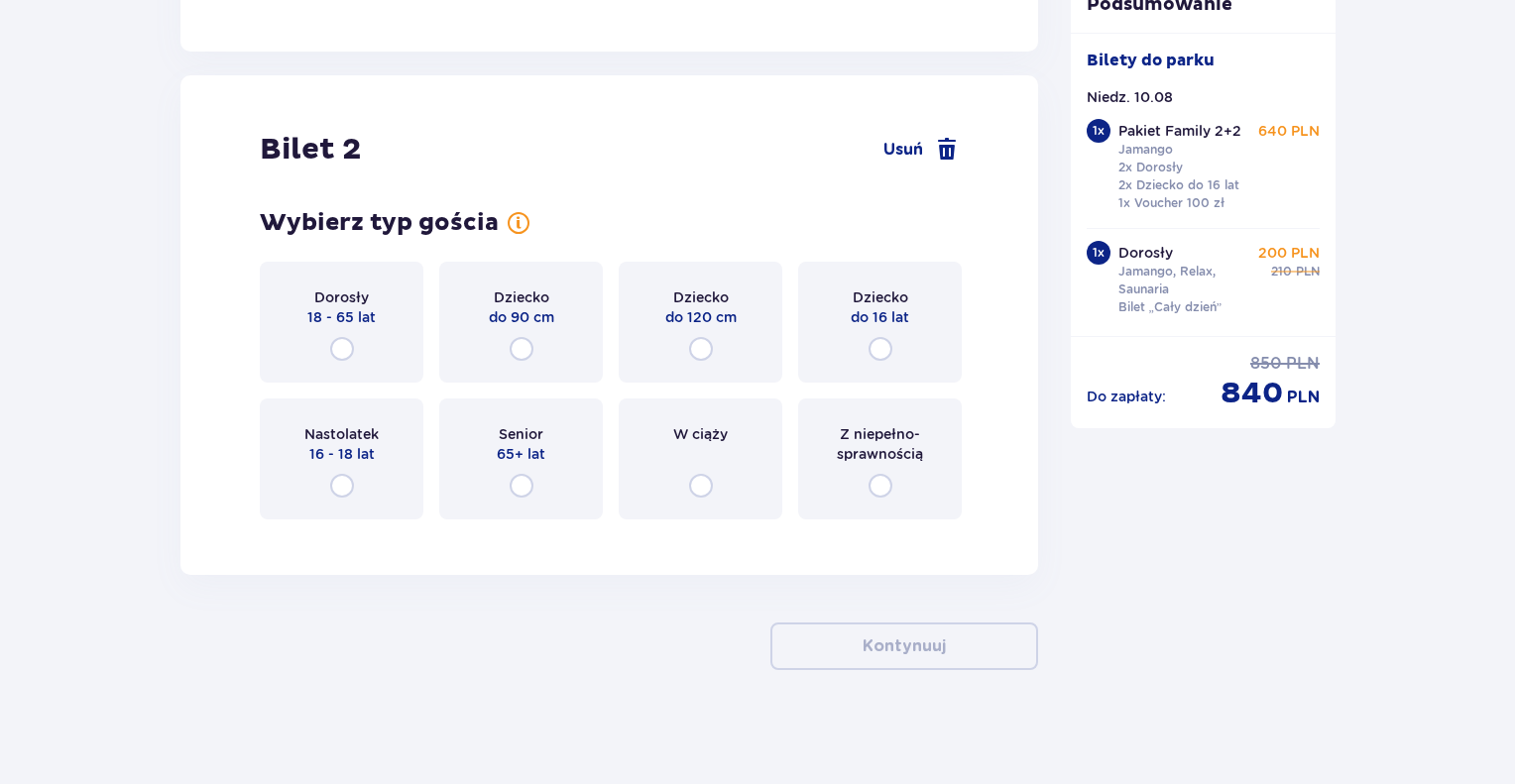 click on "18 - 65 lat" at bounding box center [341, 317] 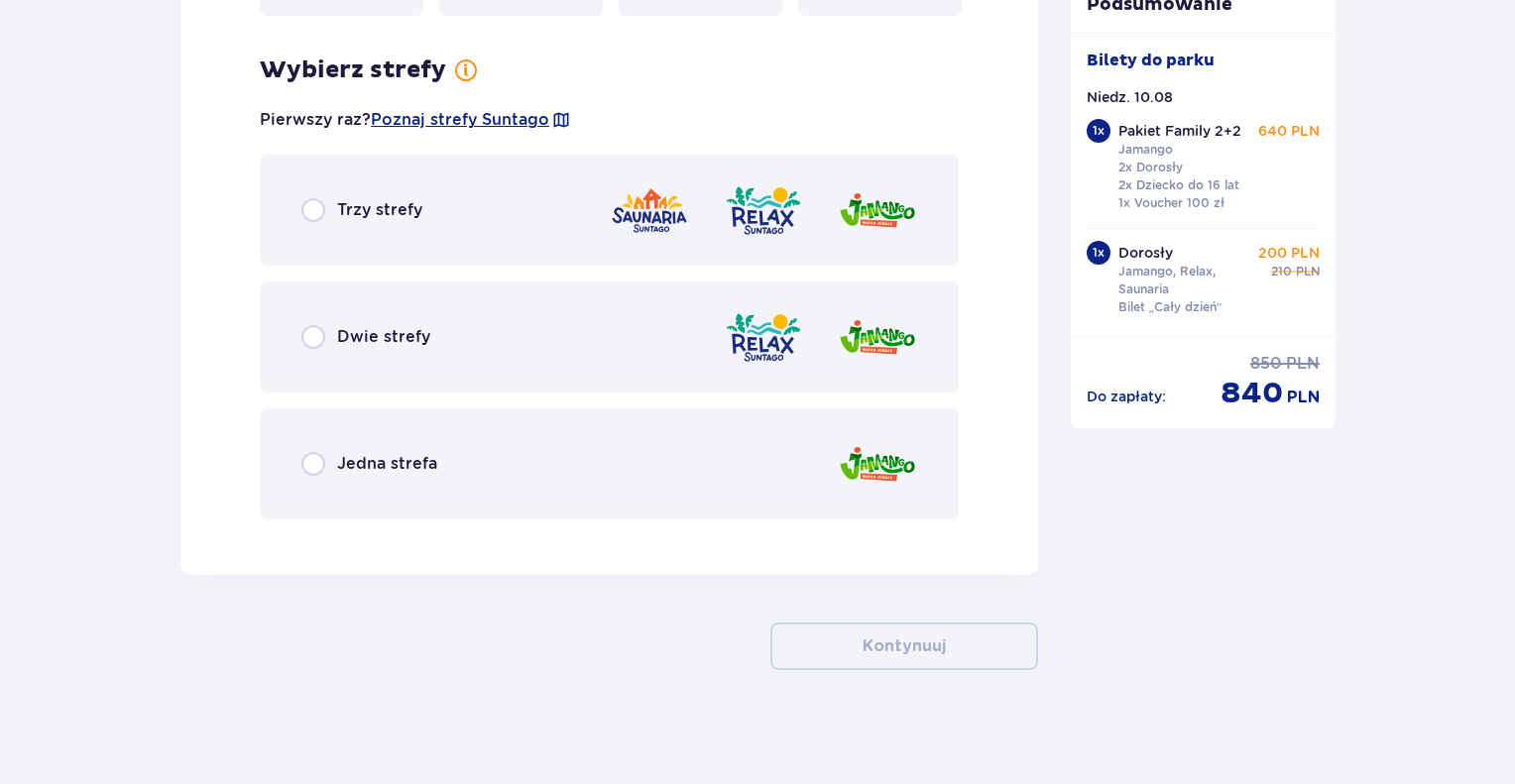 click on "Trzy strefy" at bounding box center [609, 210] 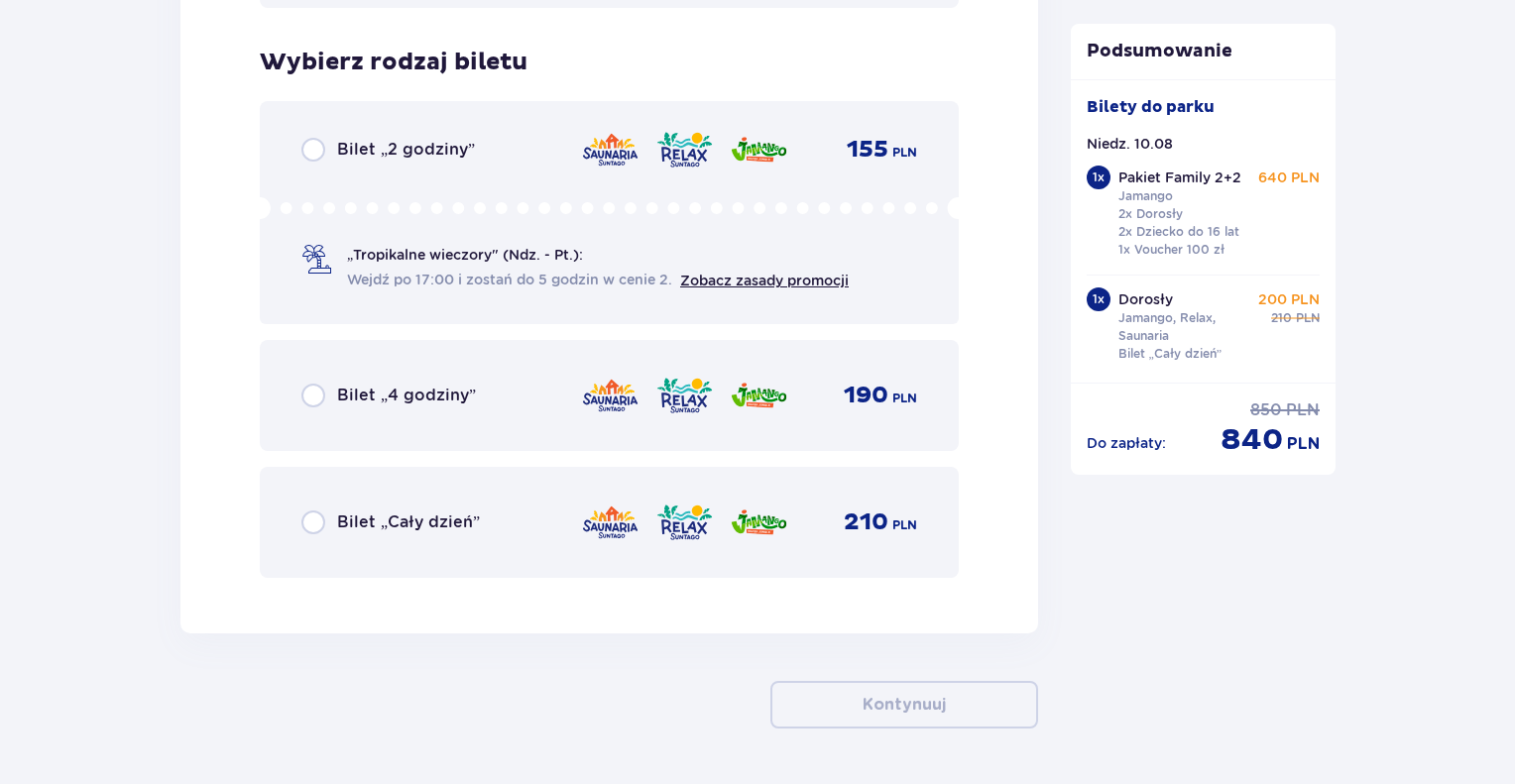 scroll, scrollTop: 4141, scrollLeft: 0, axis: vertical 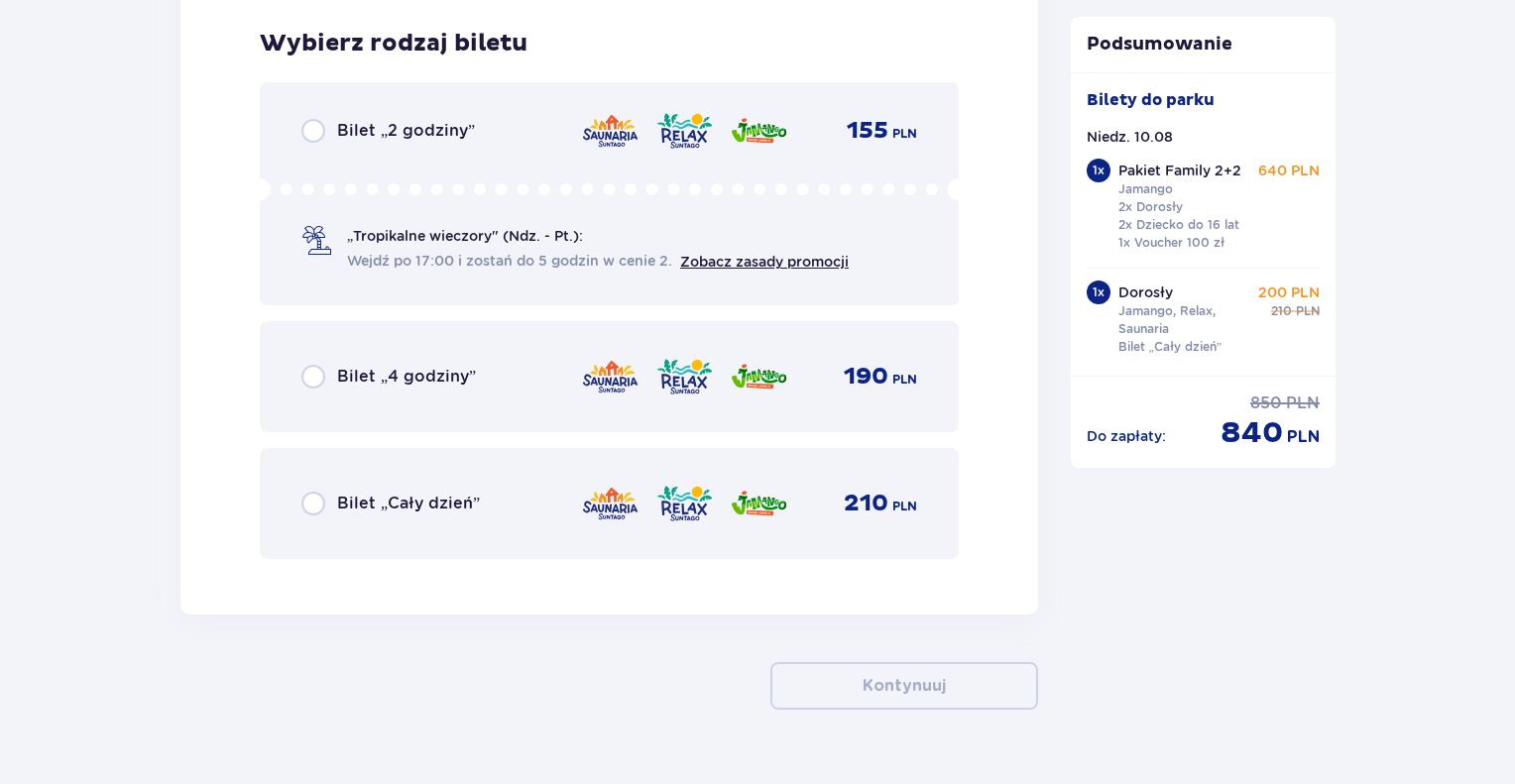 click on "Bilet „Cały dzień”" at bounding box center [408, 504] 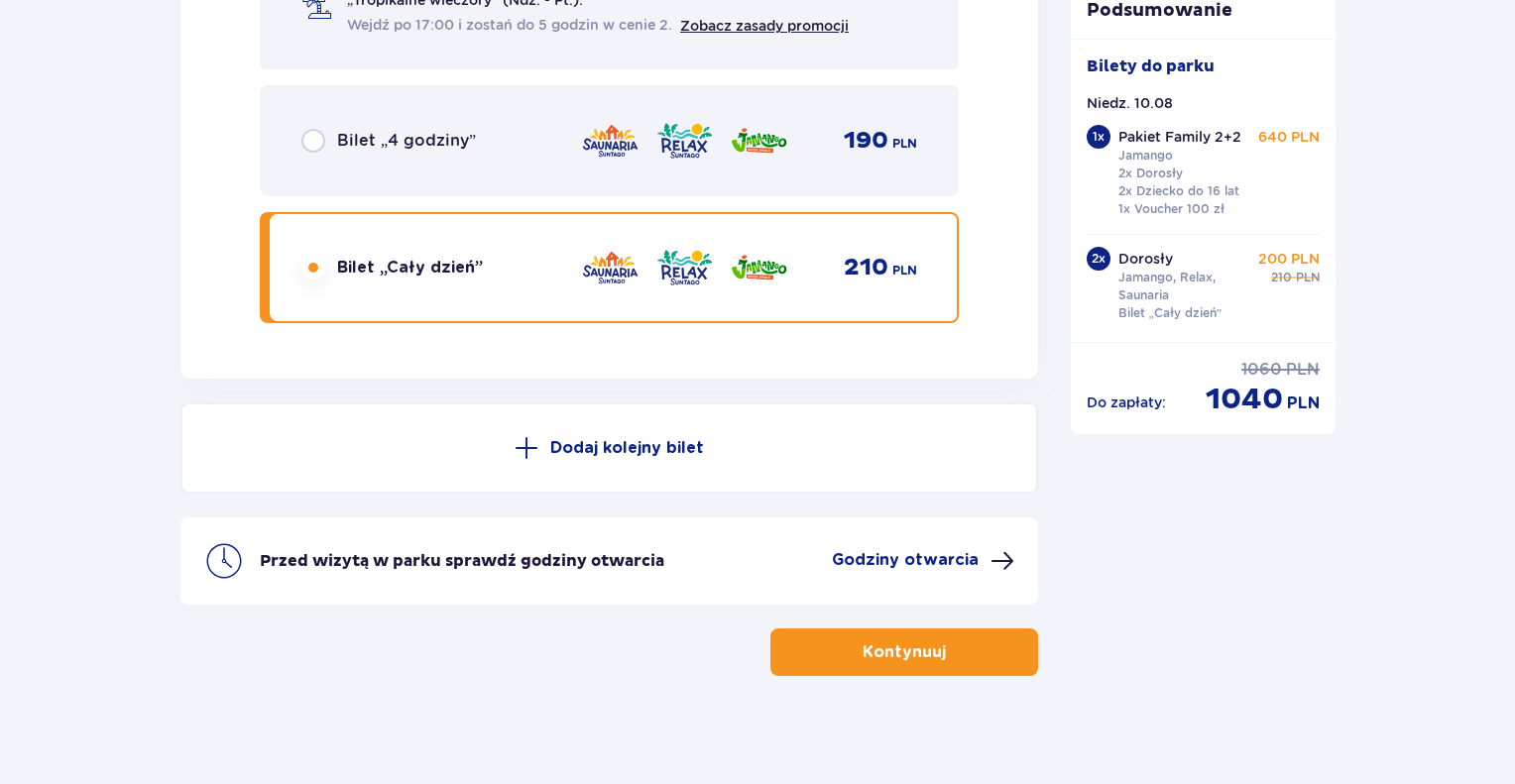 scroll, scrollTop: 4381, scrollLeft: 0, axis: vertical 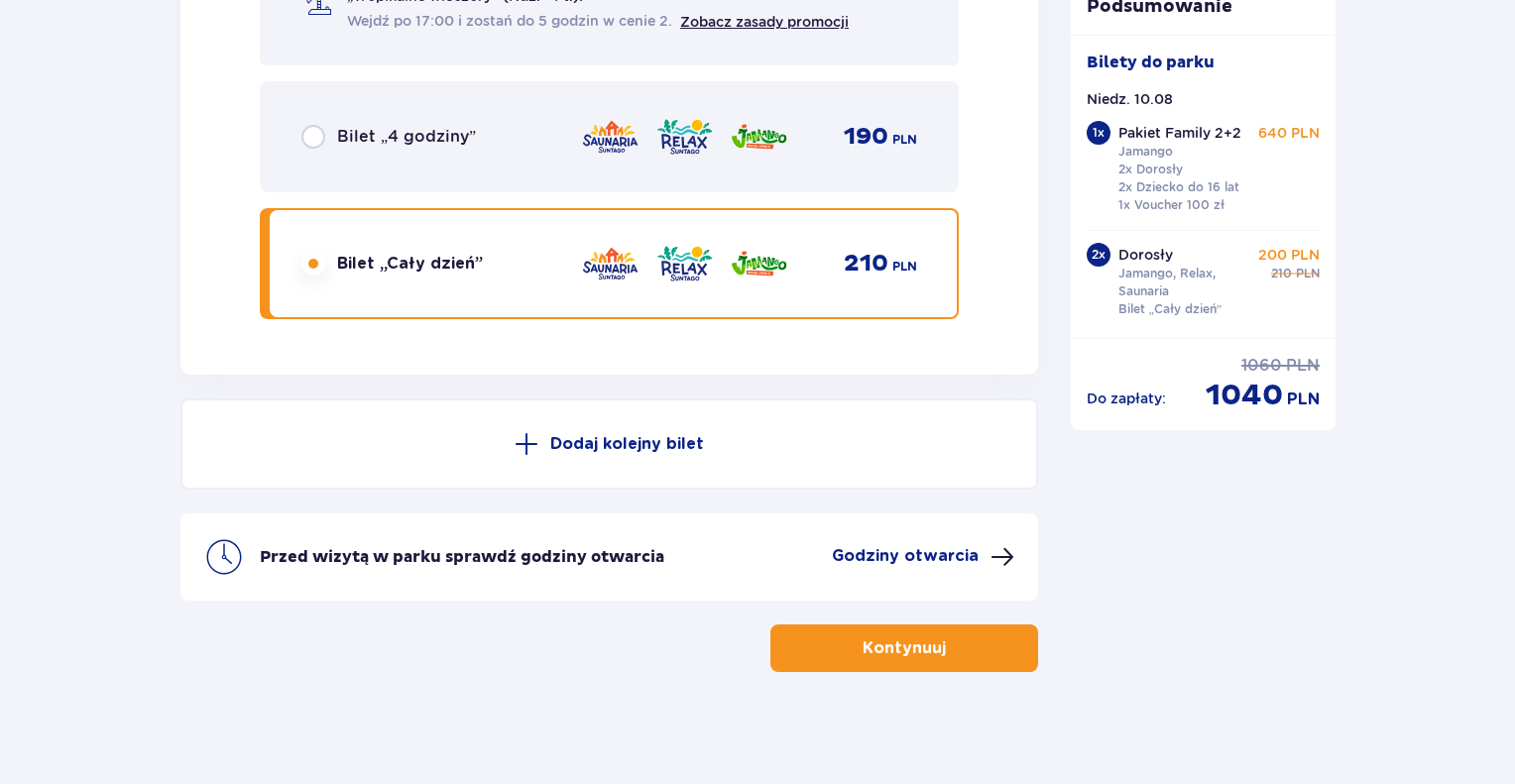 click on "Dodaj kolejny bilet" at bounding box center [609, 444] 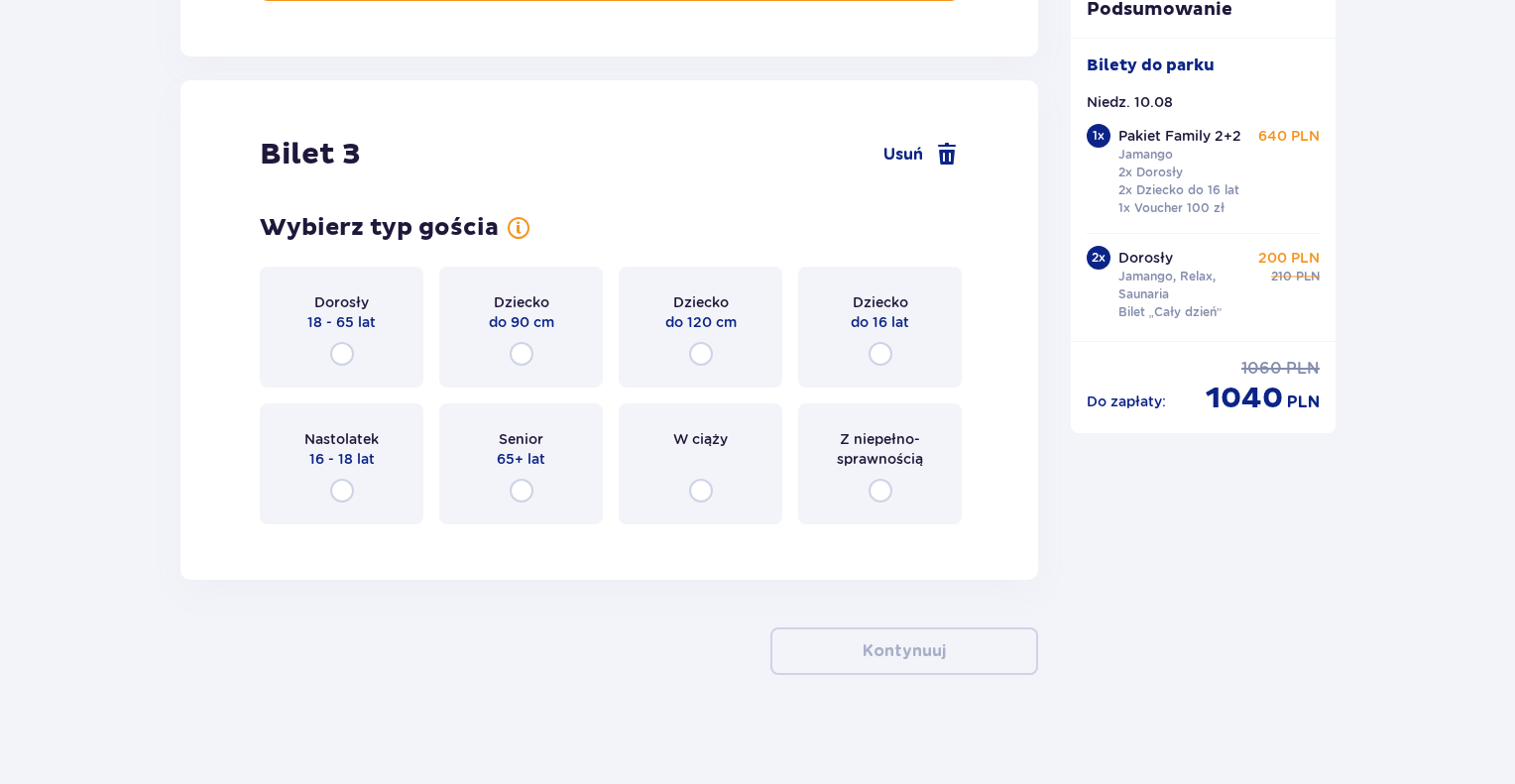 scroll, scrollTop: 4703, scrollLeft: 0, axis: vertical 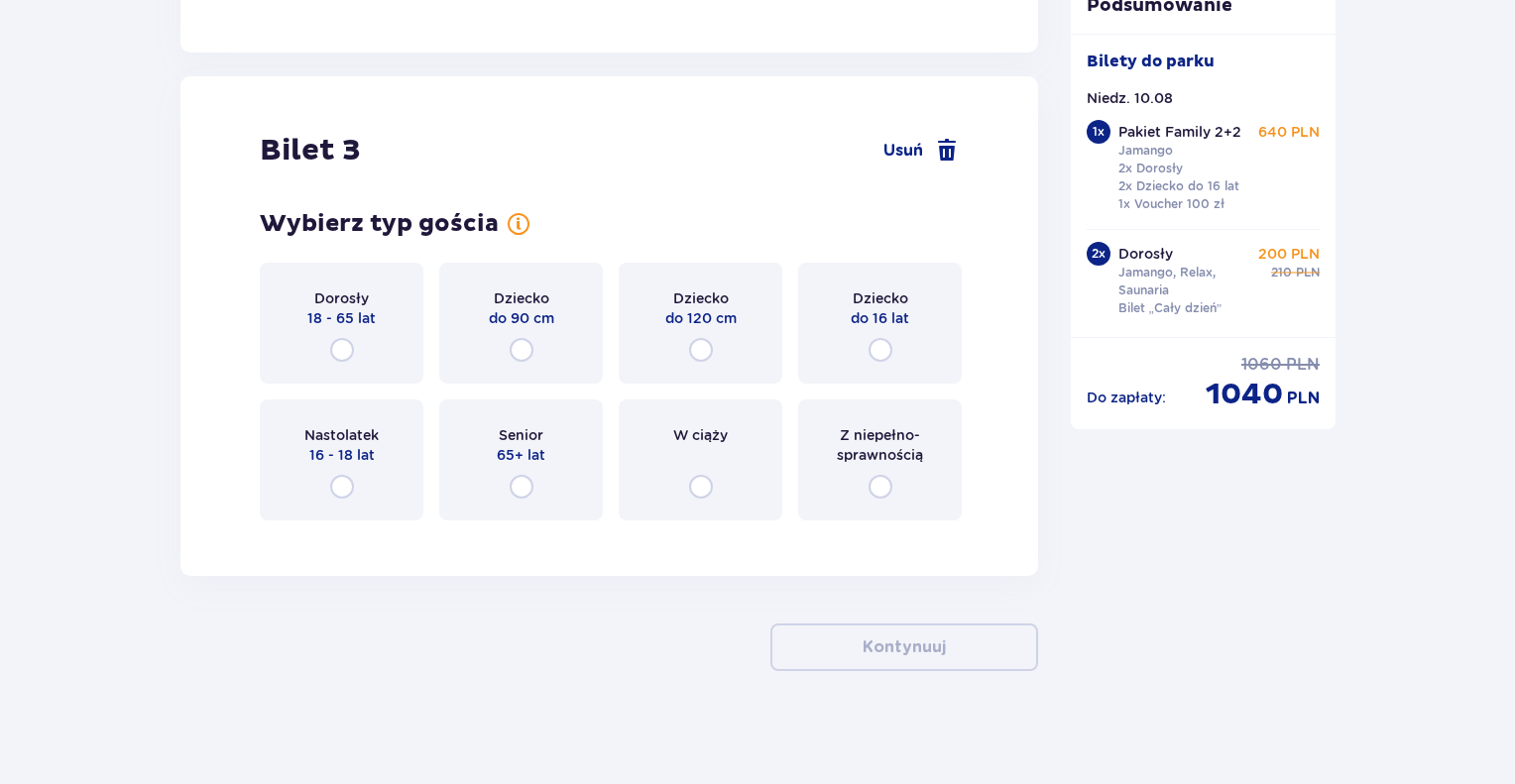 click on "do 16 lat" at bounding box center (879, 318) 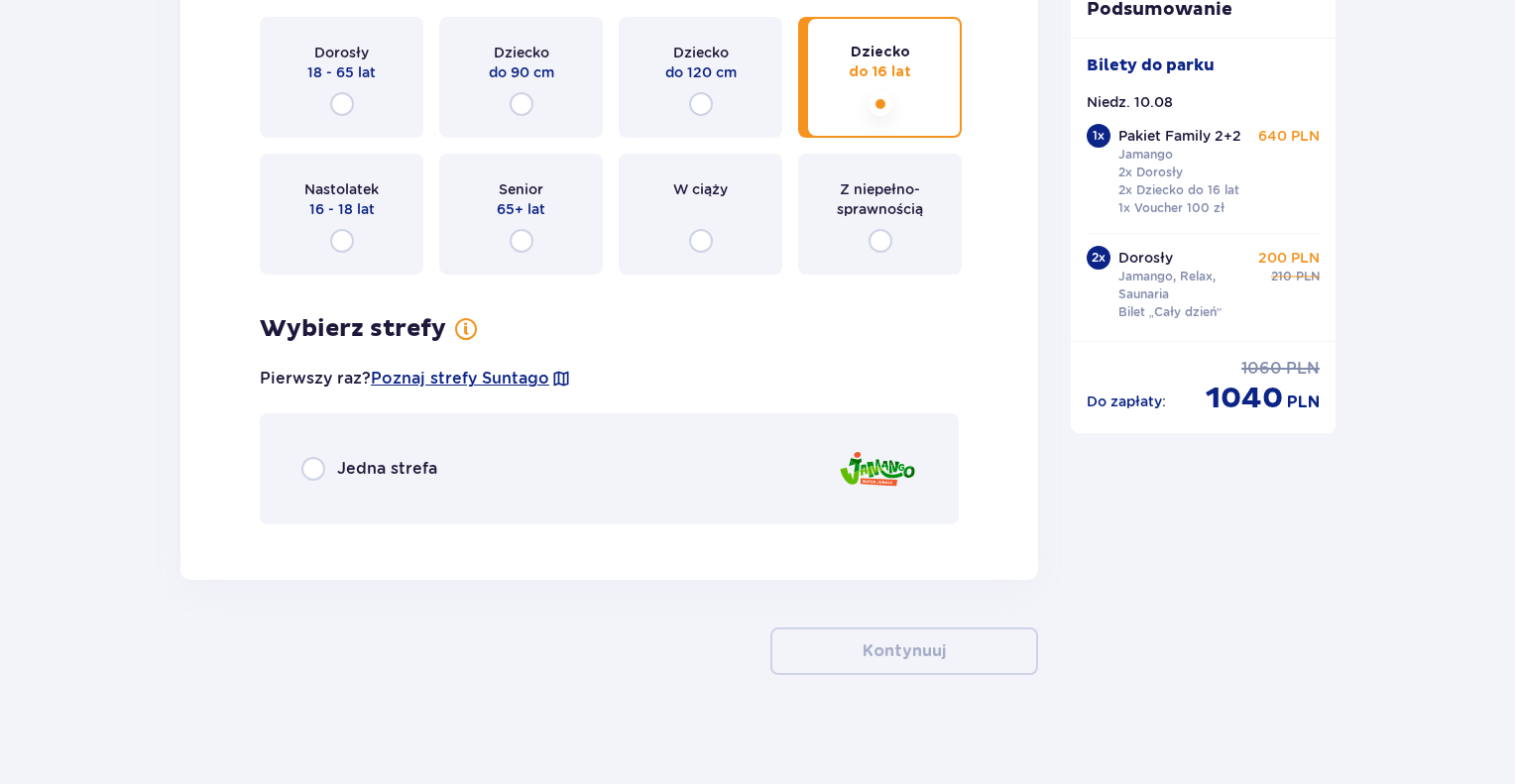 scroll, scrollTop: 4953, scrollLeft: 0, axis: vertical 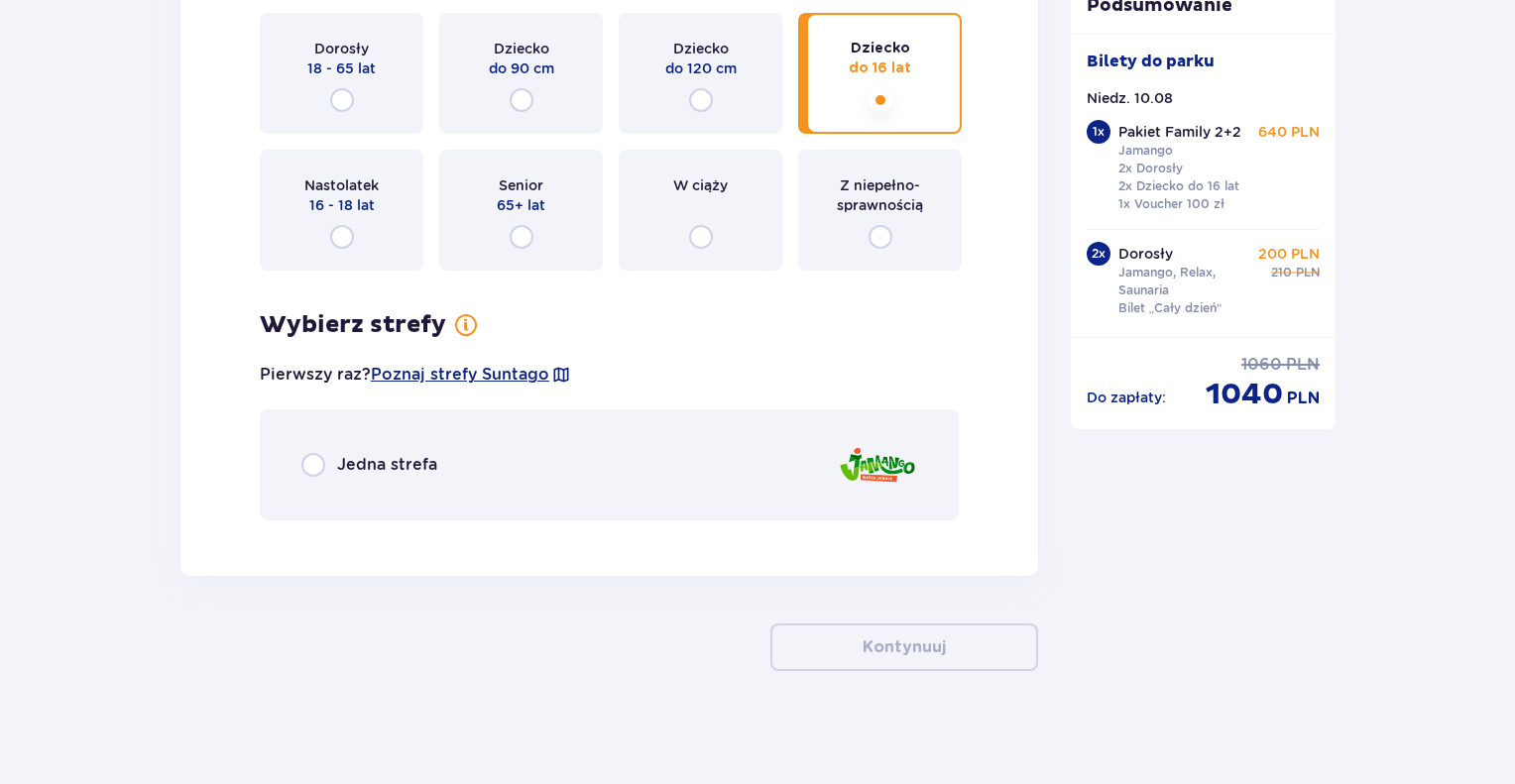 click on "Jedna strefa" at bounding box center [609, 465] 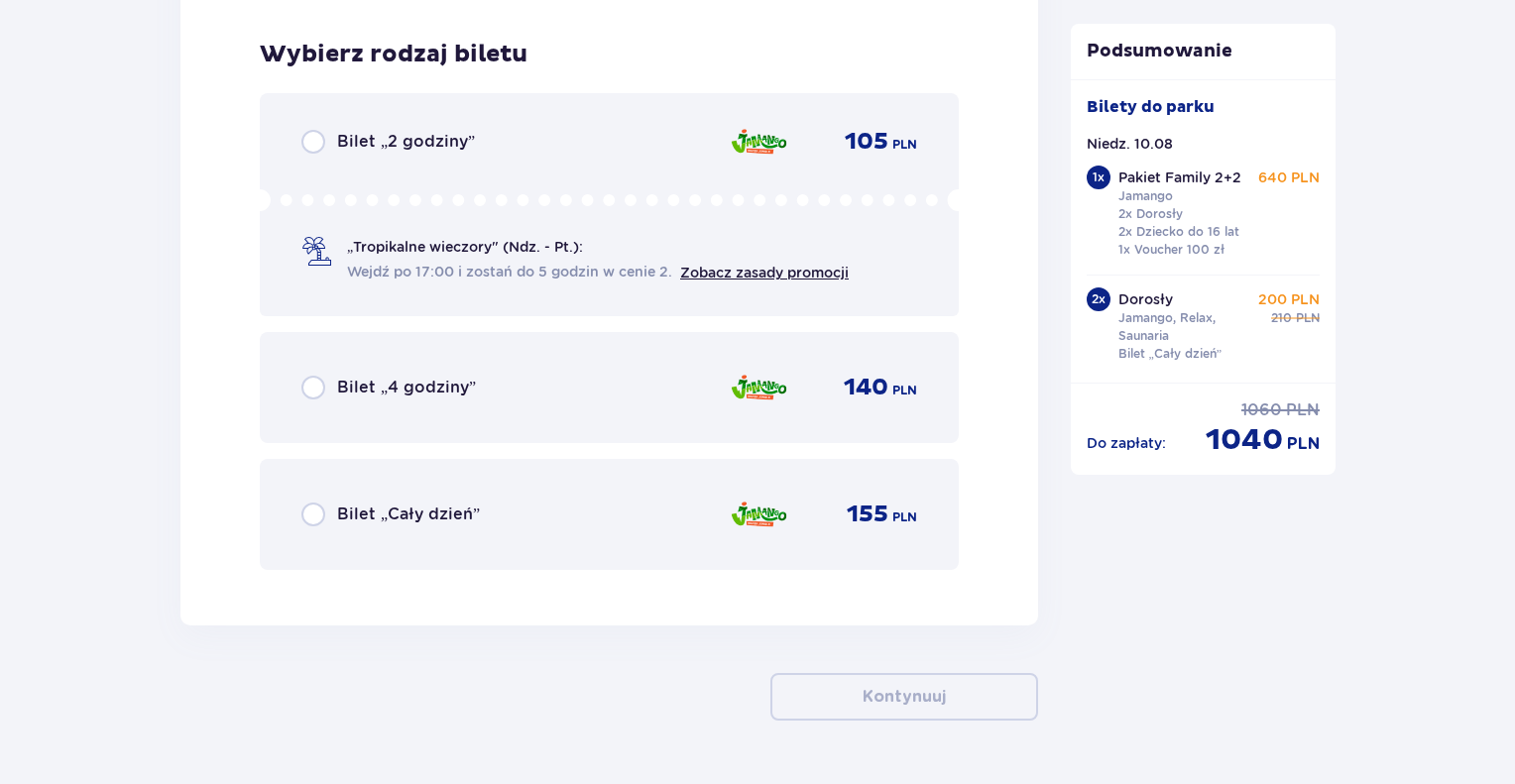 scroll, scrollTop: 5483, scrollLeft: 0, axis: vertical 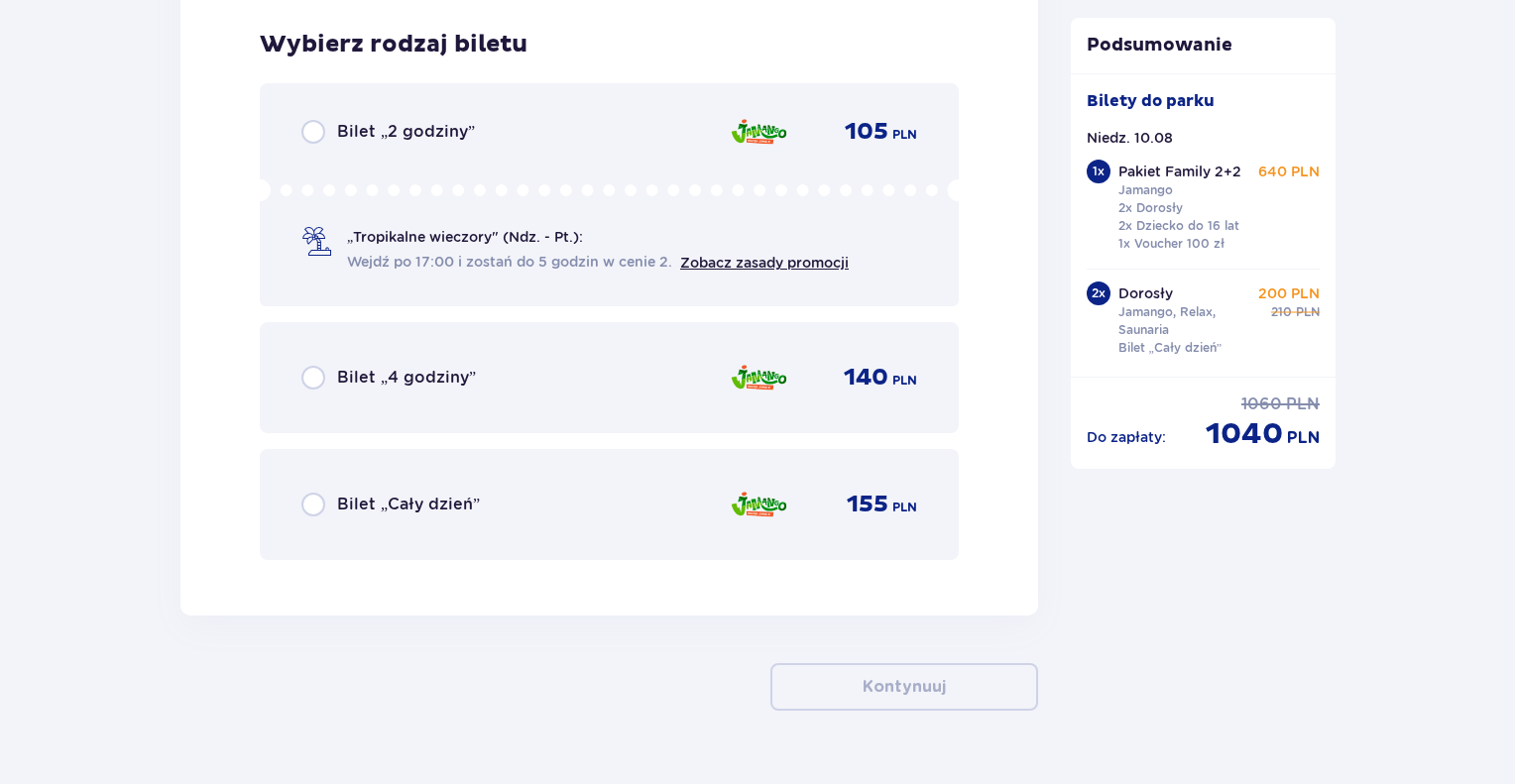 click on "Bilet „Cały dzień”   155 PLN" at bounding box center [609, 504] 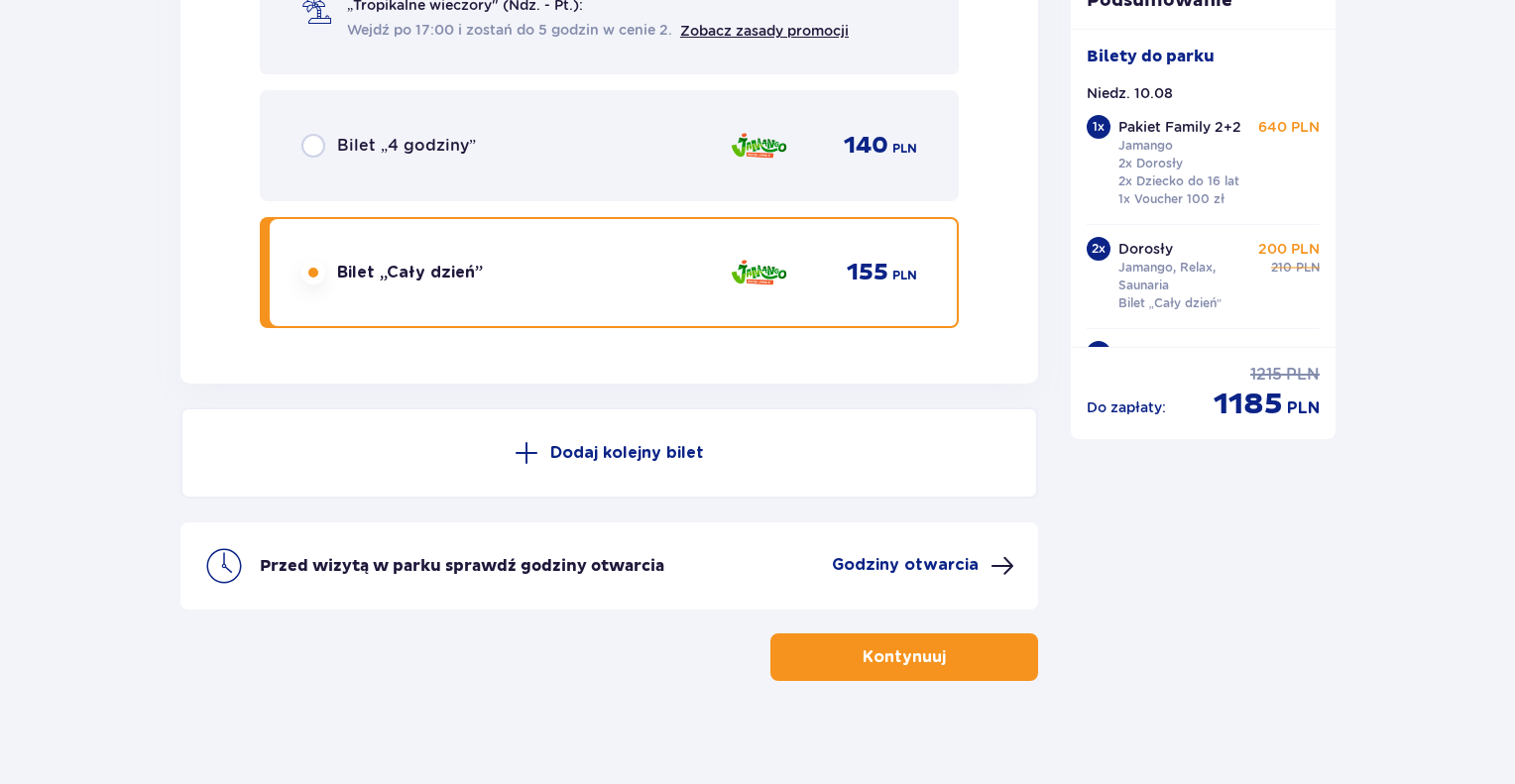 scroll, scrollTop: 5724, scrollLeft: 0, axis: vertical 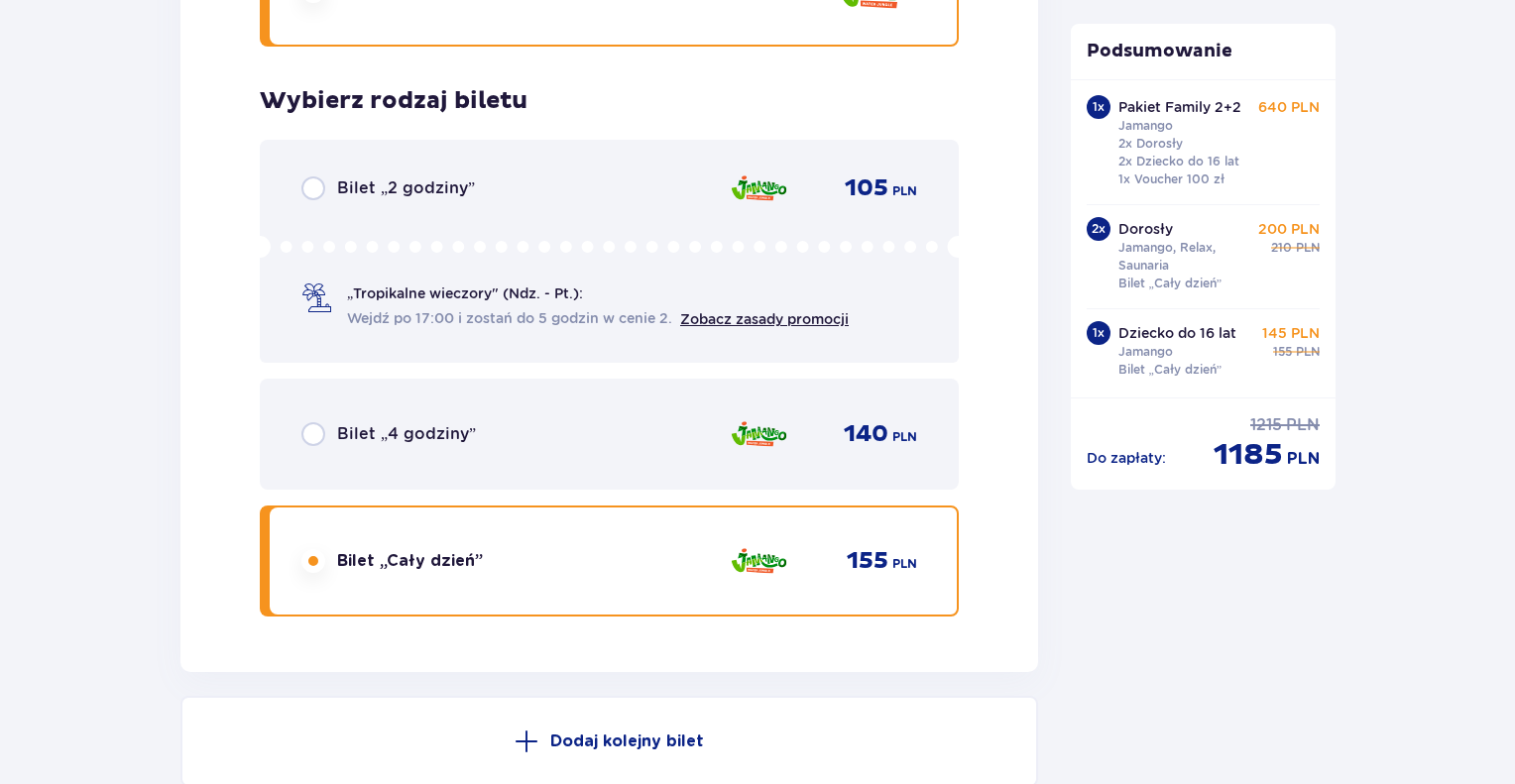 drag, startPoint x: 555, startPoint y: 734, endPoint x: 569, endPoint y: 651, distance: 84.172442 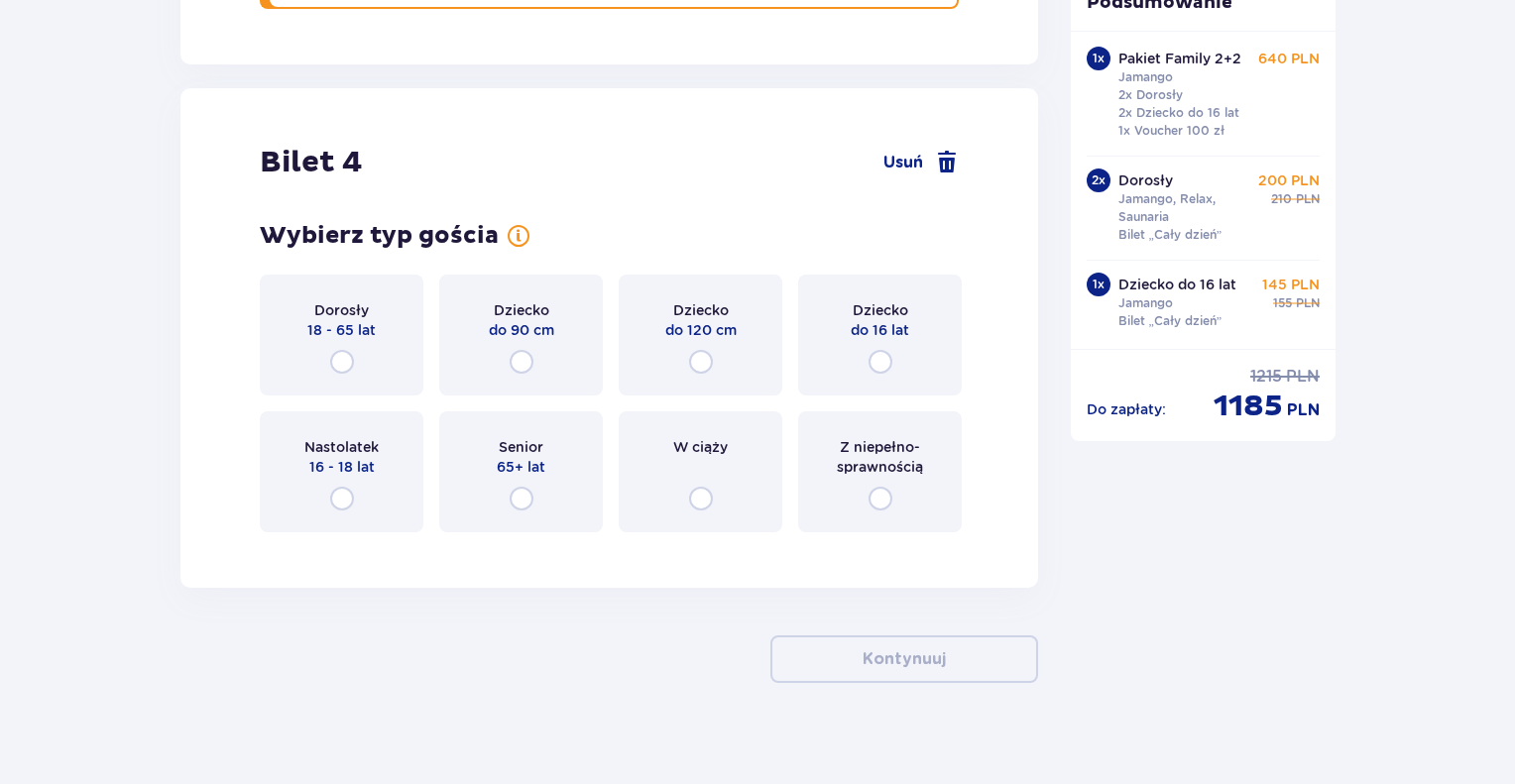 scroll, scrollTop: 6046, scrollLeft: 0, axis: vertical 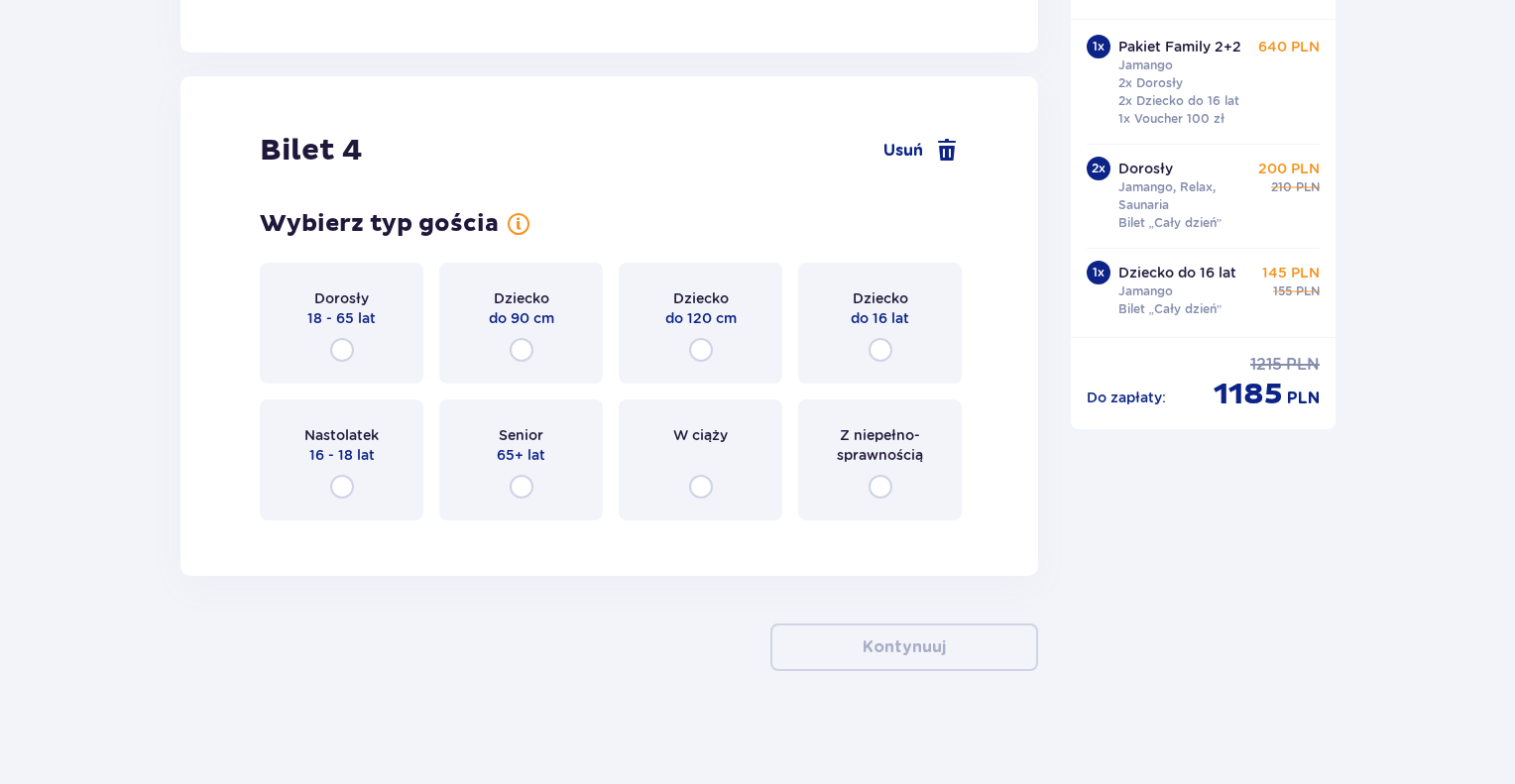 click on "do 16 lat" at bounding box center (879, 318) 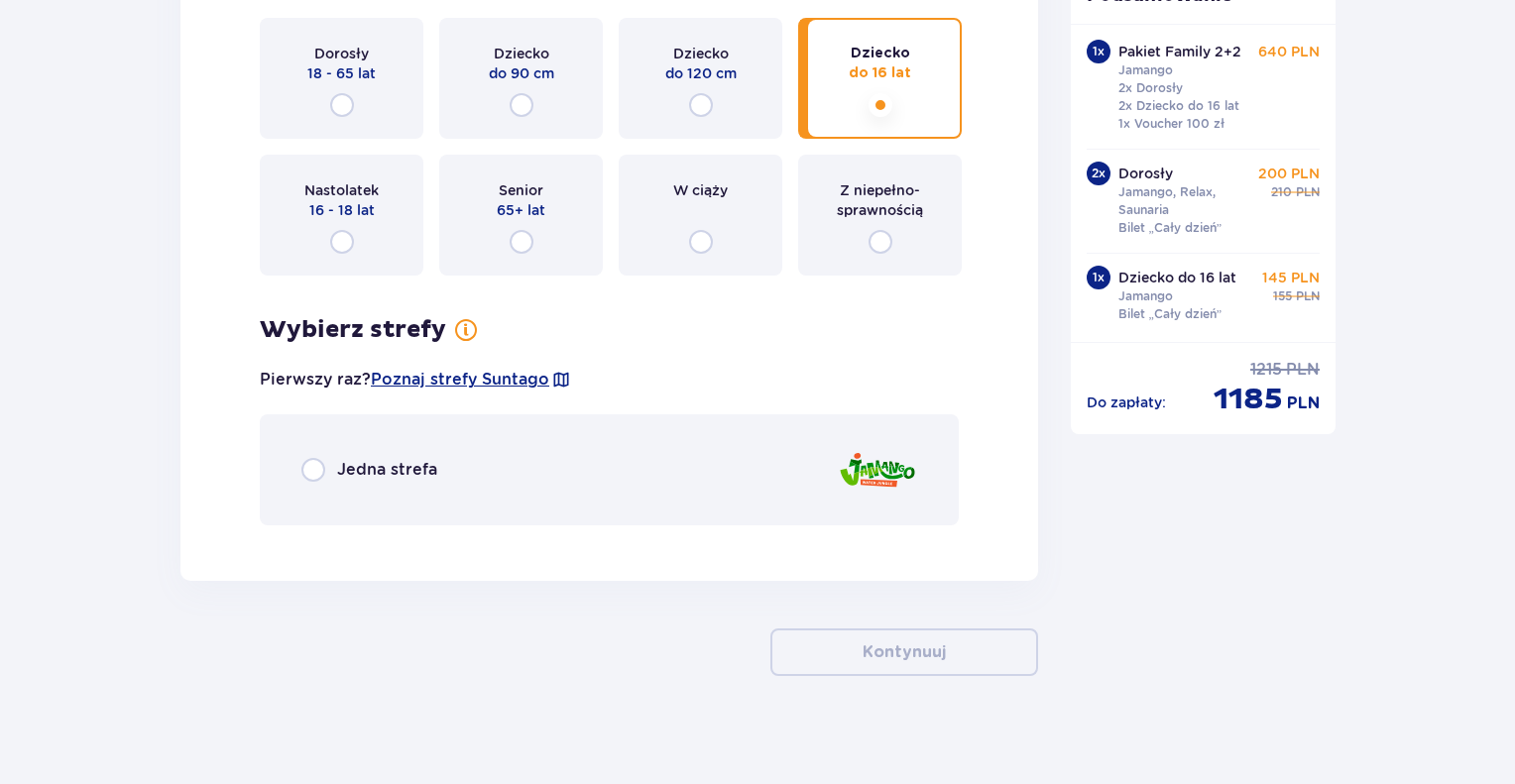 scroll, scrollTop: 6296, scrollLeft: 0, axis: vertical 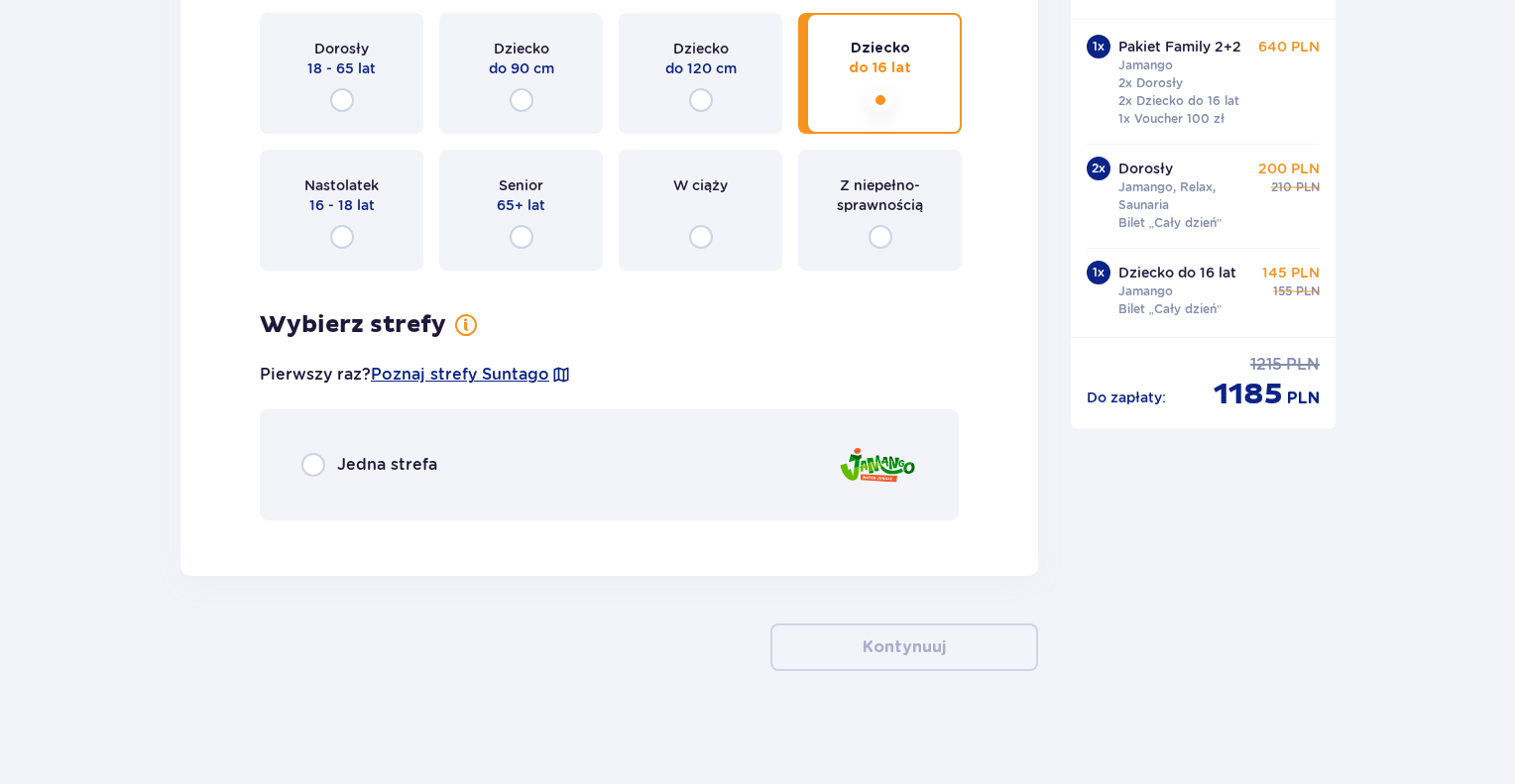 click on "Jedna strefa" at bounding box center (609, 465) 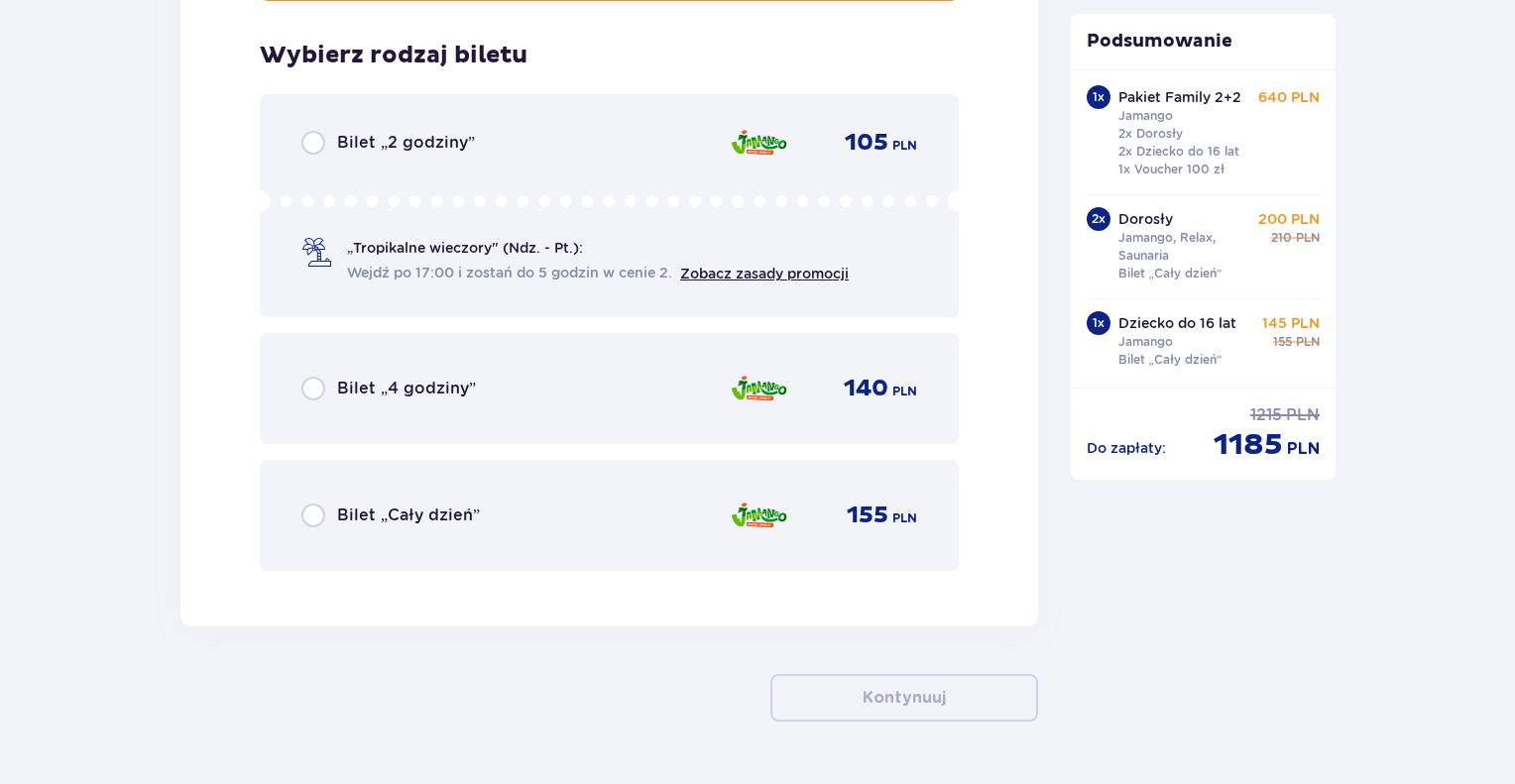 scroll, scrollTop: 6826, scrollLeft: 0, axis: vertical 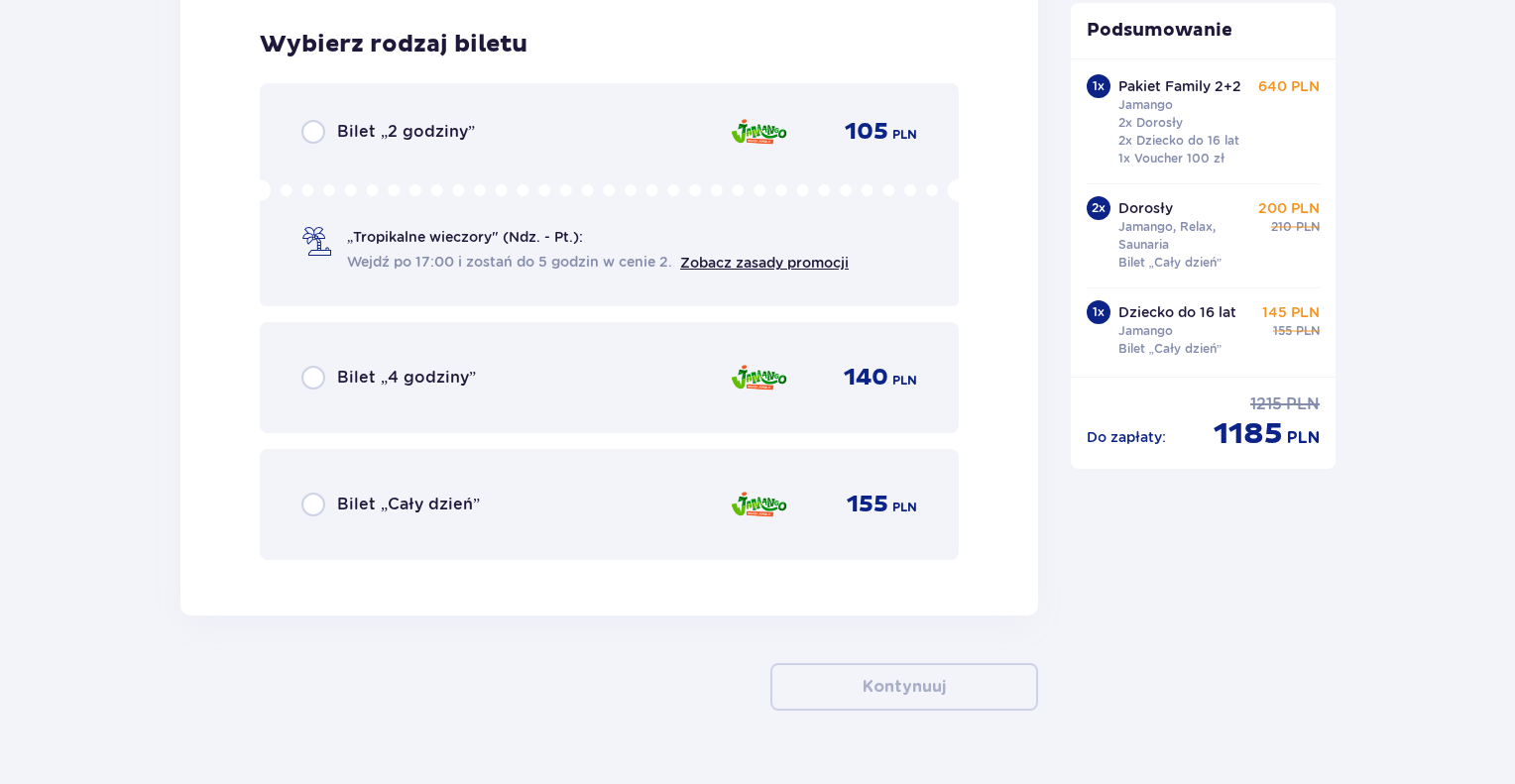 click at bounding box center [758, 504] 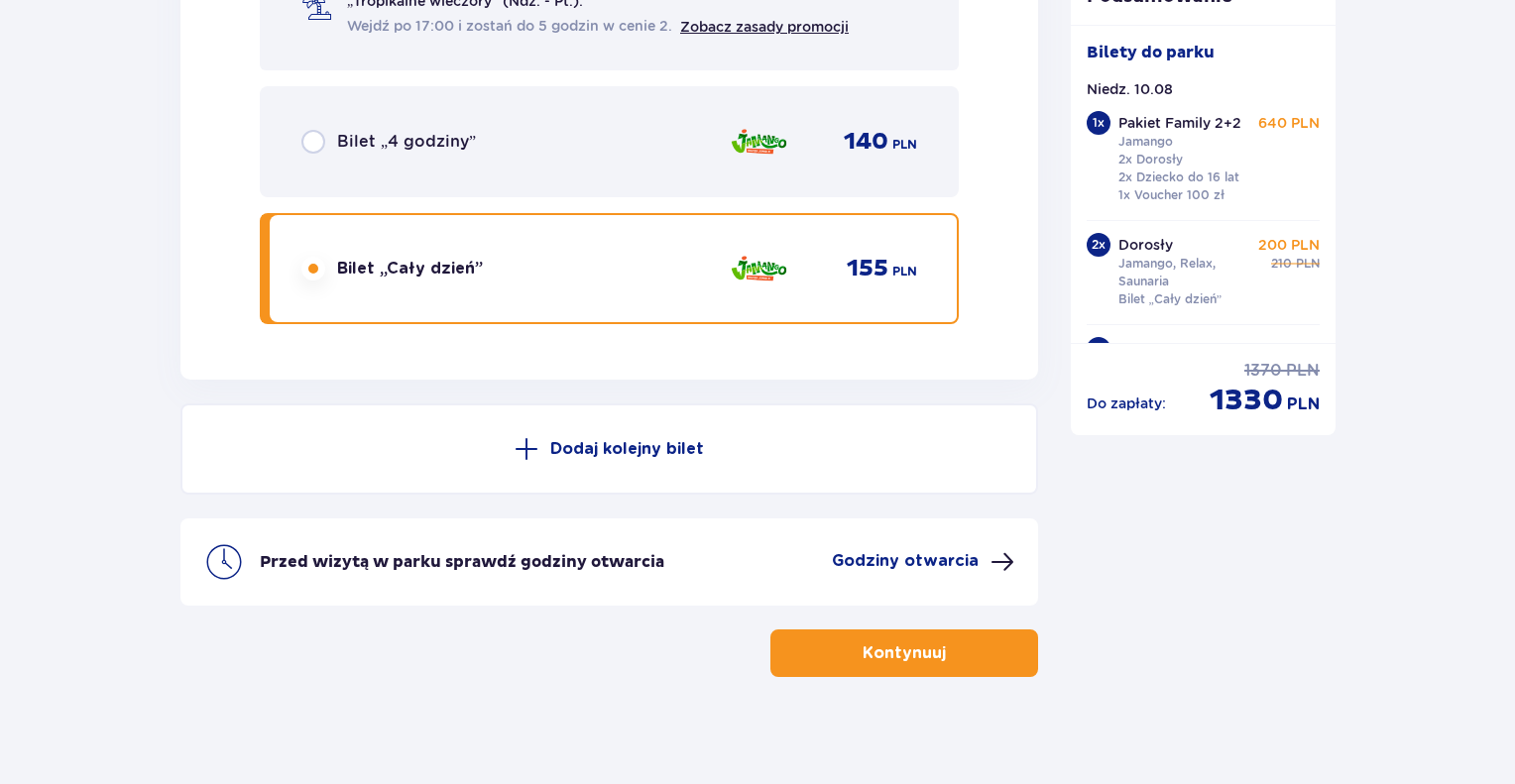 scroll, scrollTop: 7066, scrollLeft: 0, axis: vertical 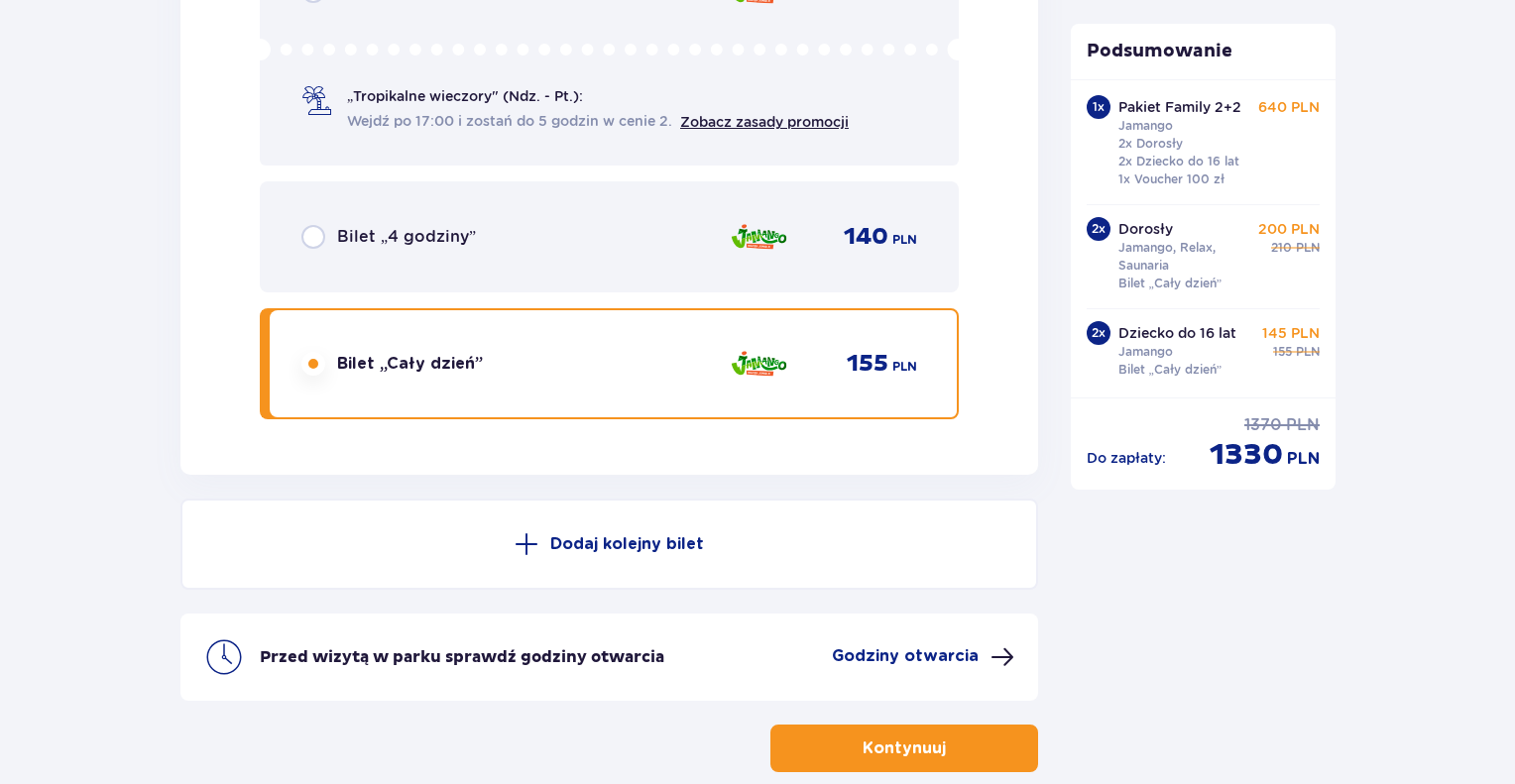 click on "Dodaj kolejny bilet" at bounding box center [627, 544] 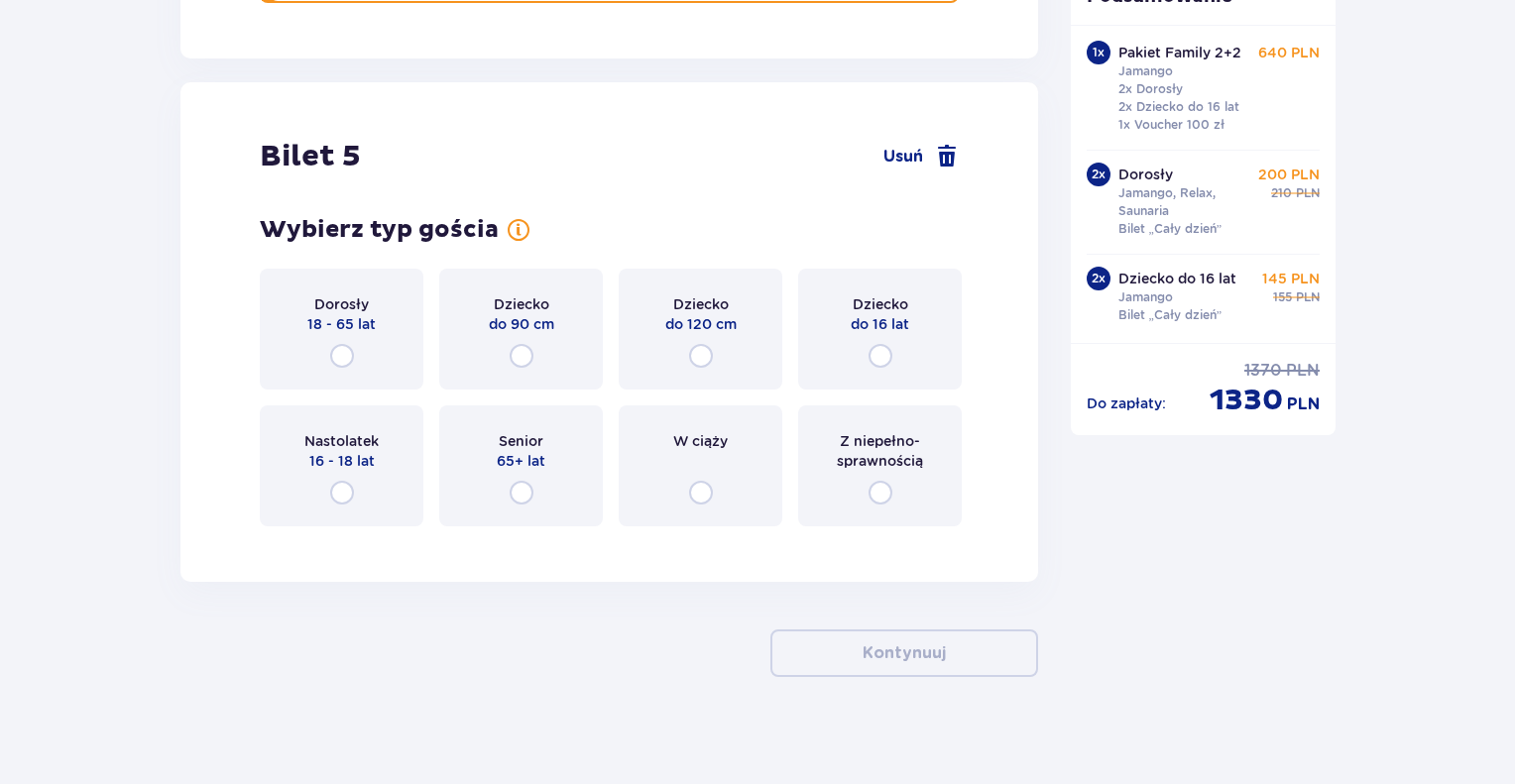scroll, scrollTop: 7388, scrollLeft: 0, axis: vertical 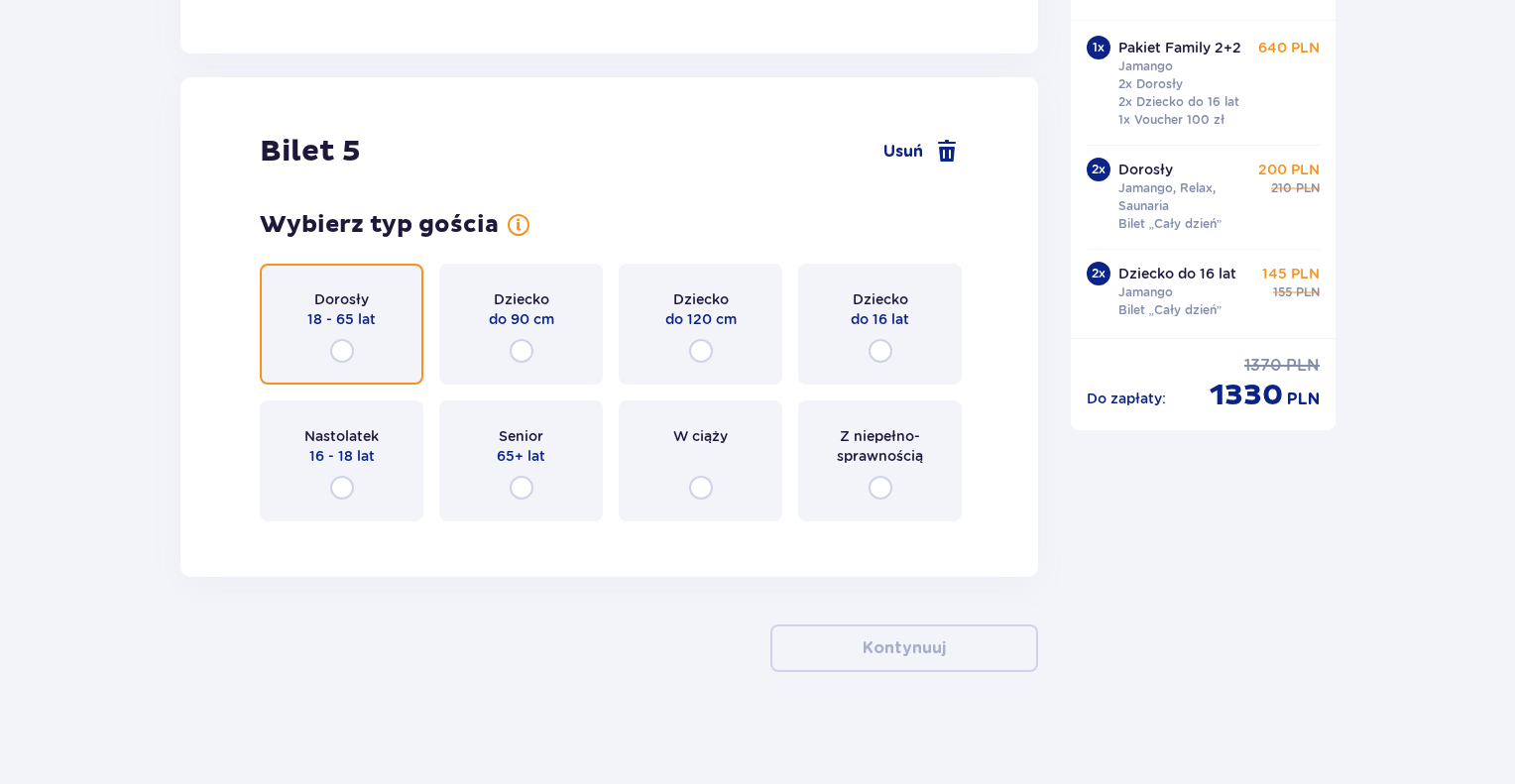 click at bounding box center [342, 351] 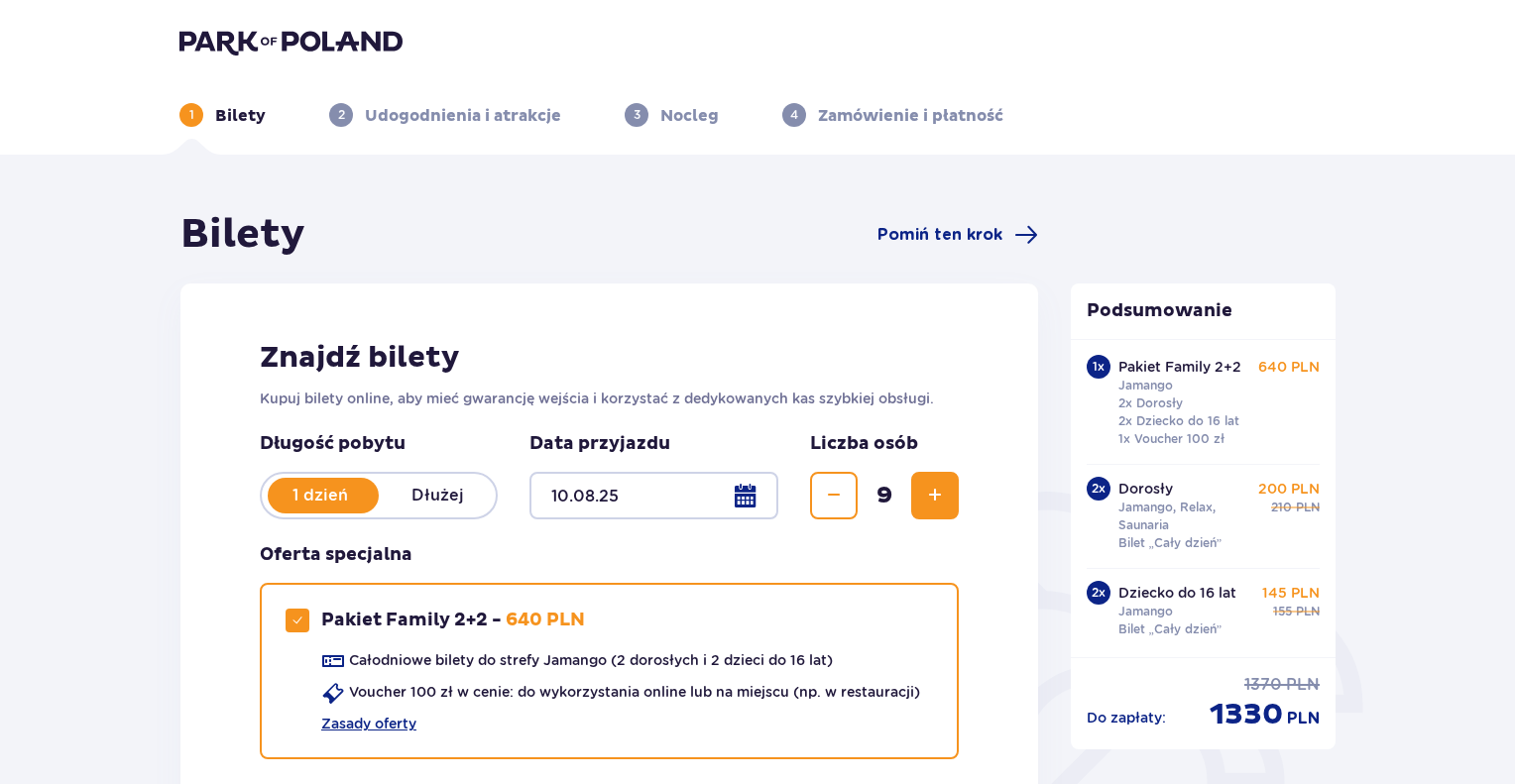 scroll, scrollTop: 99, scrollLeft: 0, axis: vertical 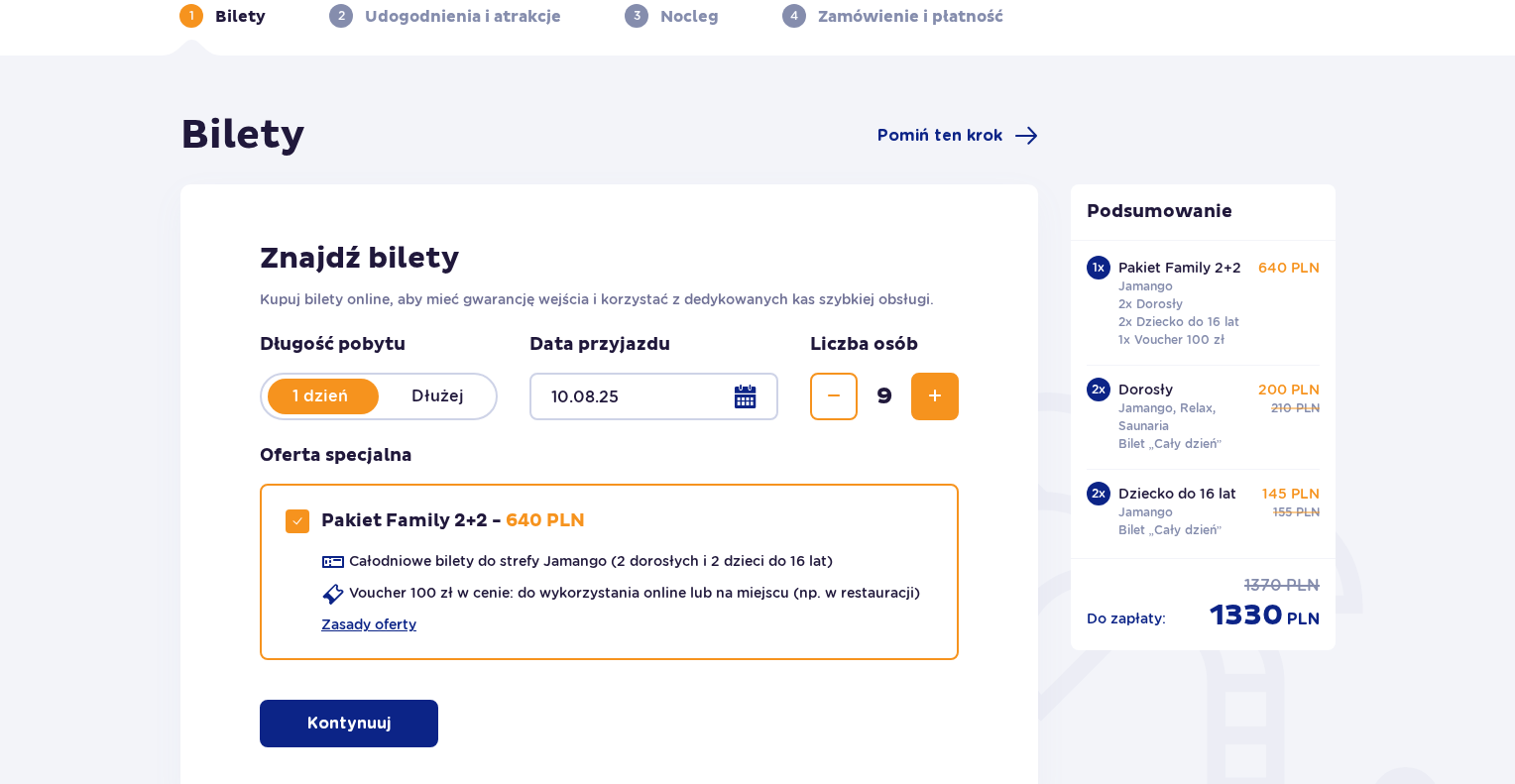 click on "Dziecko do 16 lat" at bounding box center [1177, 494] 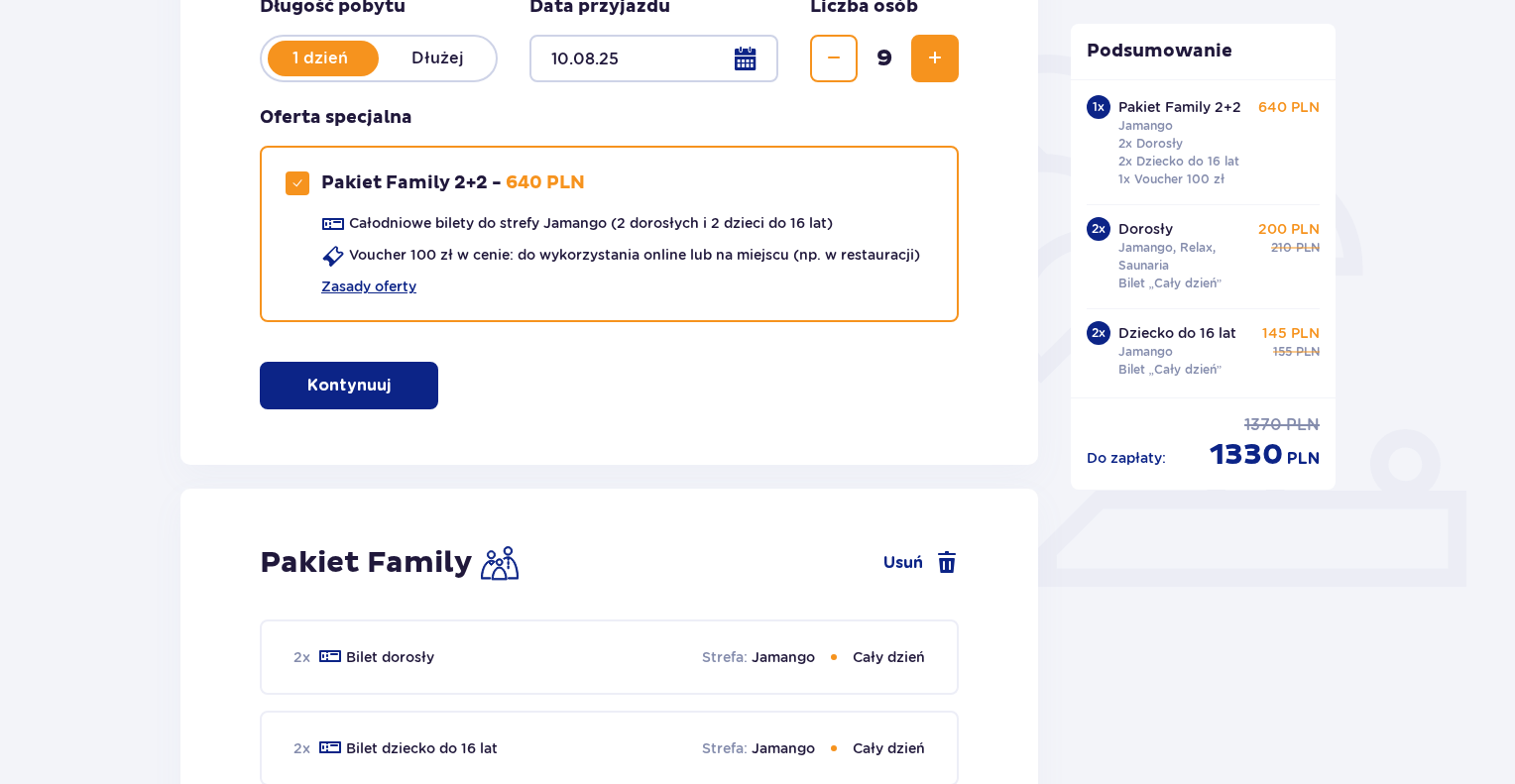 scroll, scrollTop: 595, scrollLeft: 0, axis: vertical 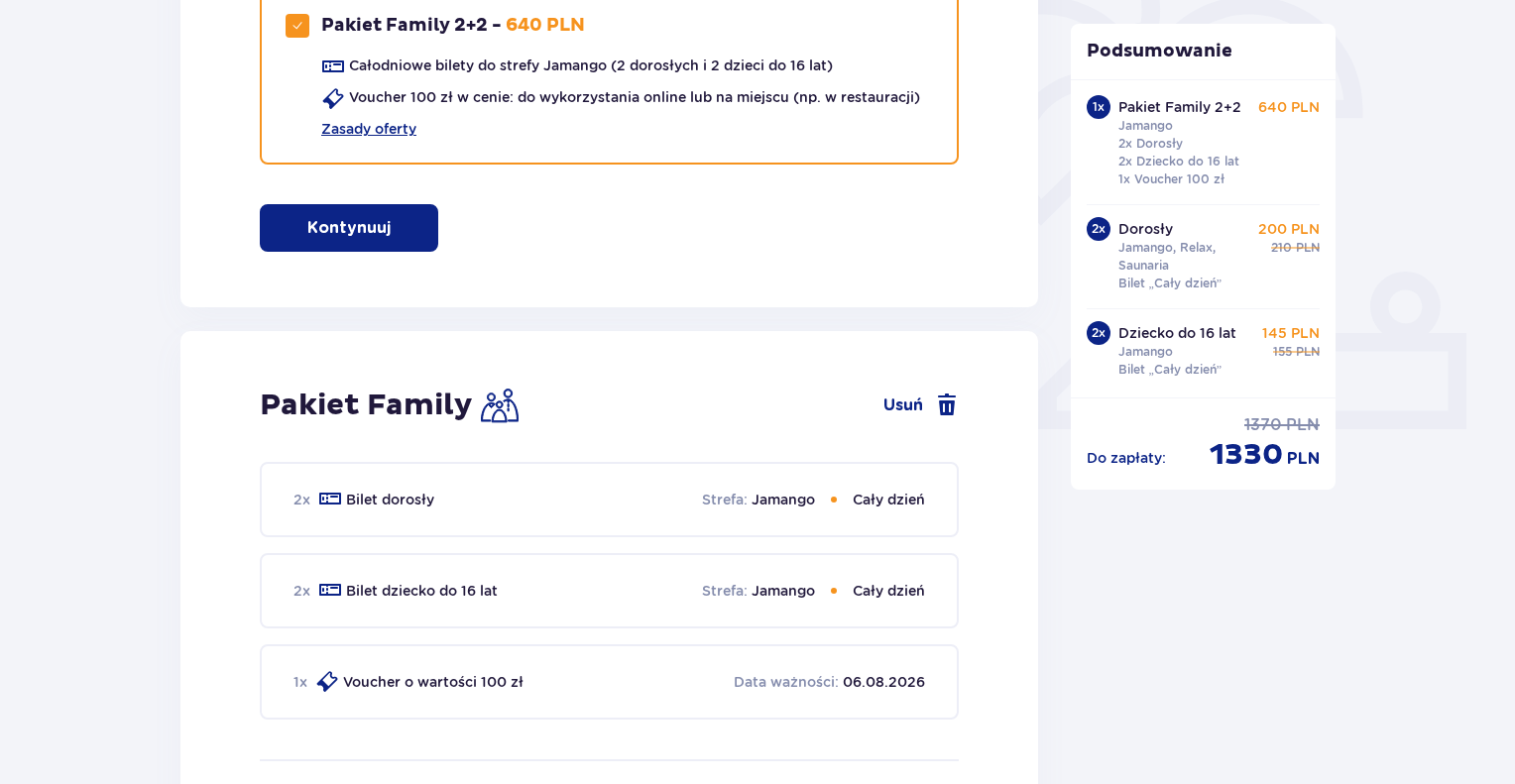 click on "155 PLN" at bounding box center (1296, 352) 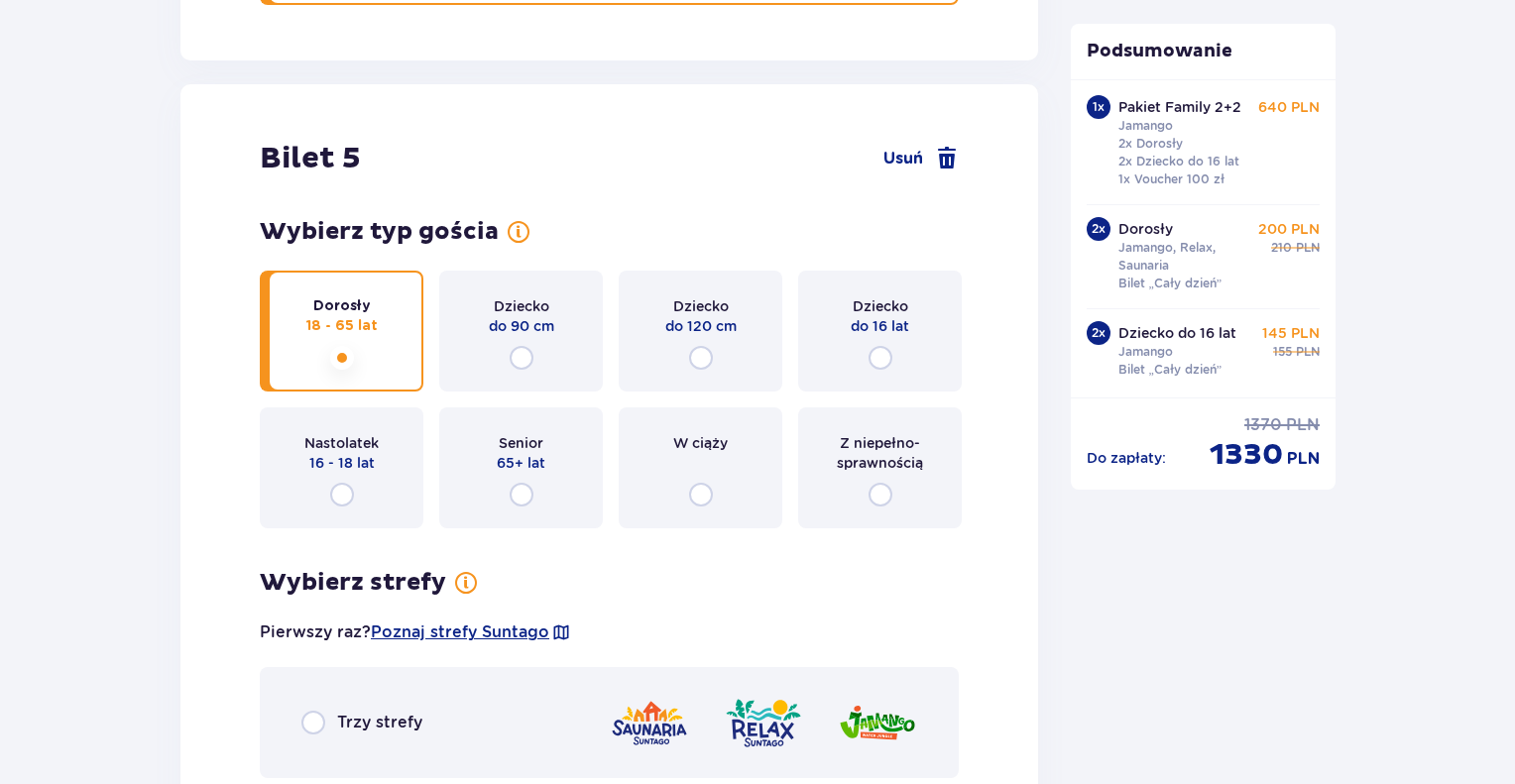 scroll, scrollTop: 7297, scrollLeft: 0, axis: vertical 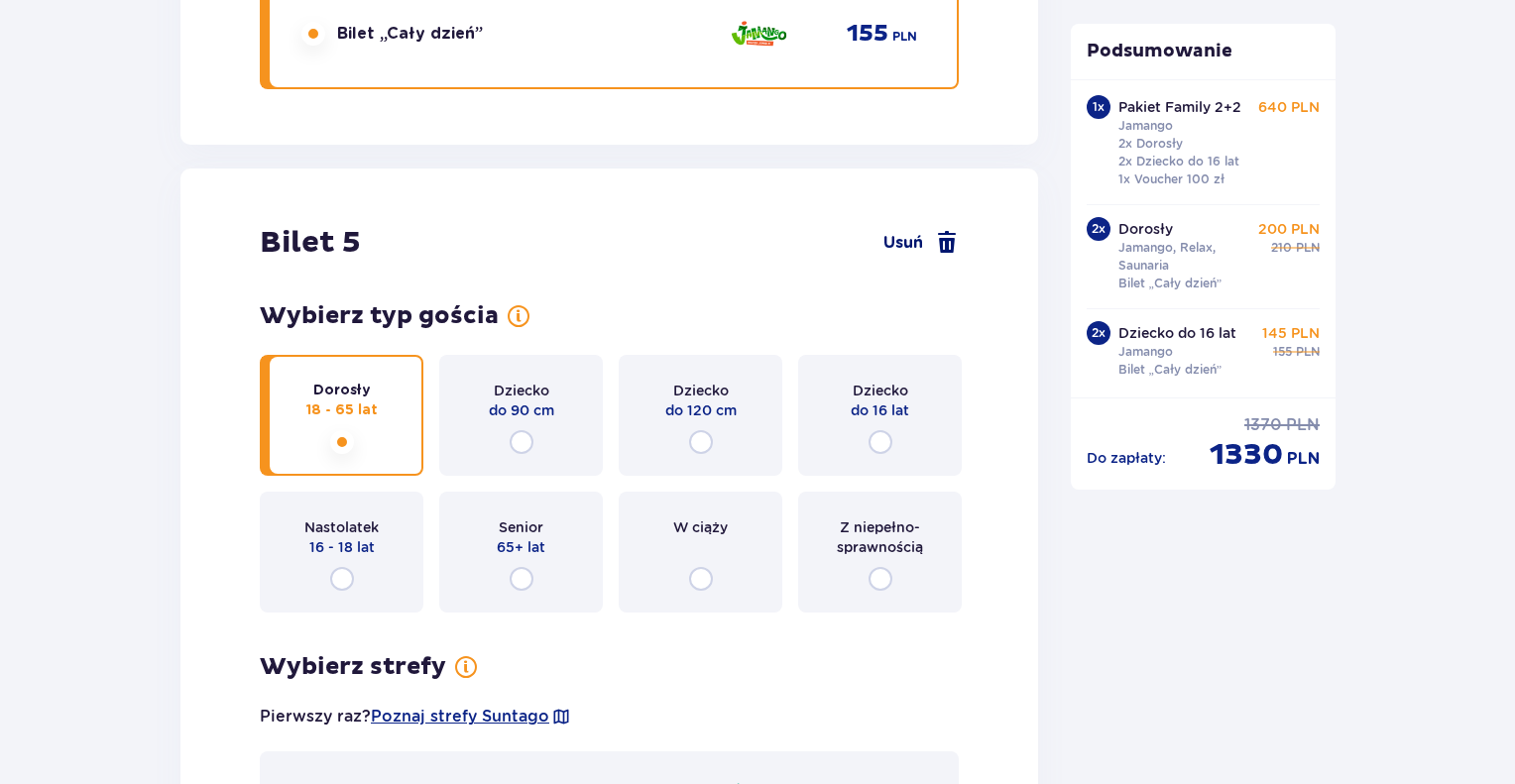 click at bounding box center [947, 243] 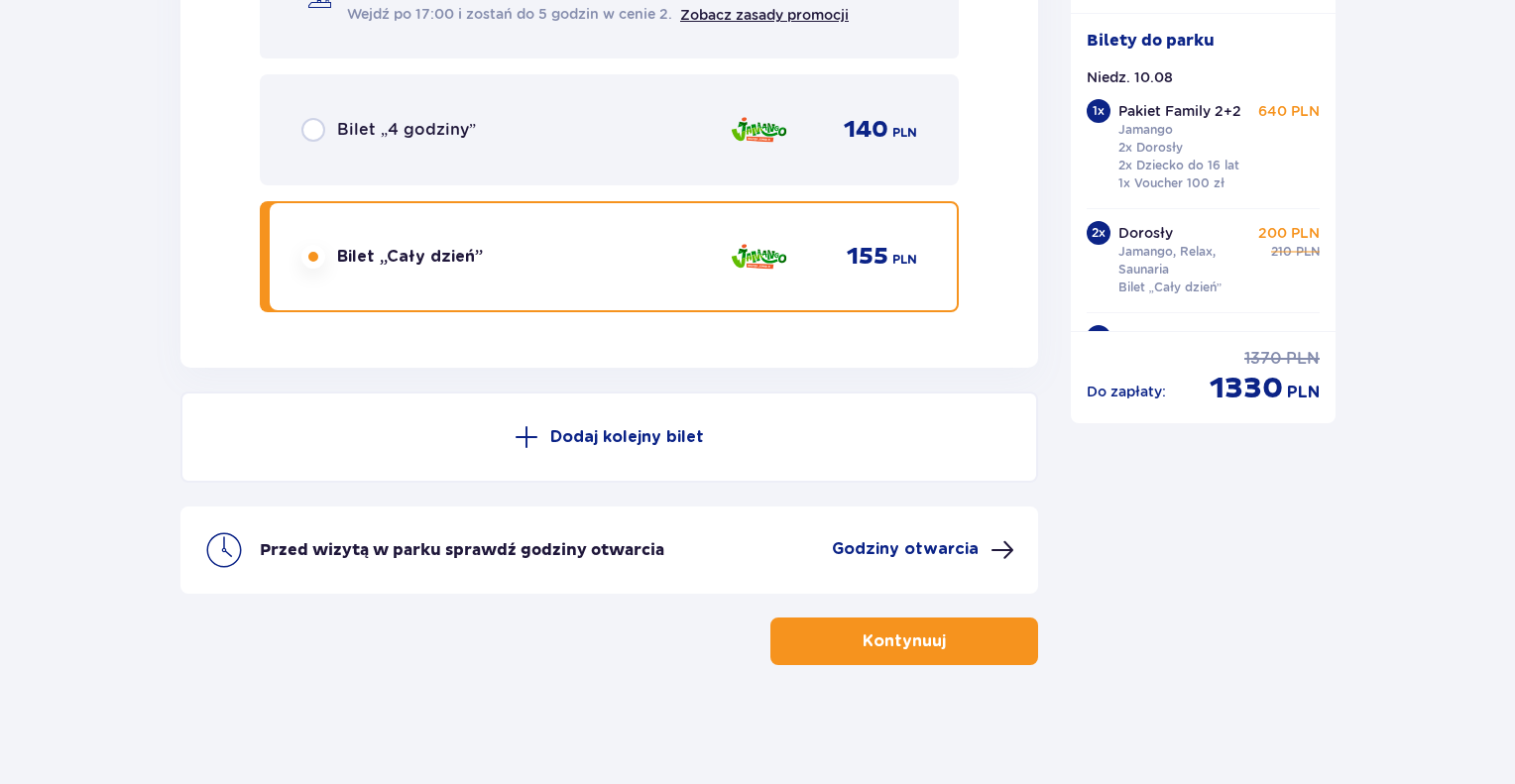 scroll, scrollTop: 7066, scrollLeft: 0, axis: vertical 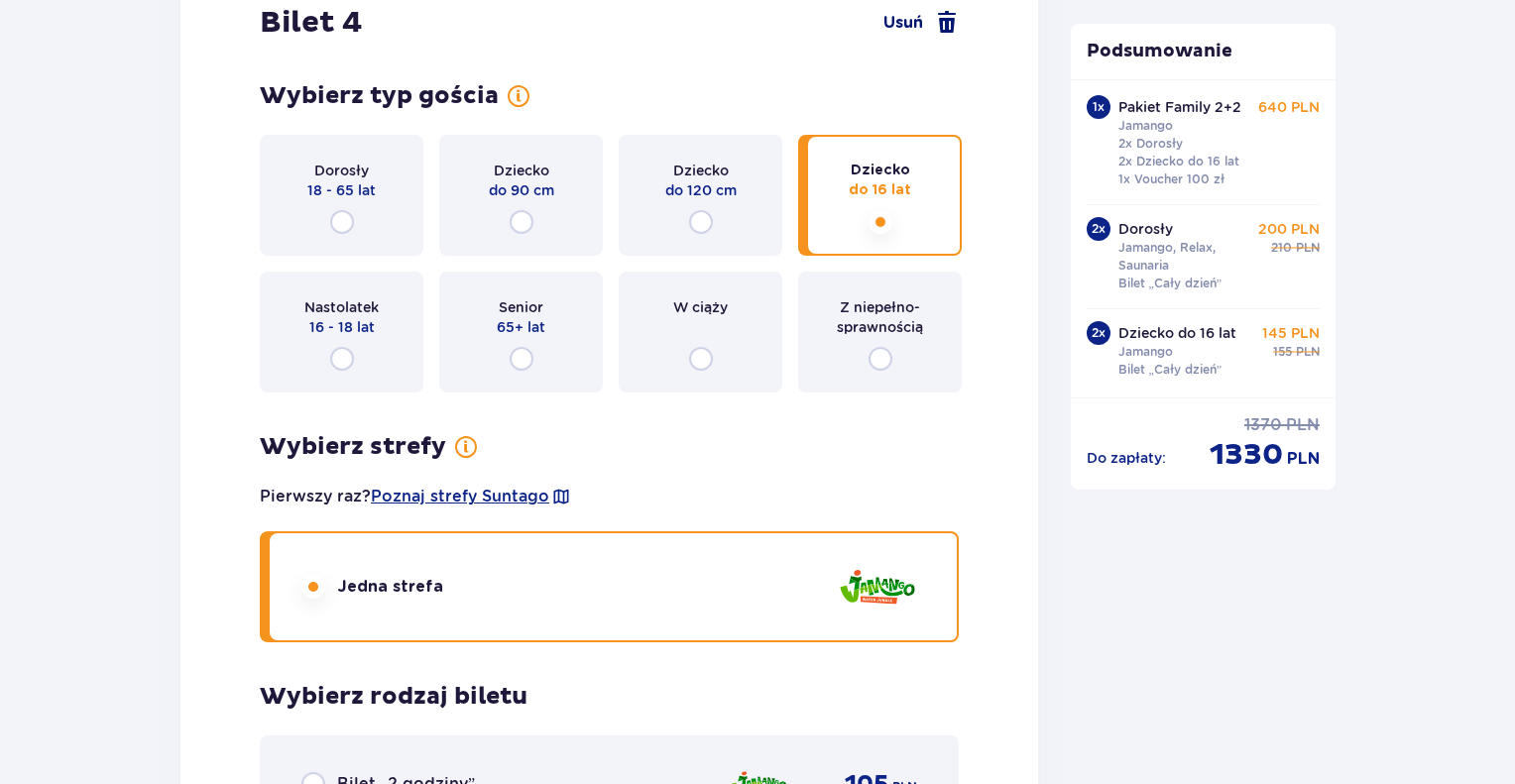 click at bounding box center [947, 23] 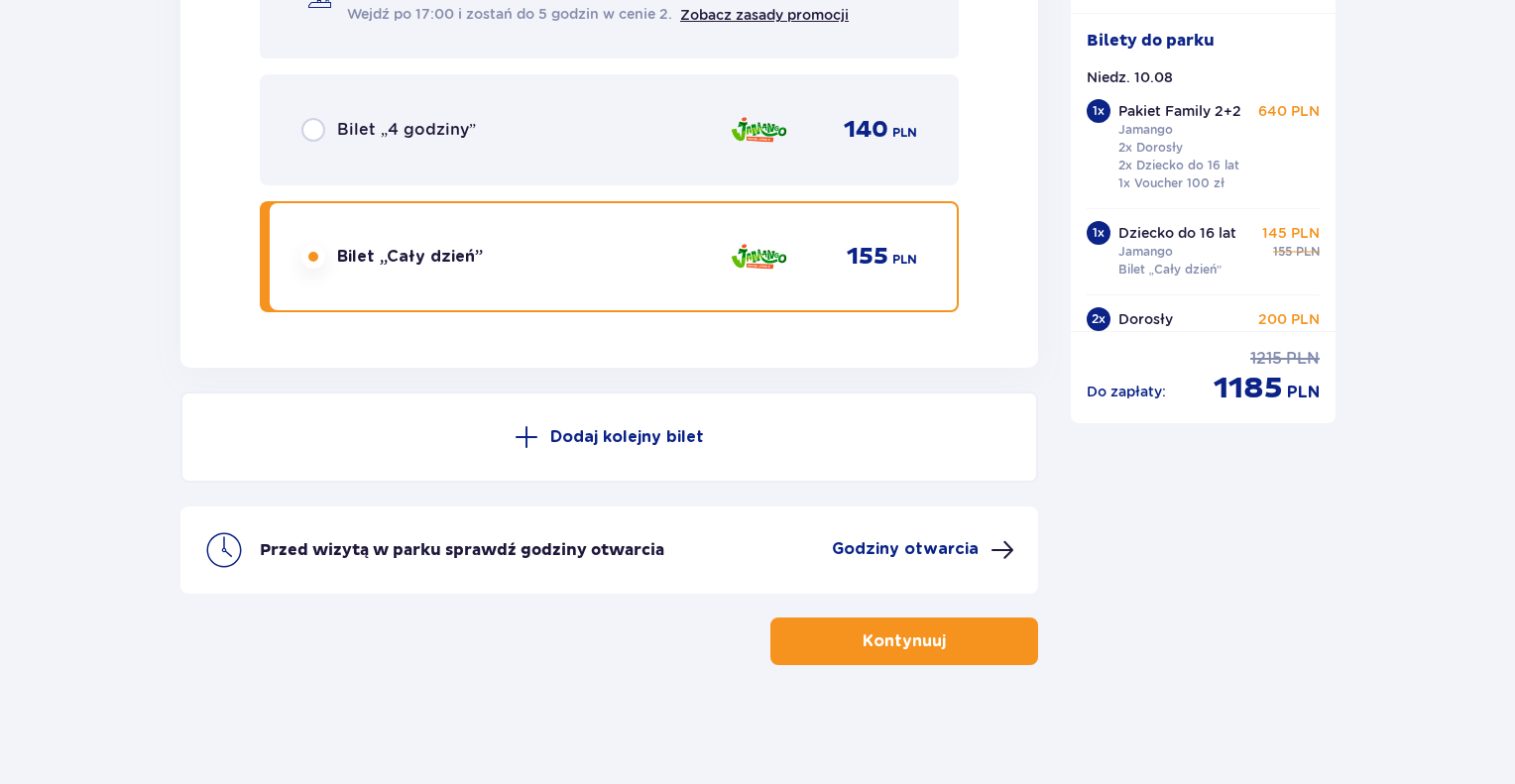 scroll, scrollTop: 5724, scrollLeft: 0, axis: vertical 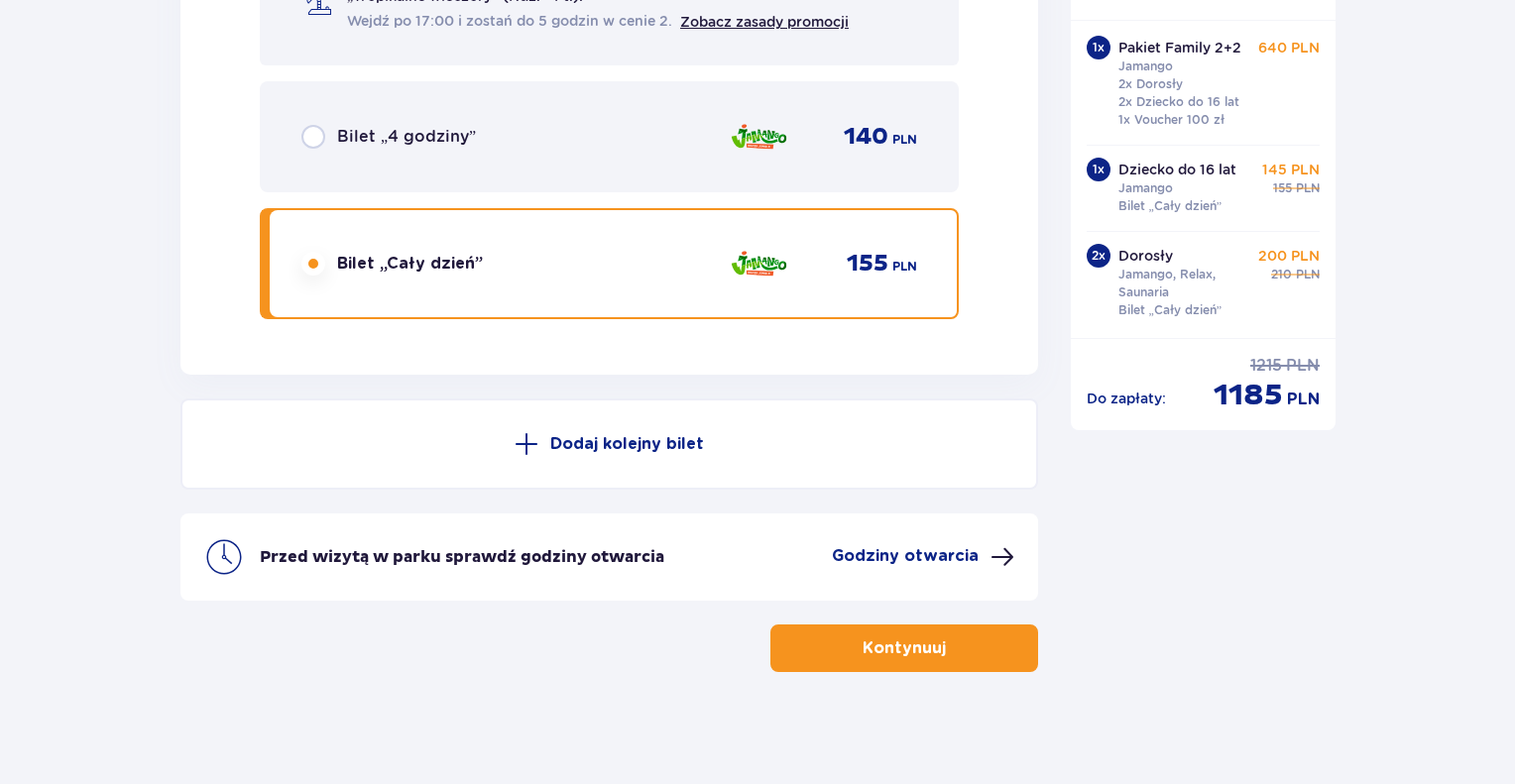 click at bounding box center [950, 648] 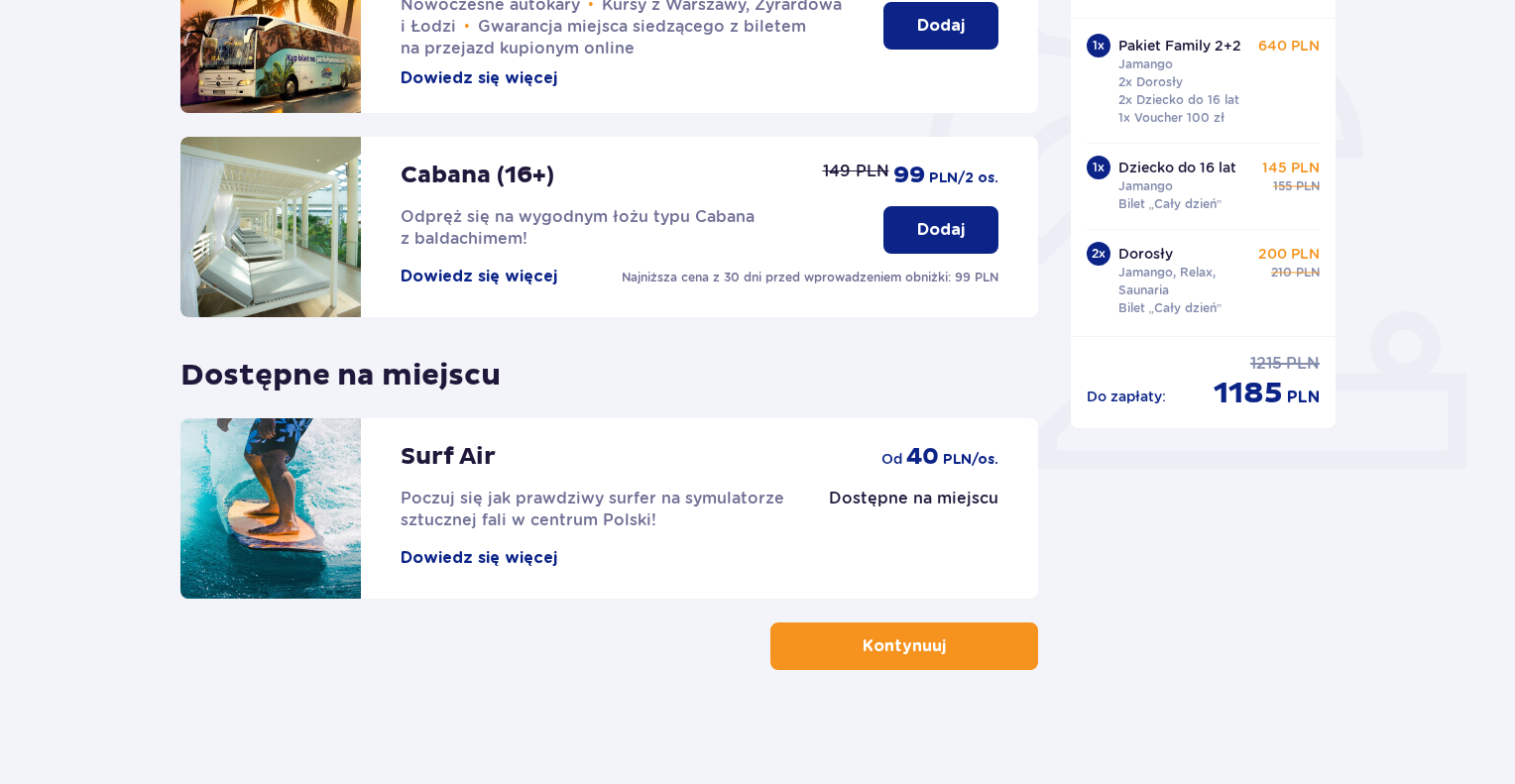 scroll, scrollTop: 559, scrollLeft: 0, axis: vertical 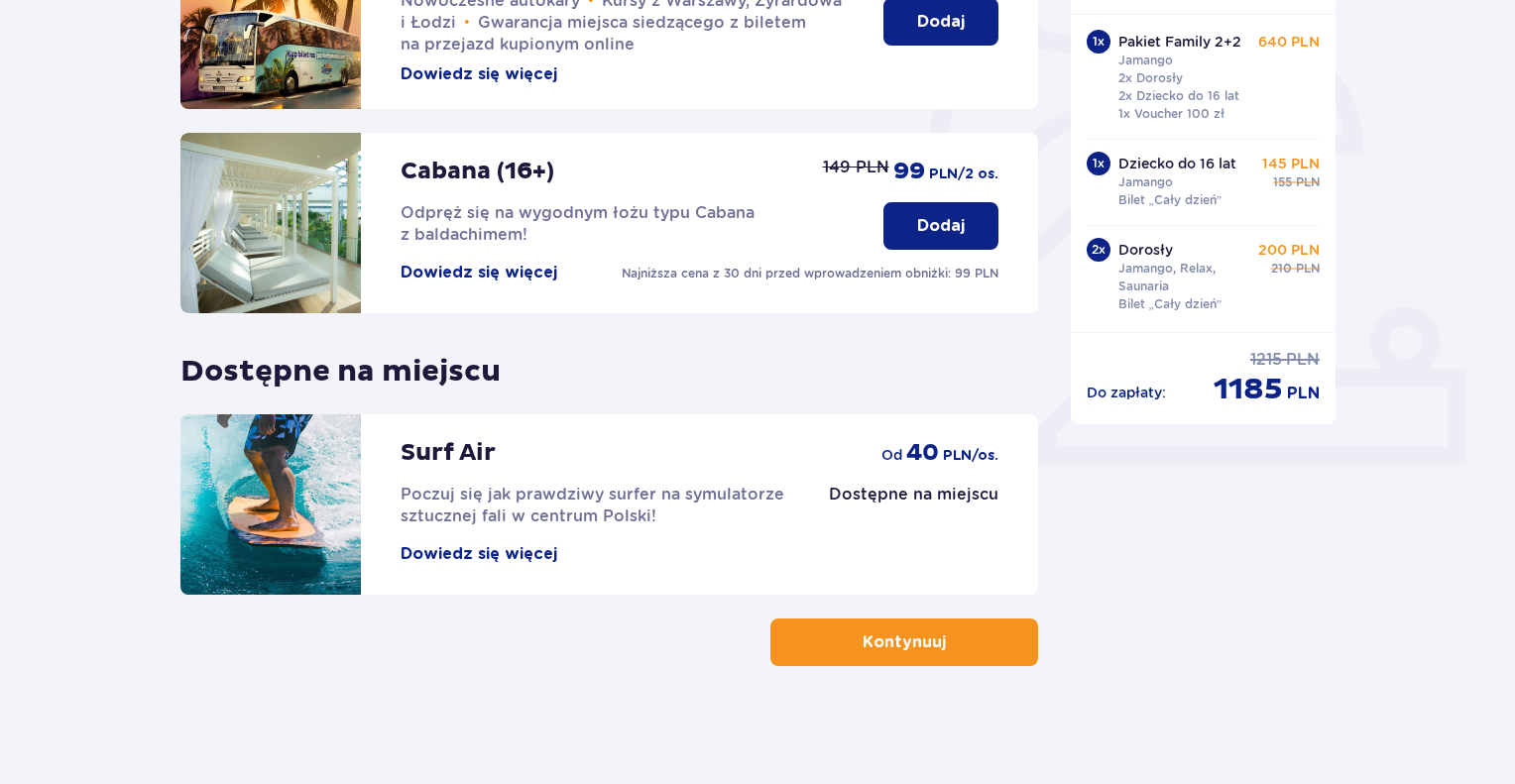 click on "Kontynuuj" at bounding box center [904, 642] 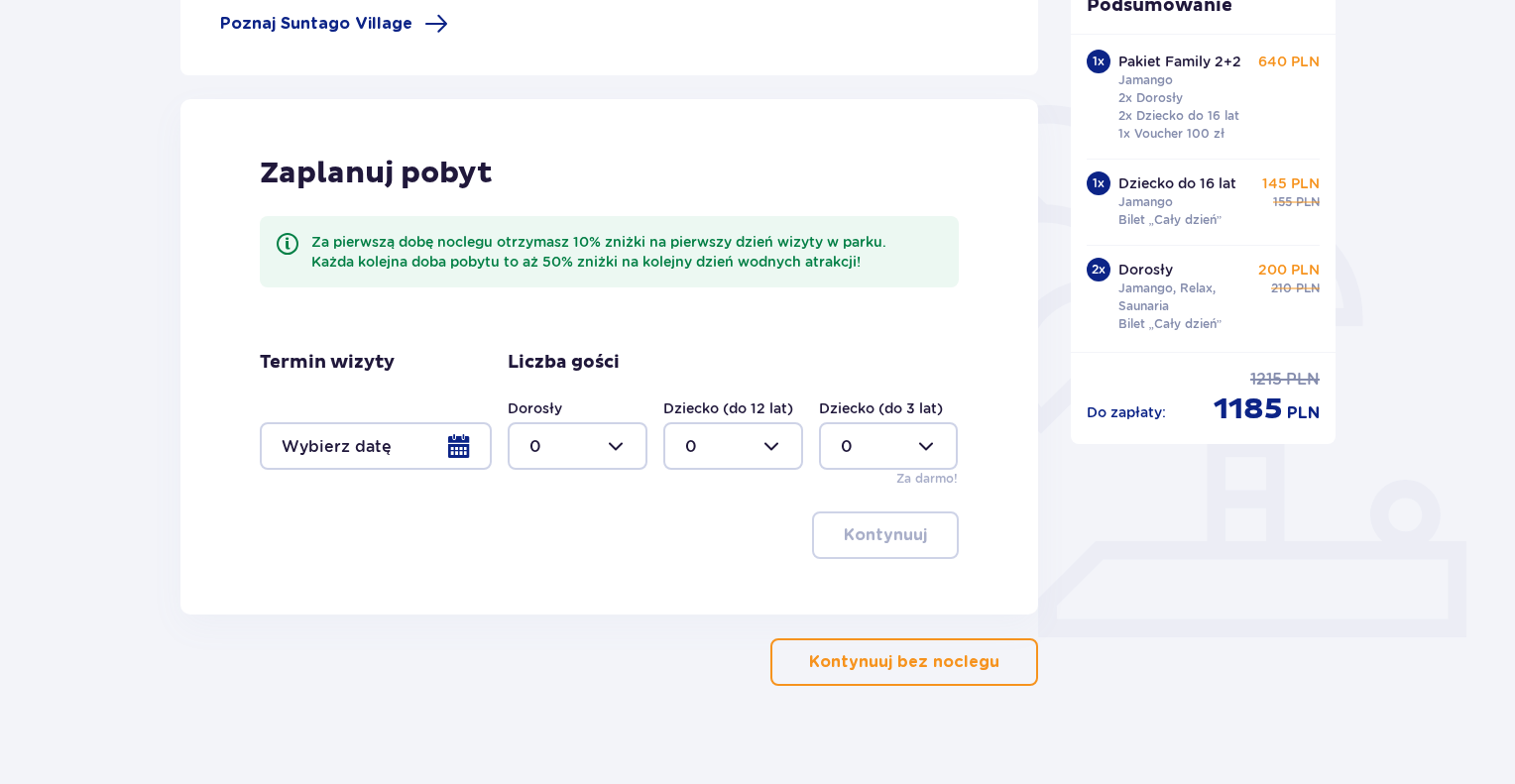 scroll, scrollTop: 407, scrollLeft: 0, axis: vertical 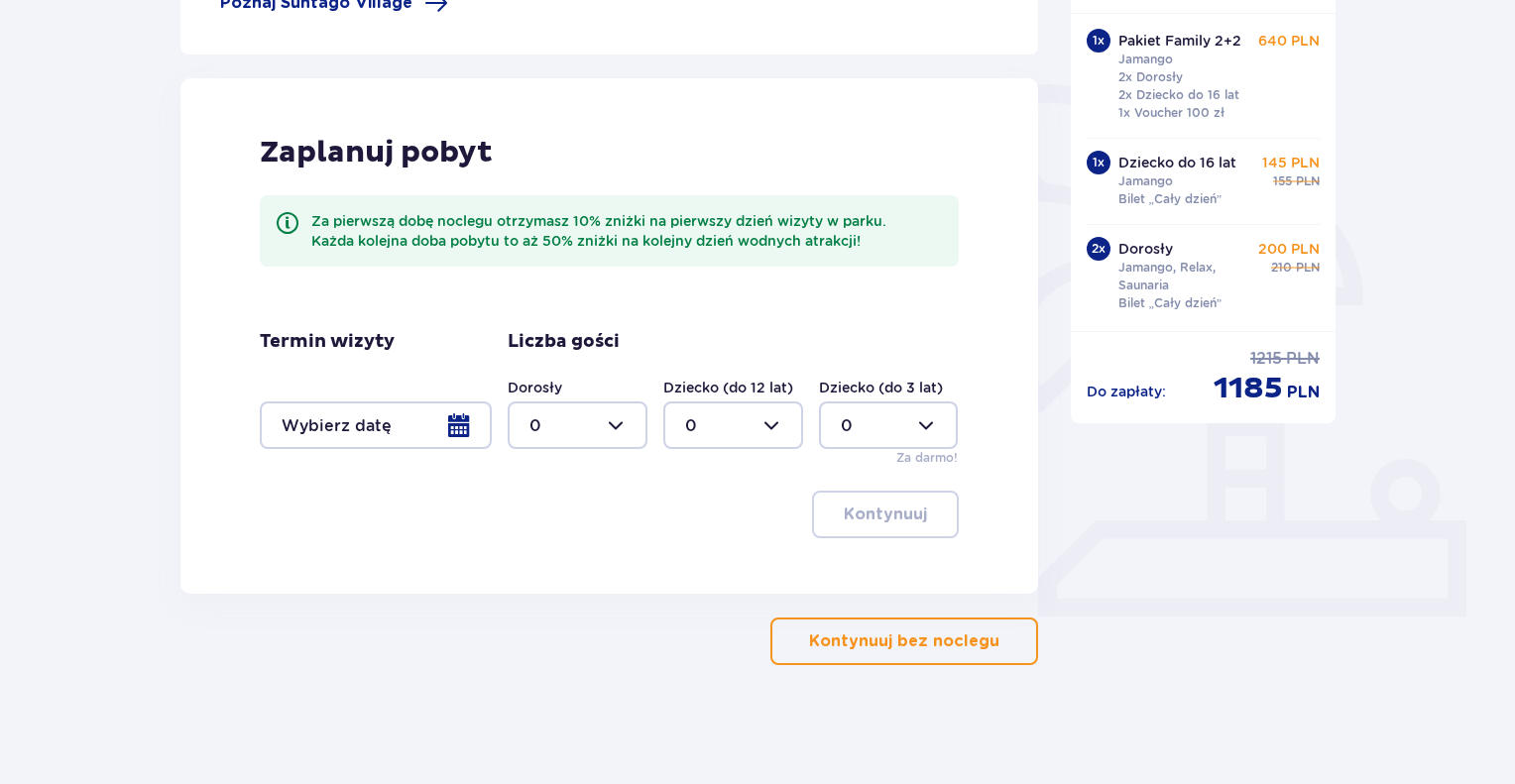 click at bounding box center (1003, 641) 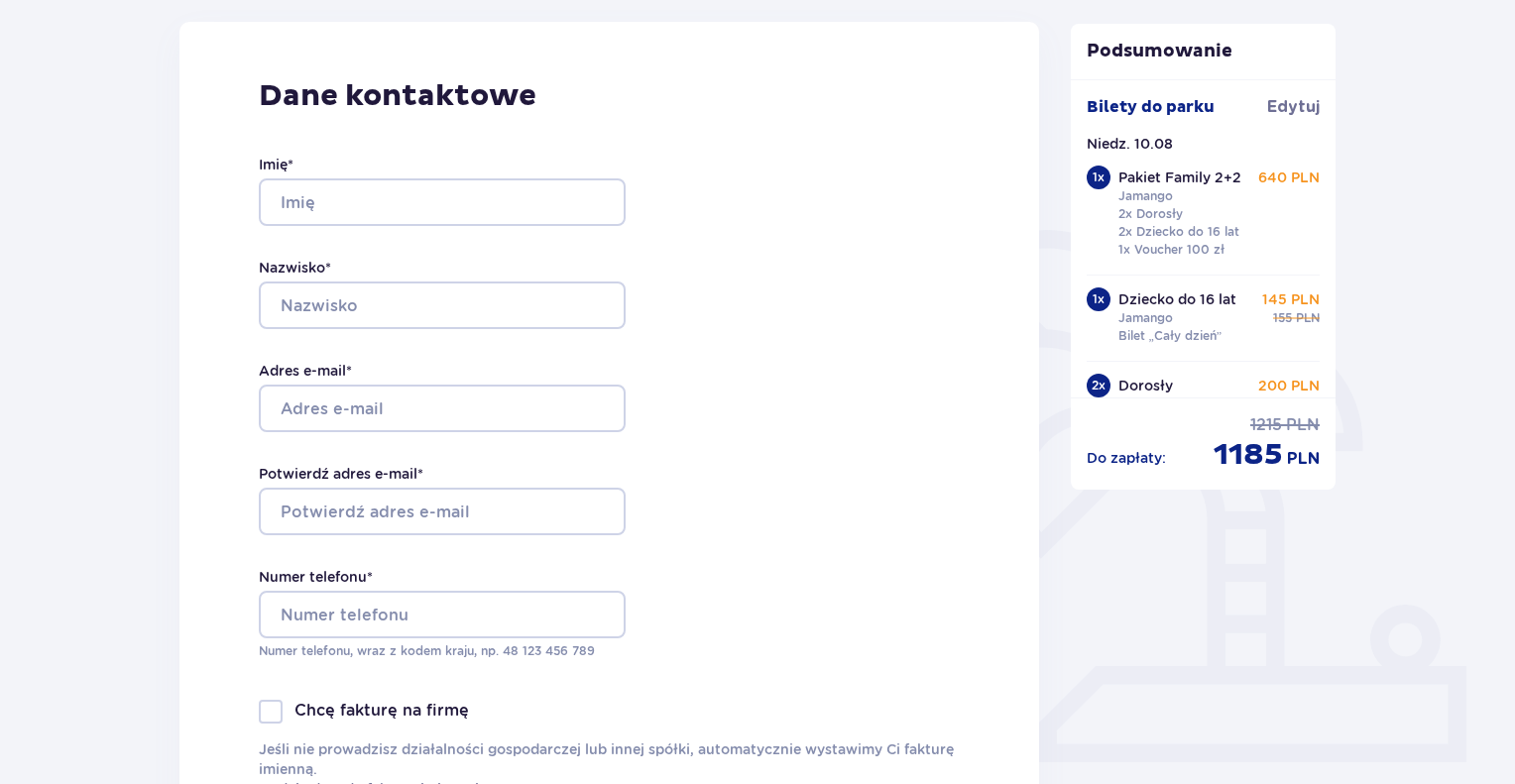 scroll, scrollTop: 297, scrollLeft: 0, axis: vertical 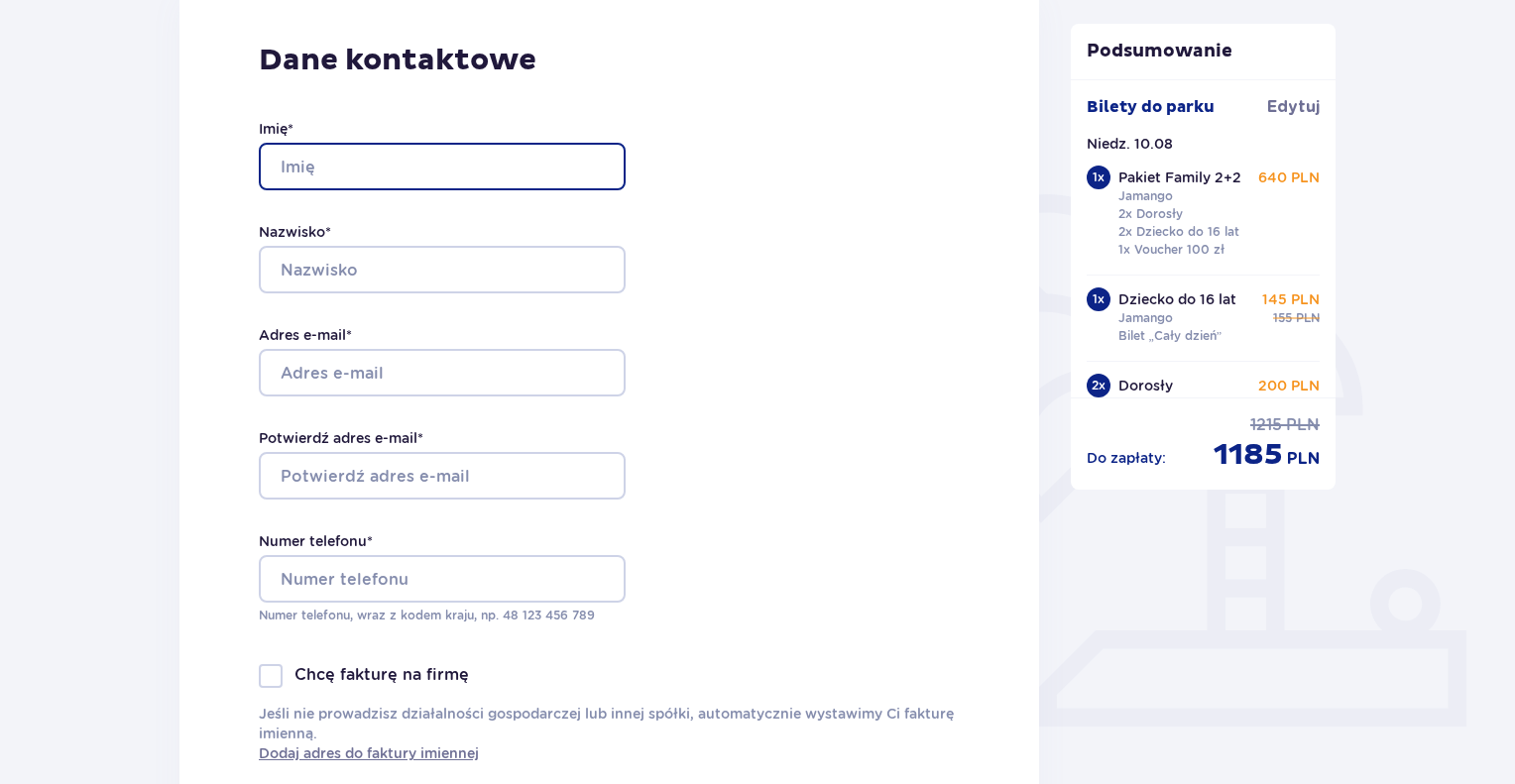 click on "Imię *" at bounding box center (442, 167) 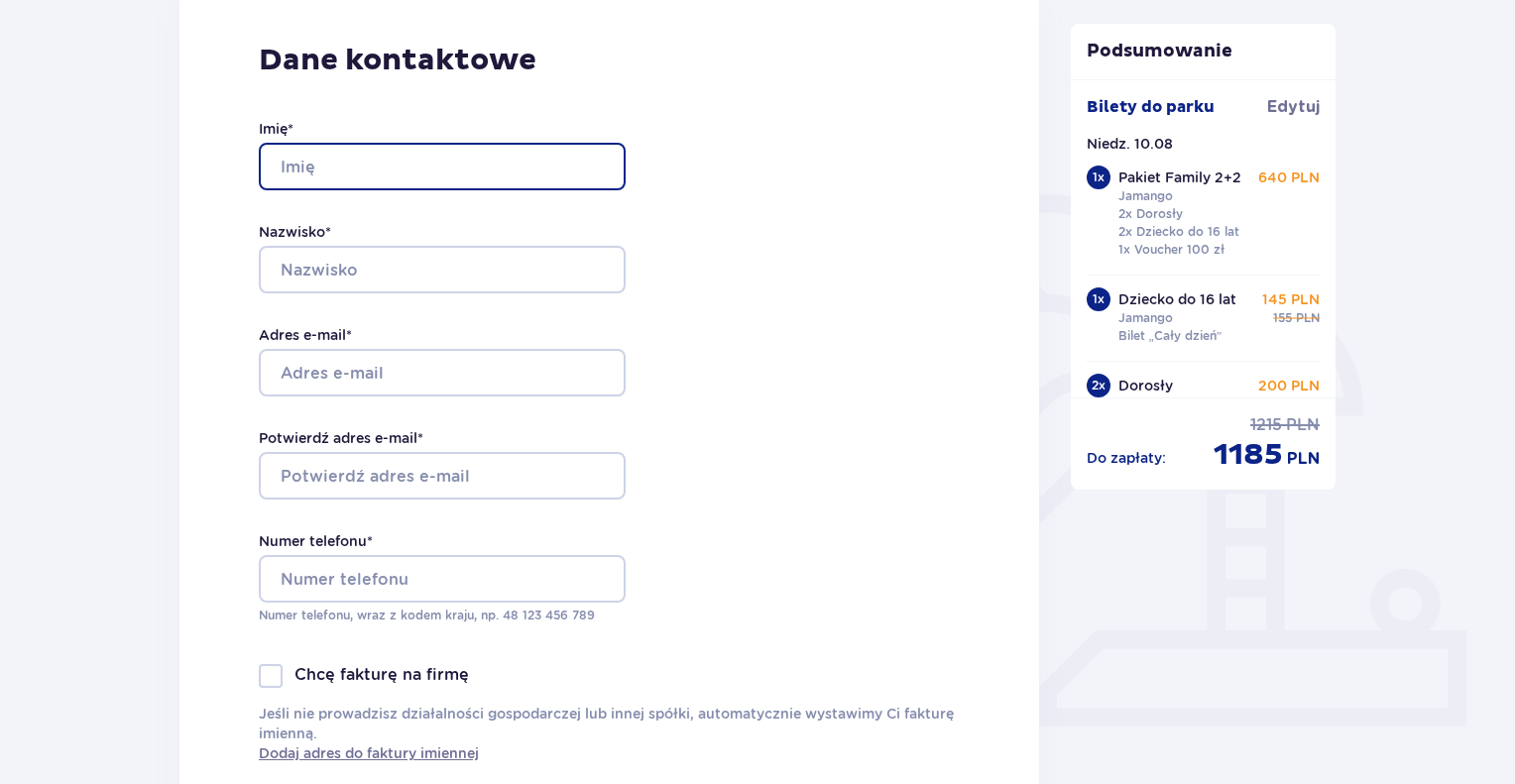 type on "Ilona" 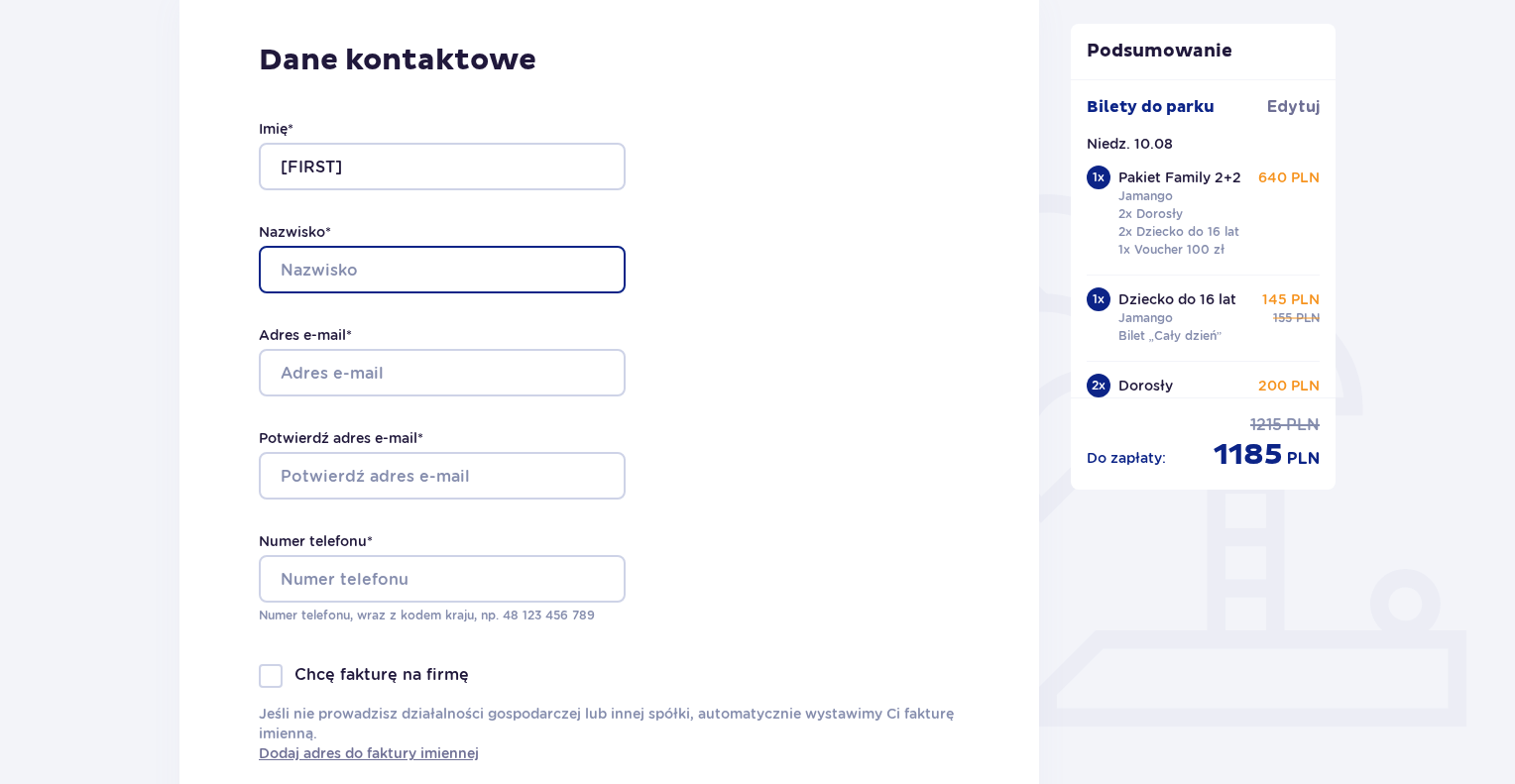 type on "Parszcz" 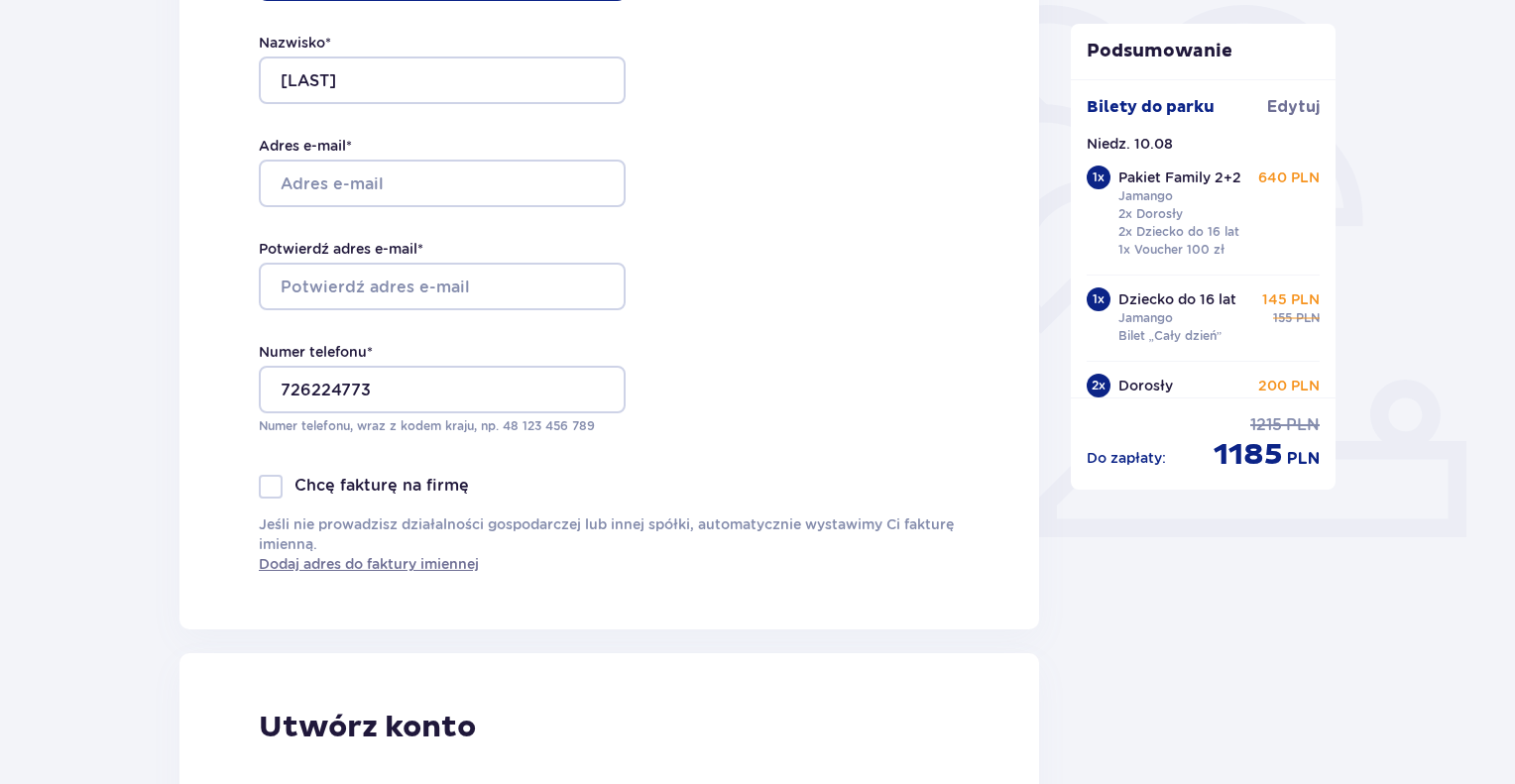 scroll, scrollTop: 496, scrollLeft: 0, axis: vertical 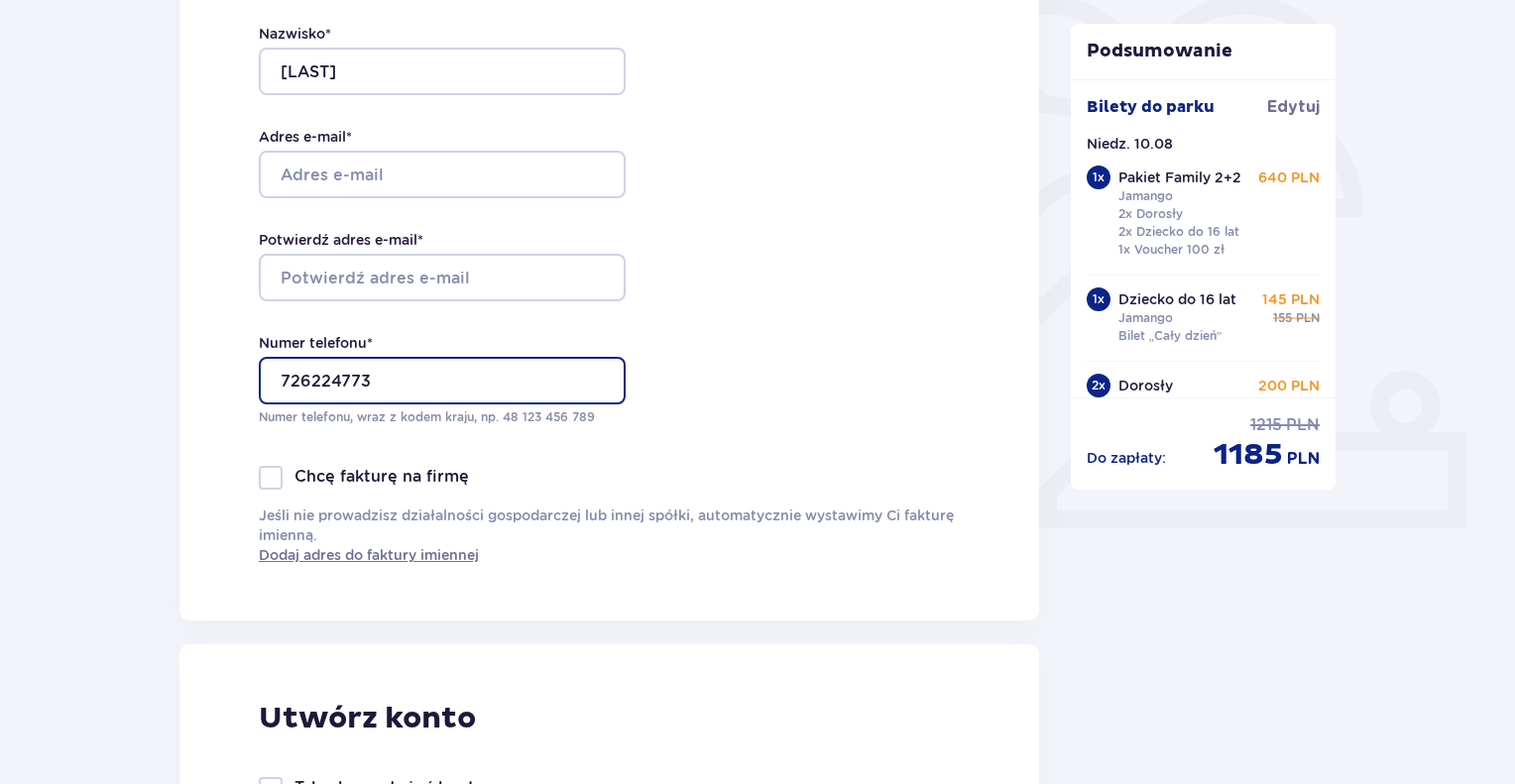 click on "726224773" at bounding box center (442, 381) 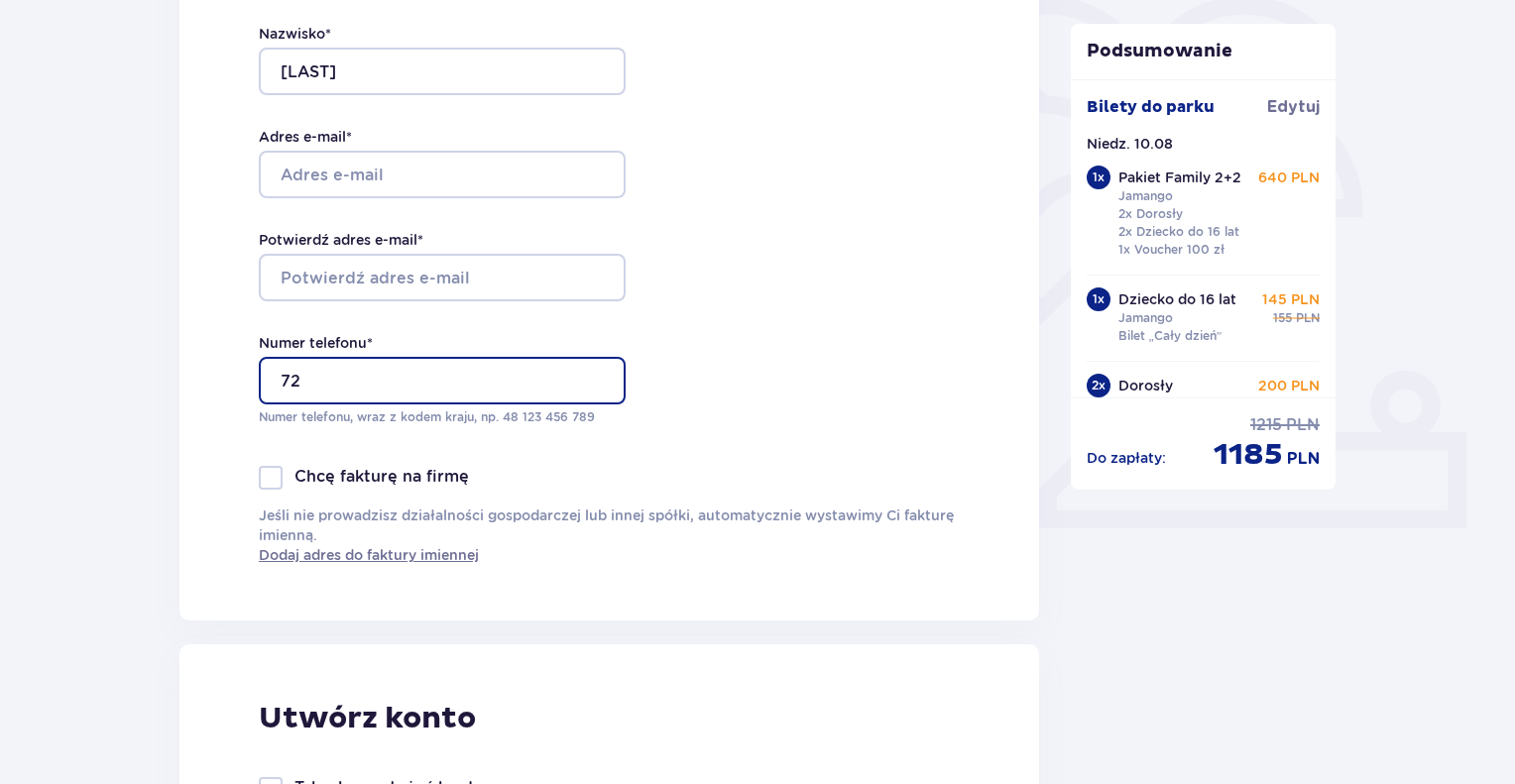 type on "7" 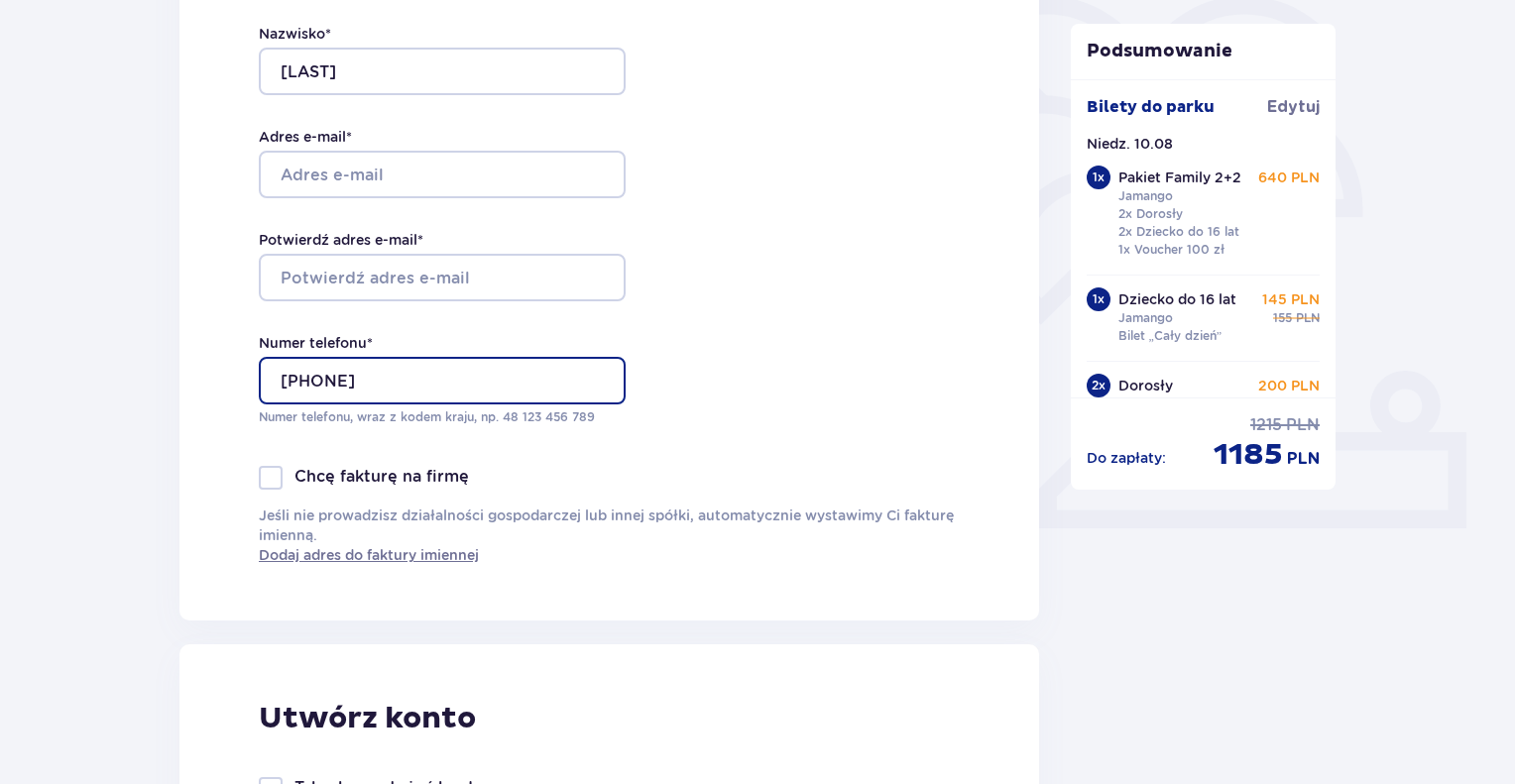 type on "791009468" 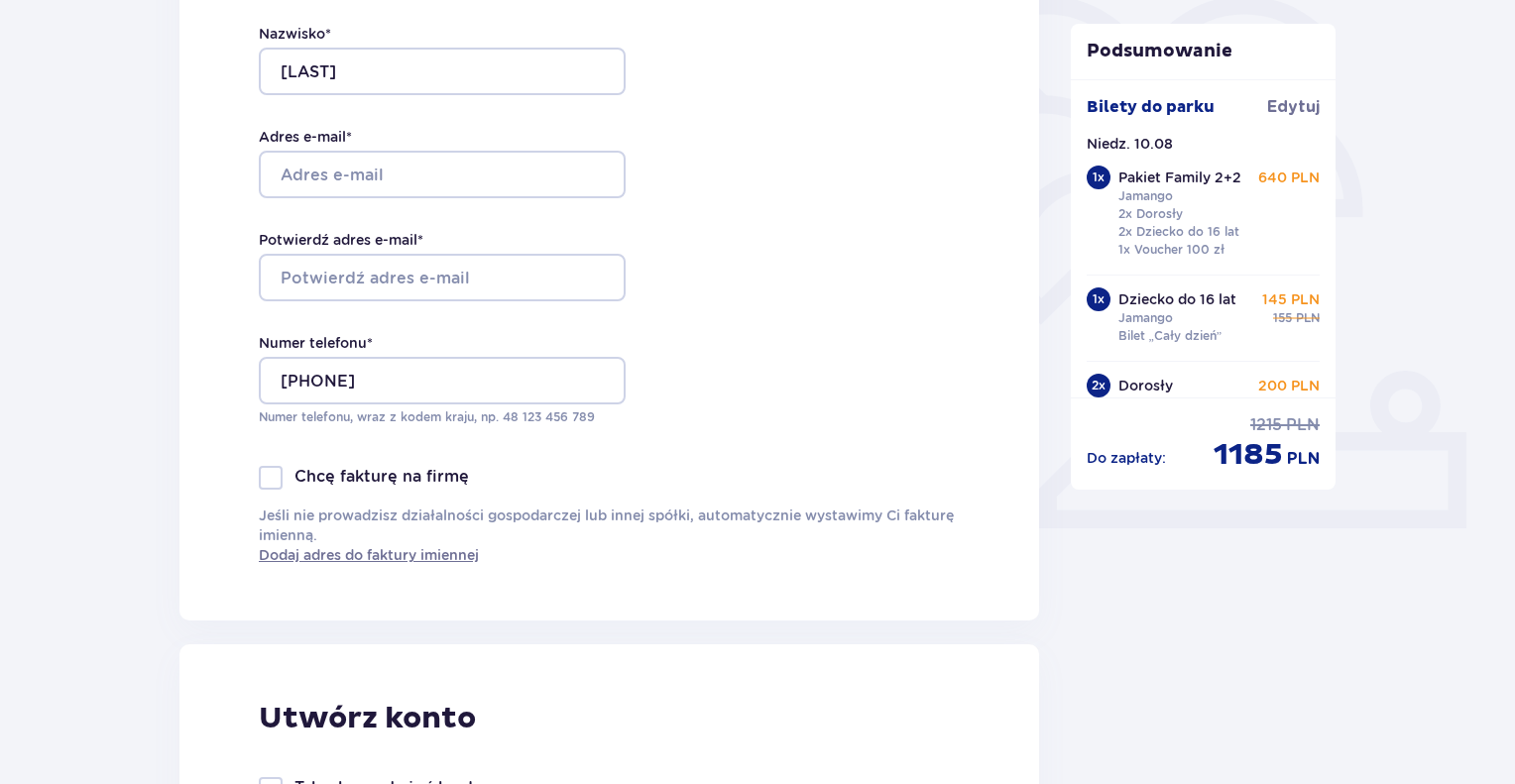 click on "Dane kontaktowe Imię * Ilona Nazwisko * Parszcz Adres e-mail * Potwierdź adres e-mail * Numer telefonu * 791009468 Numer telefonu, wraz z kodem kraju, np. 48 ​123 ​456 ​789 Chcę fakturę na firmę Jeśli nie prowadzisz działalności gospodarczej lub innej spółki, automatycznie wystawimy Ci fakturę imienną. Dodaj adres do faktury imiennej" at bounding box center (609, 204) 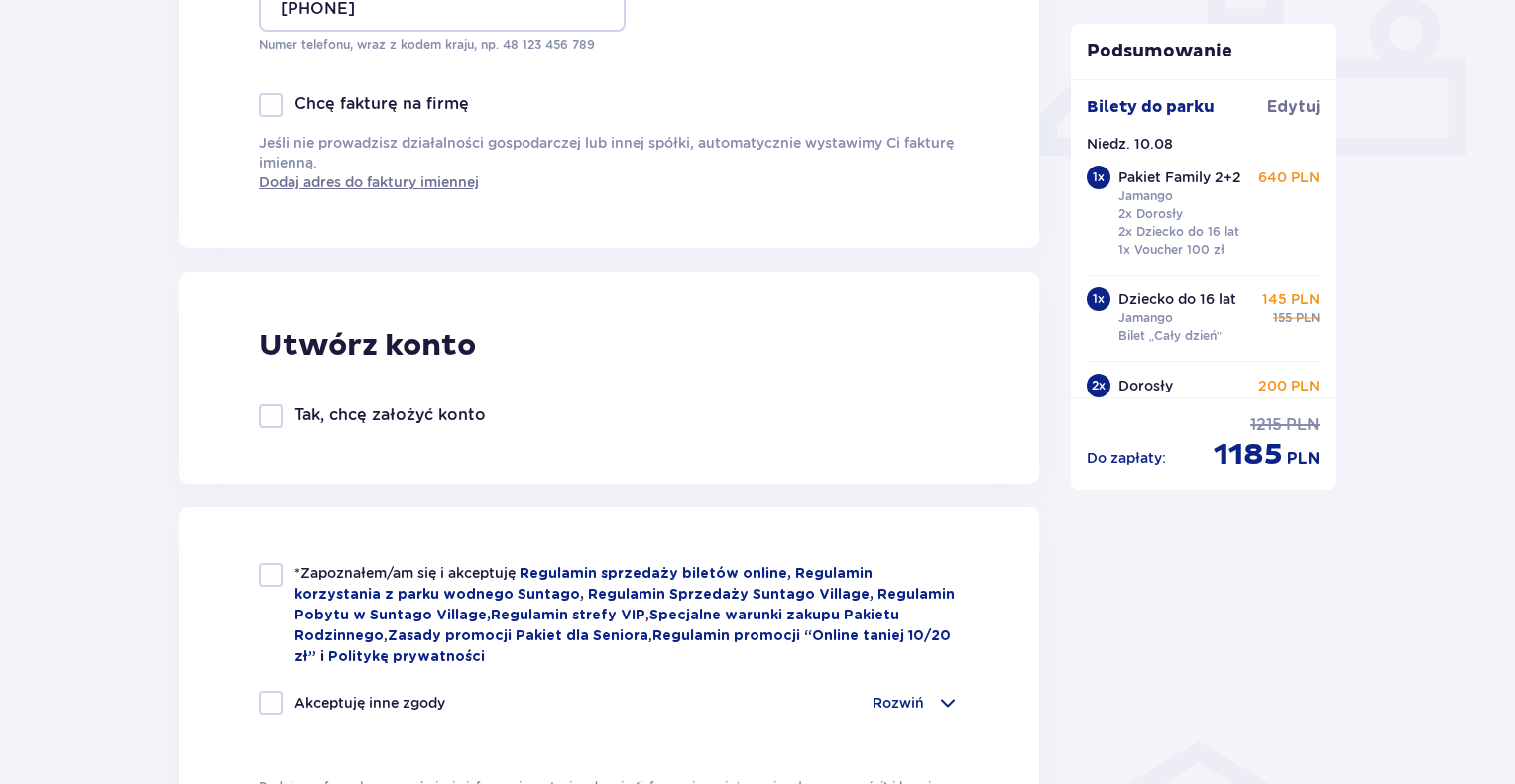 scroll, scrollTop: 892, scrollLeft: 0, axis: vertical 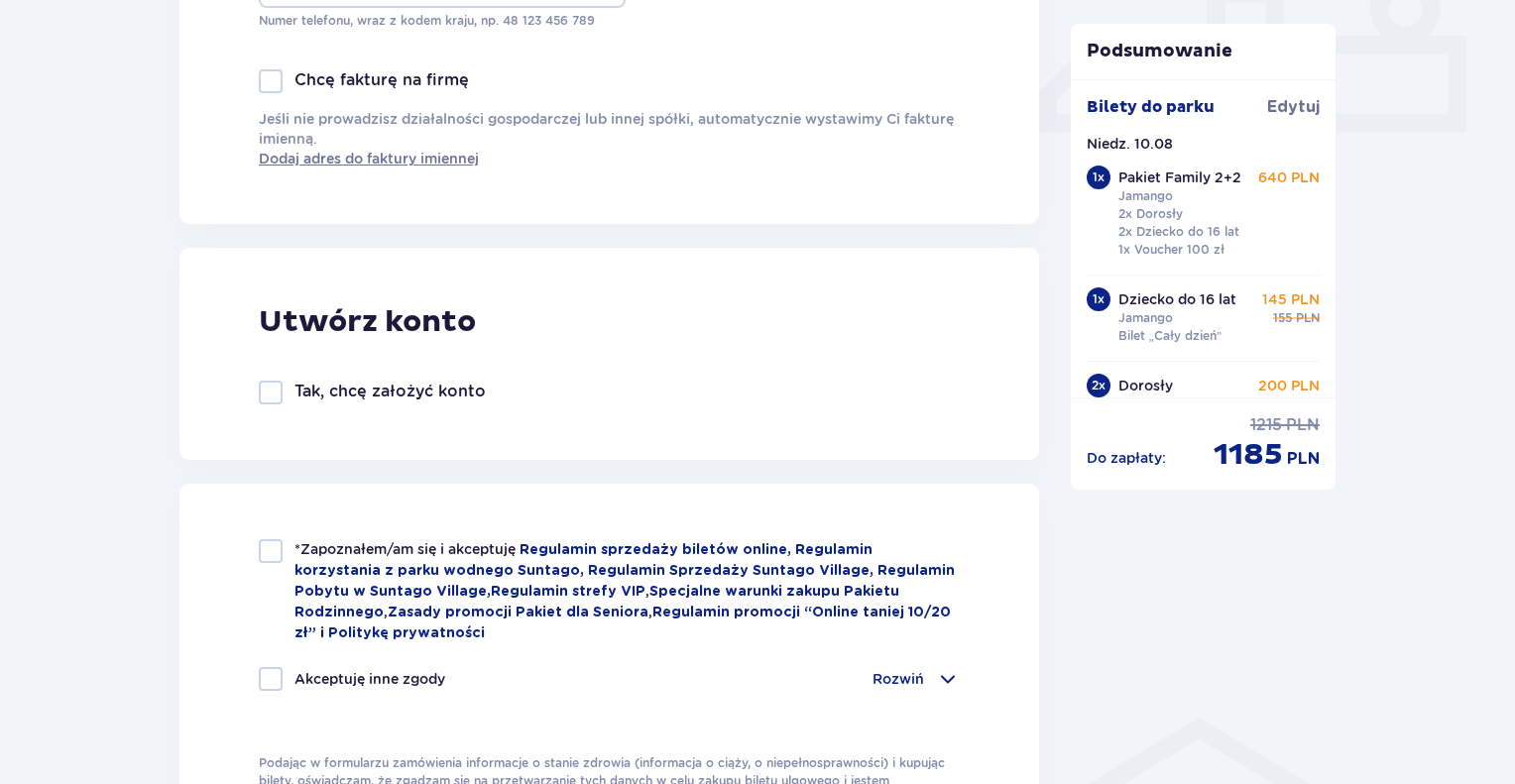 click on "Tak, chcę założyć konto" at bounding box center (390, 392) 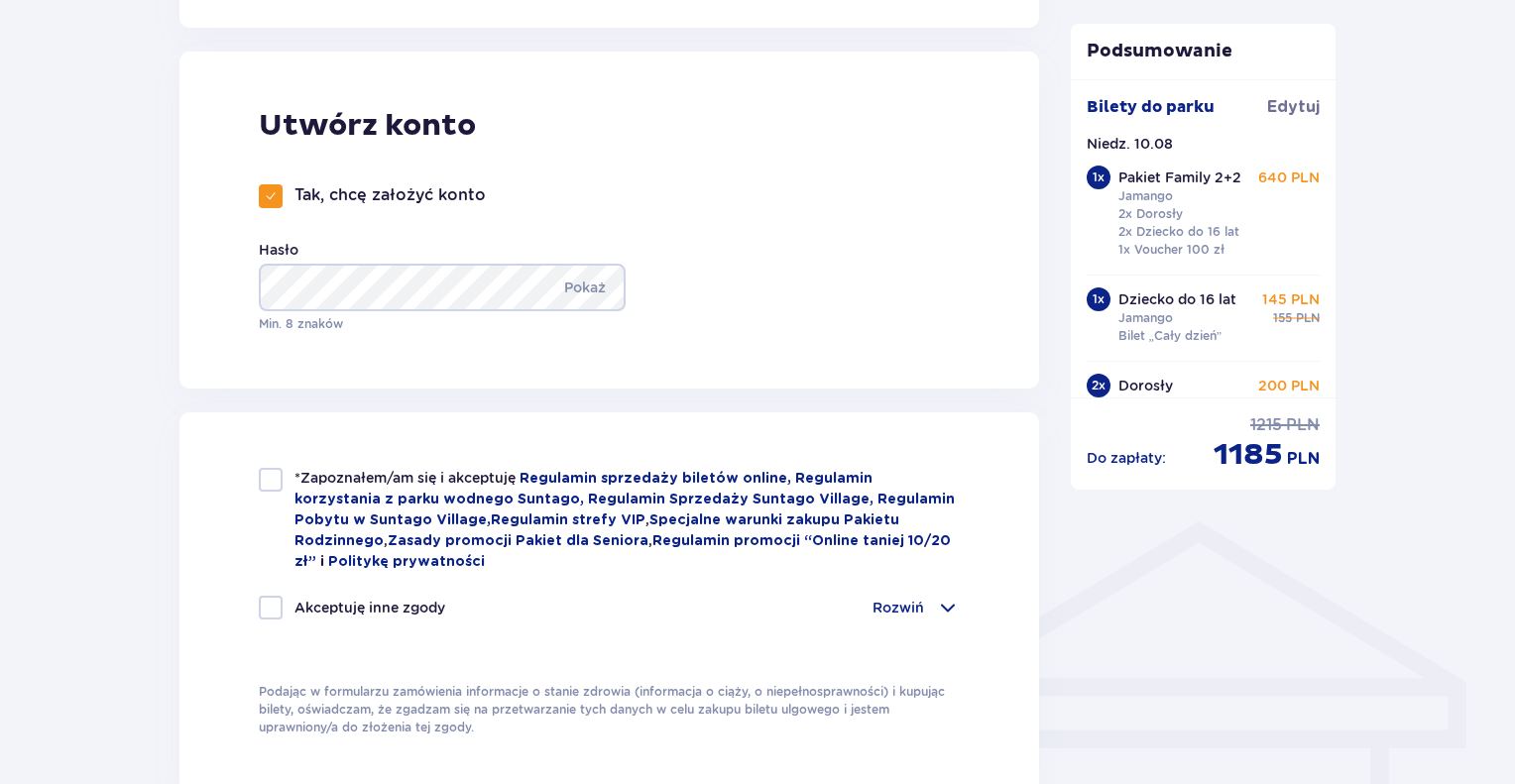 scroll, scrollTop: 1090, scrollLeft: 0, axis: vertical 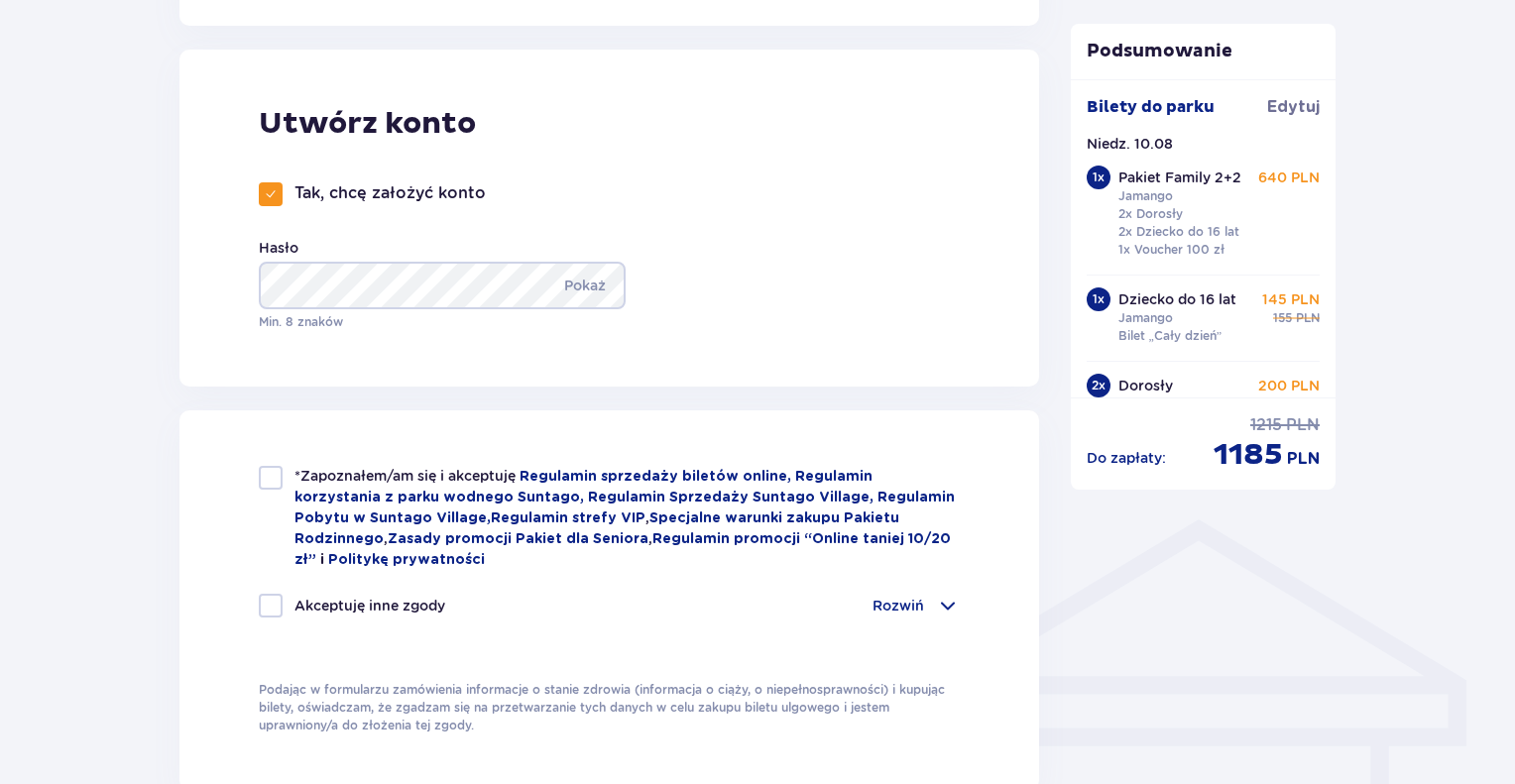 click at bounding box center [271, 478] 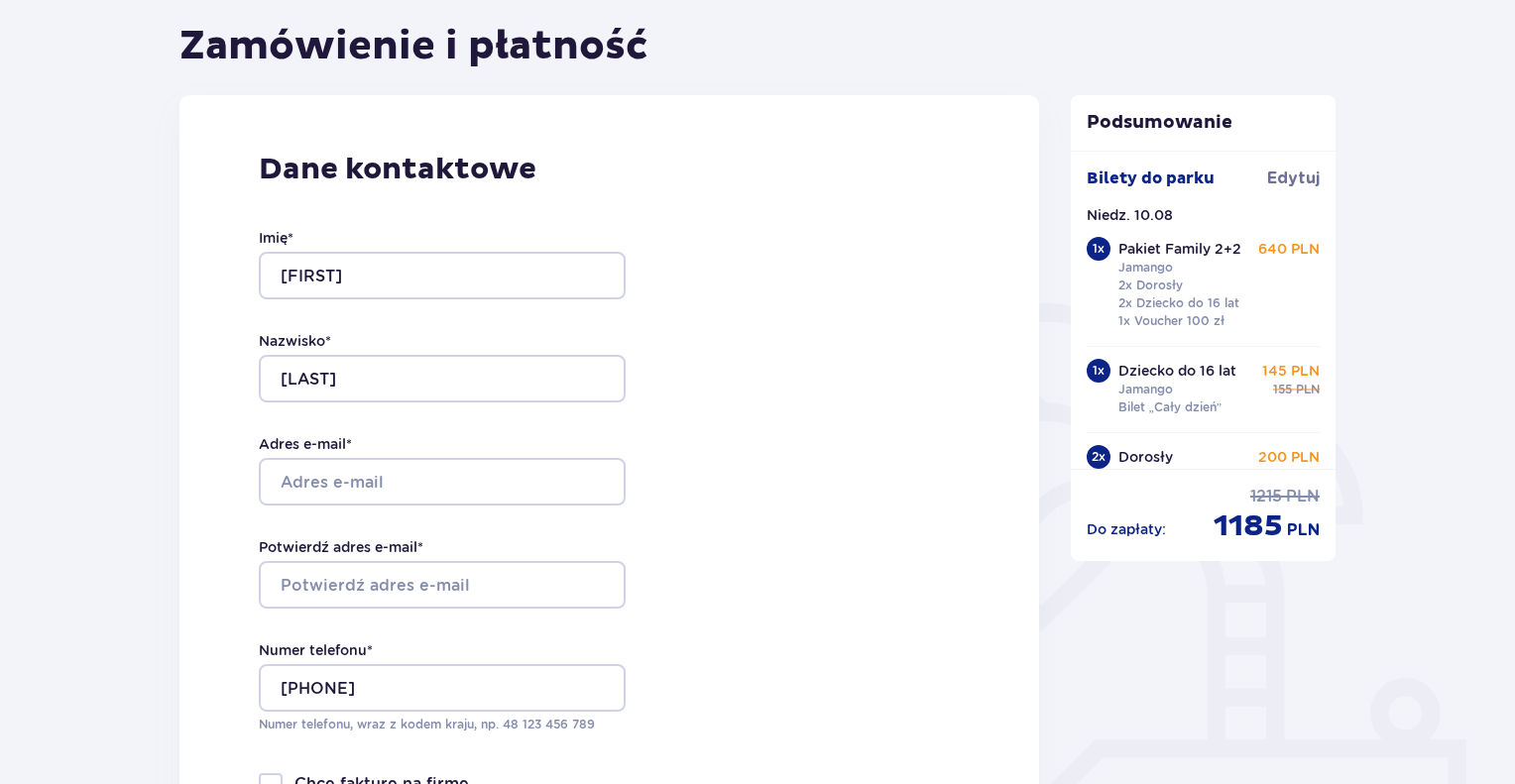 scroll, scrollTop: 387, scrollLeft: 0, axis: vertical 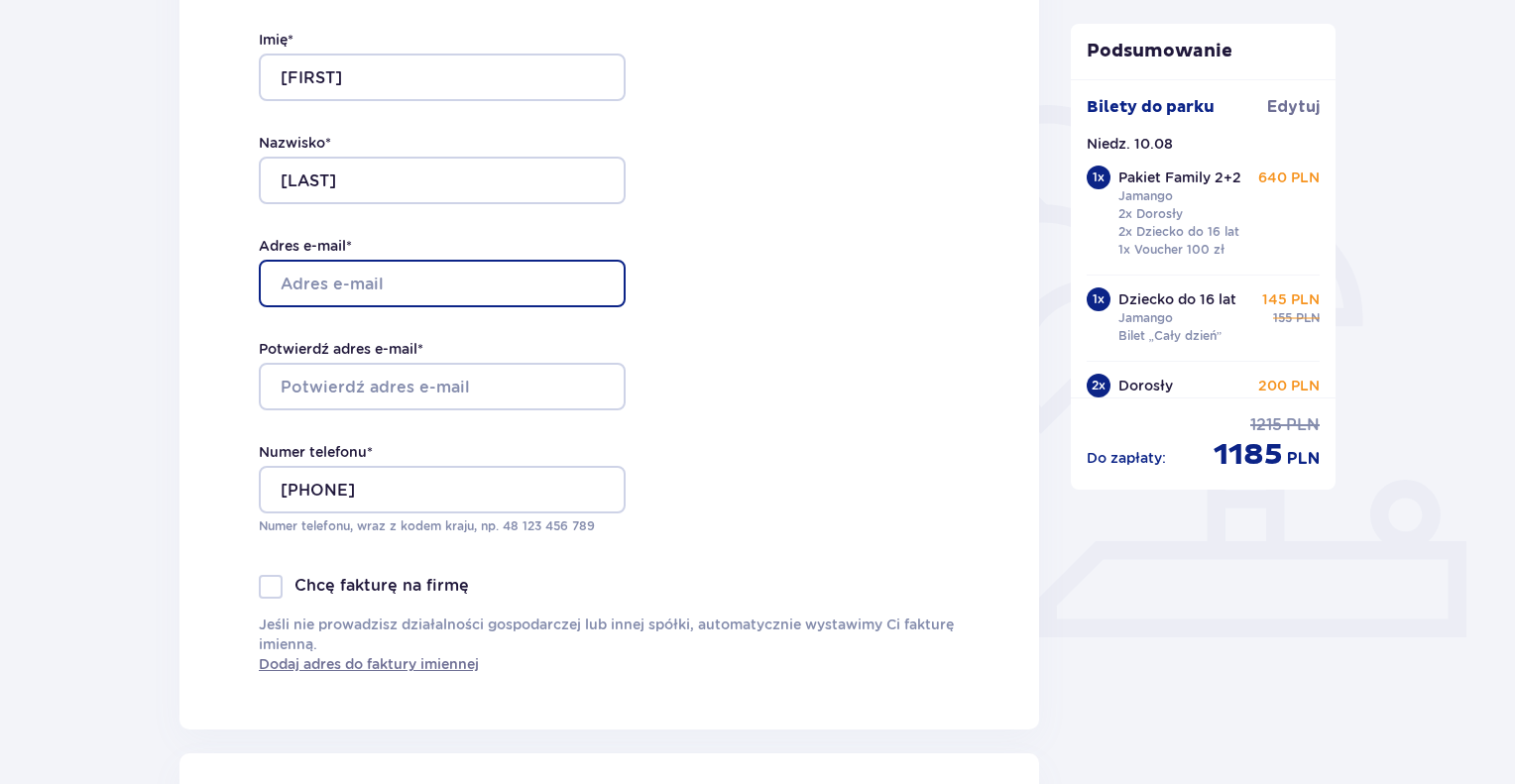 click on "Adres e-mail *" at bounding box center (442, 283) 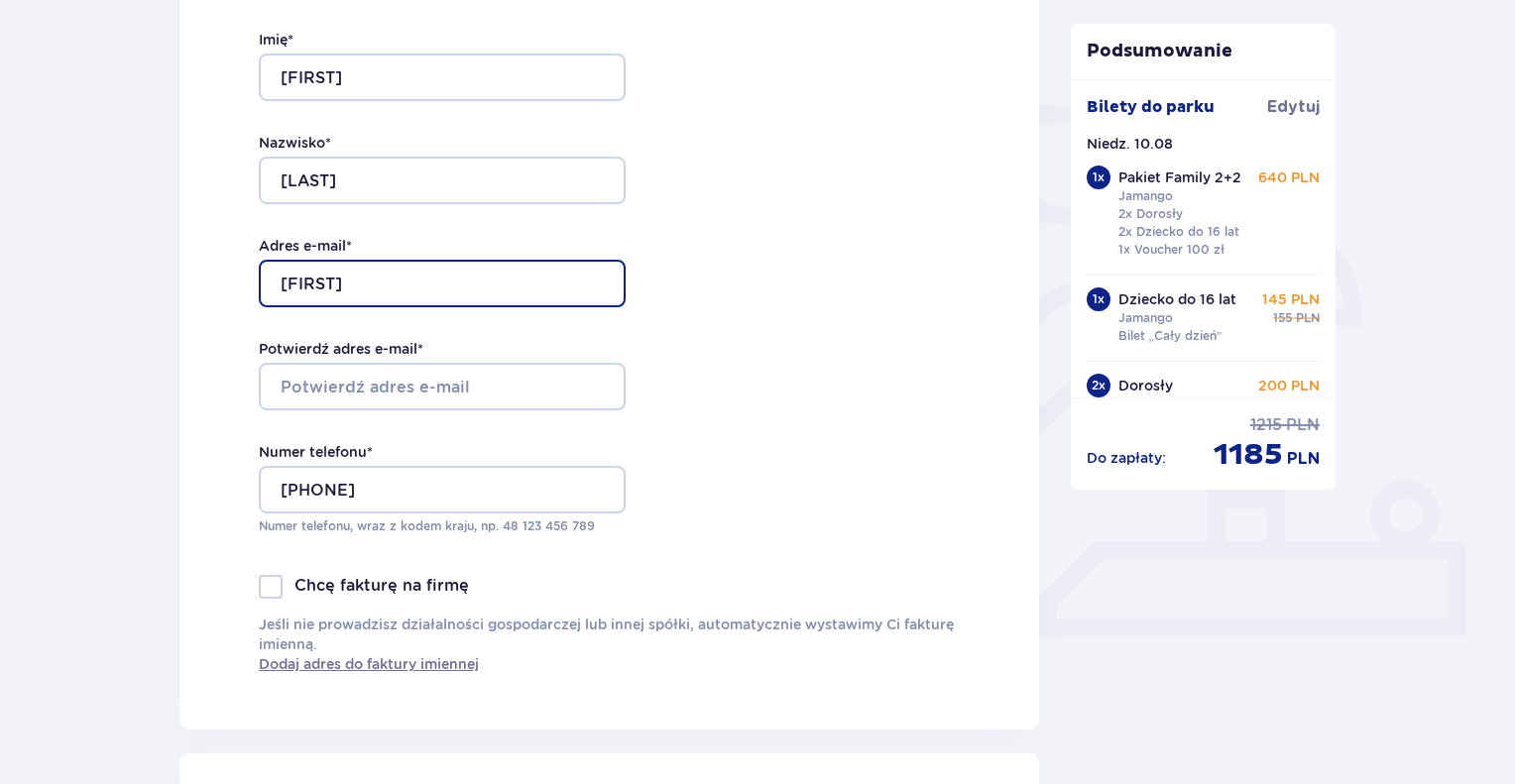 type on "ilonaparszcz@gmail.com" 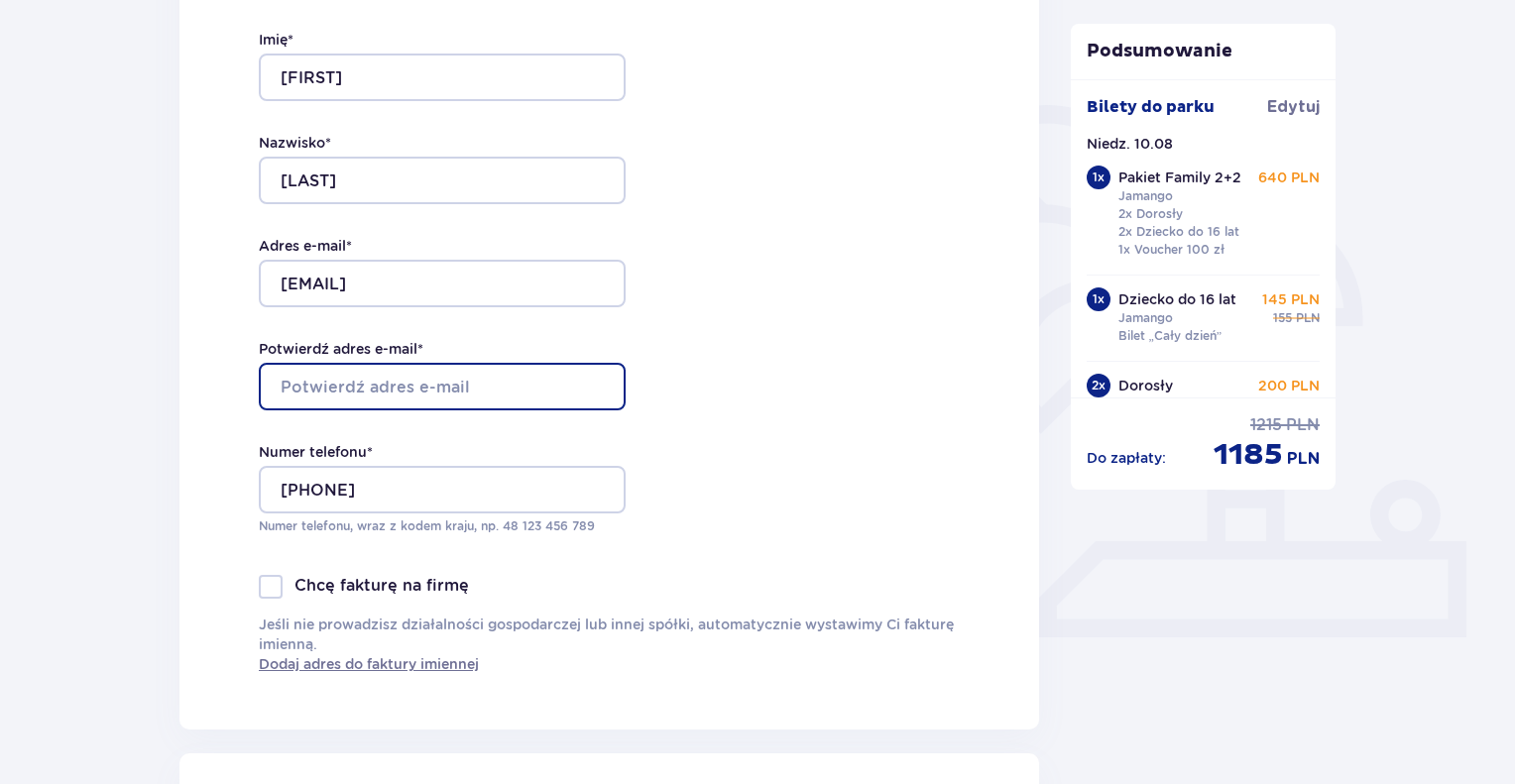 click on "Potwierdź adres e-mail *" at bounding box center (442, 387) 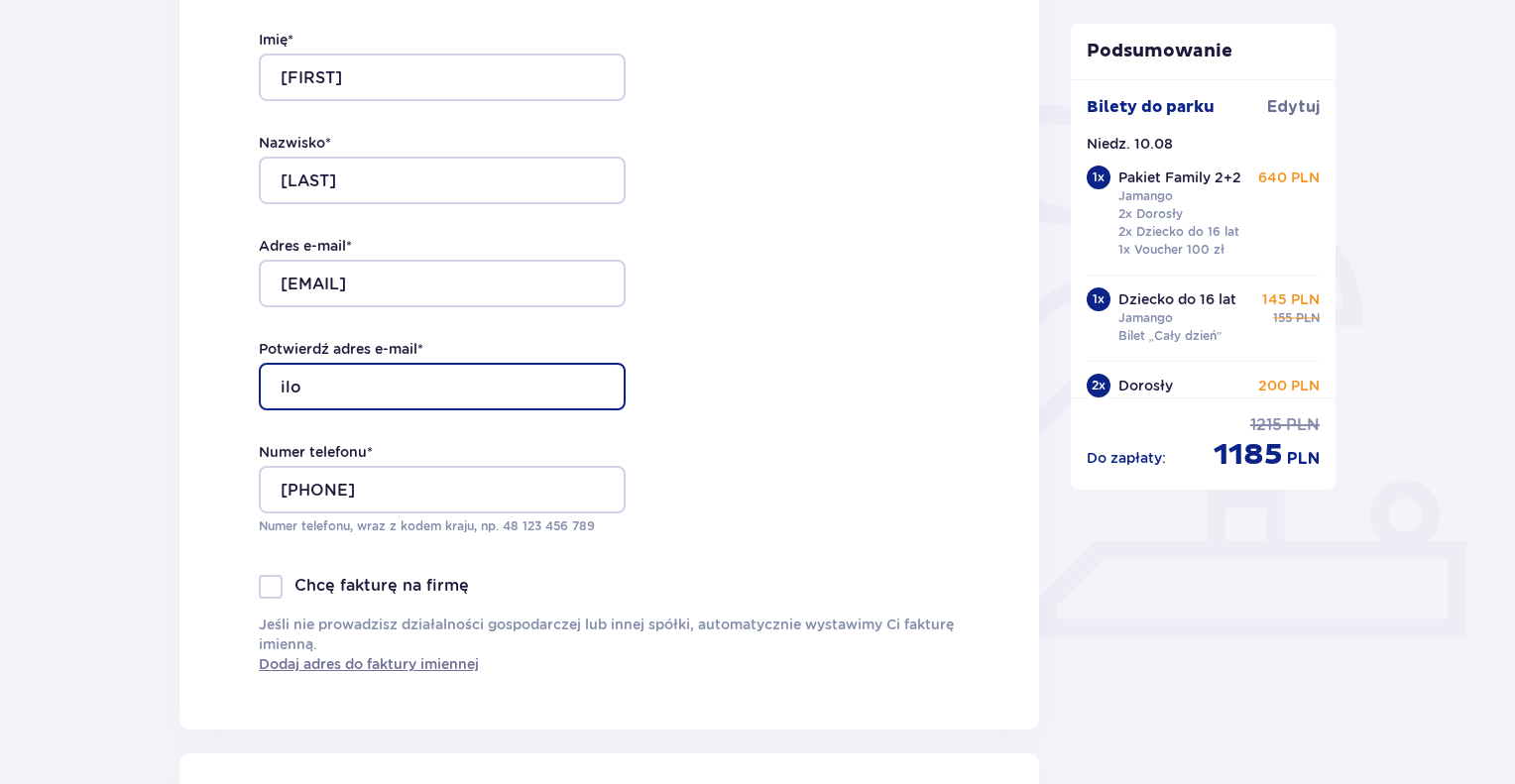 type on "ilonaparszcz@gmail.com" 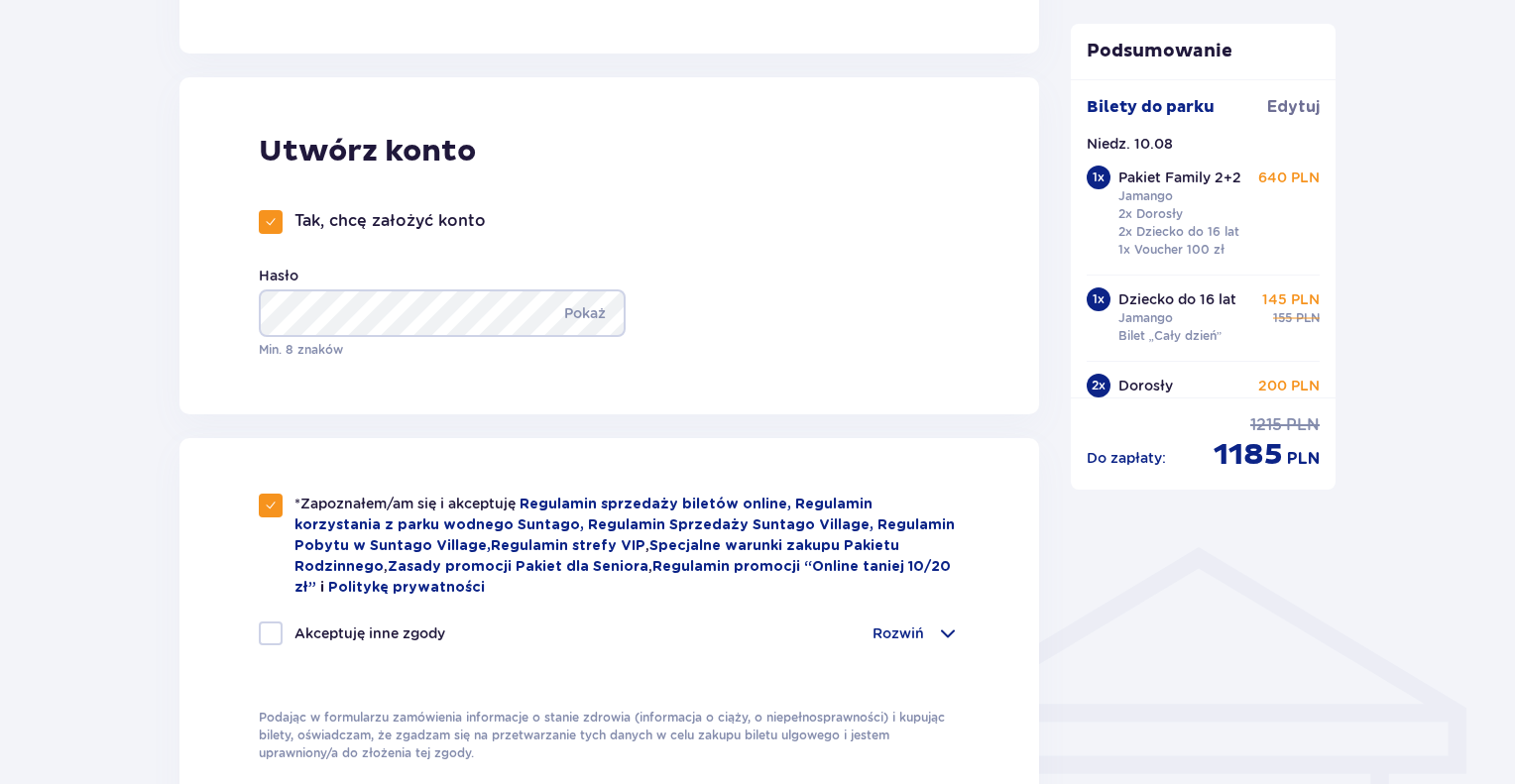 scroll, scrollTop: 1080, scrollLeft: 0, axis: vertical 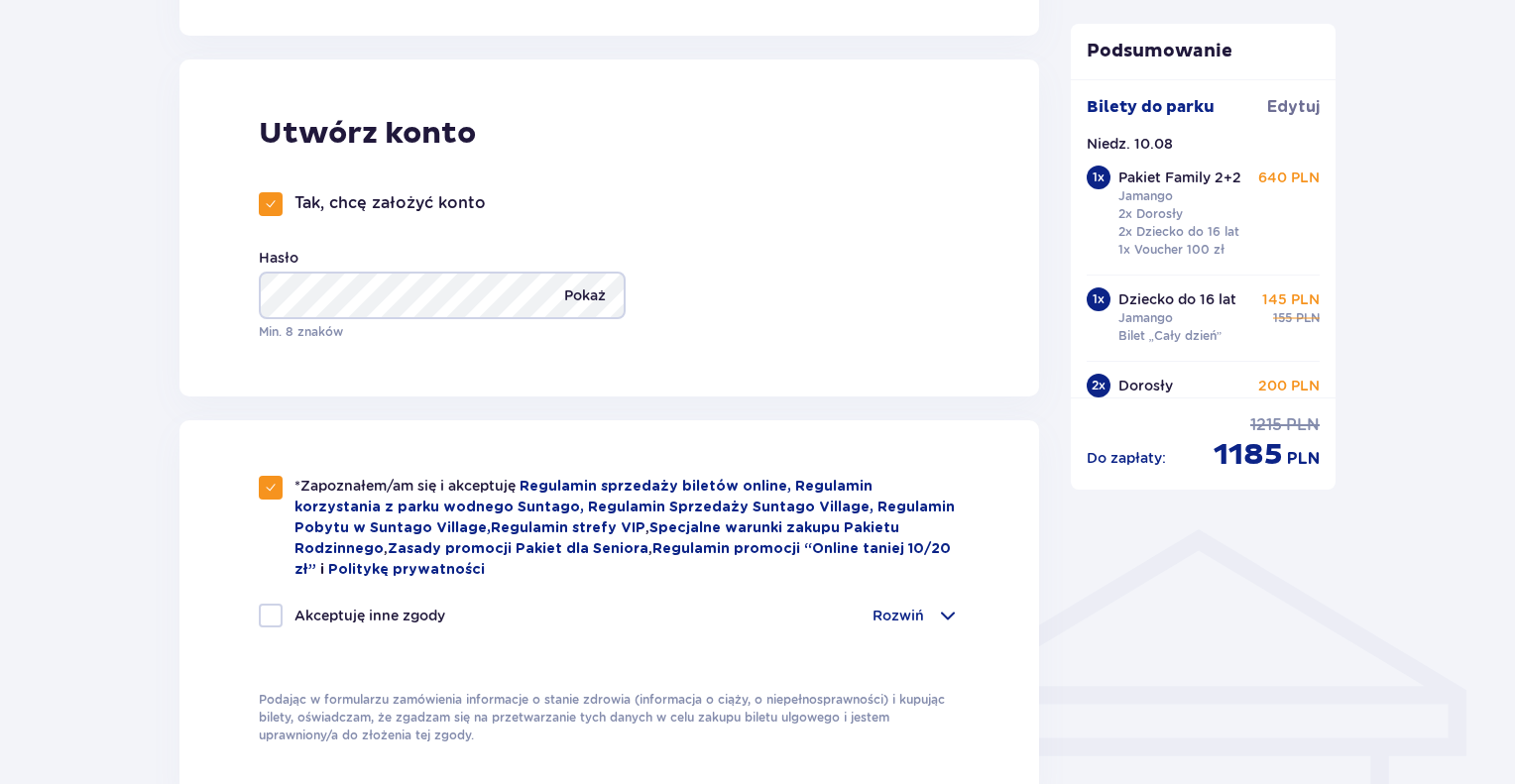 click on "Pokaż" at bounding box center [585, 295] 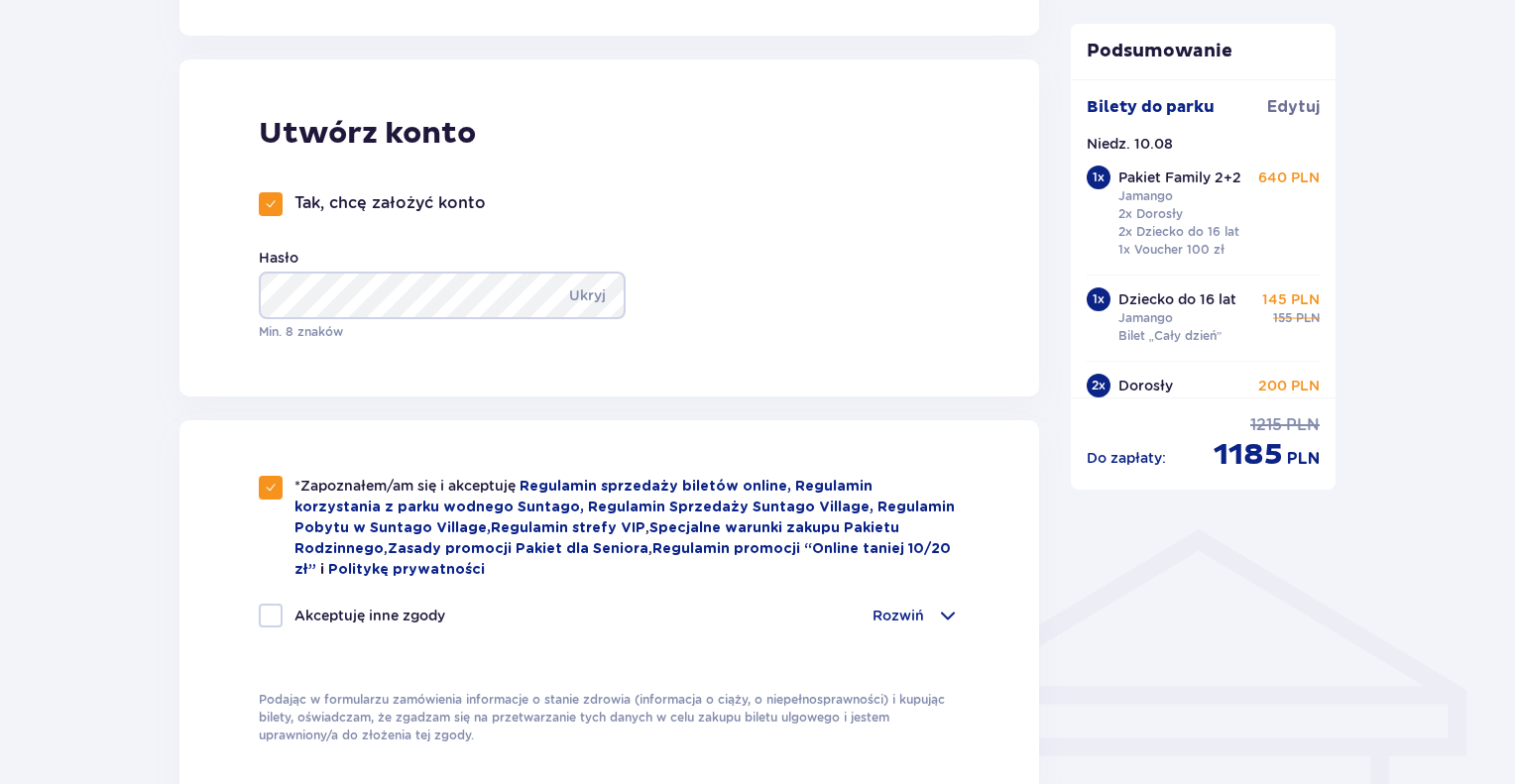 click on "Utwórz konto Tak, chcę założyć konto Hasło Ukryj Min. 8 znaków" at bounding box center (609, 228) 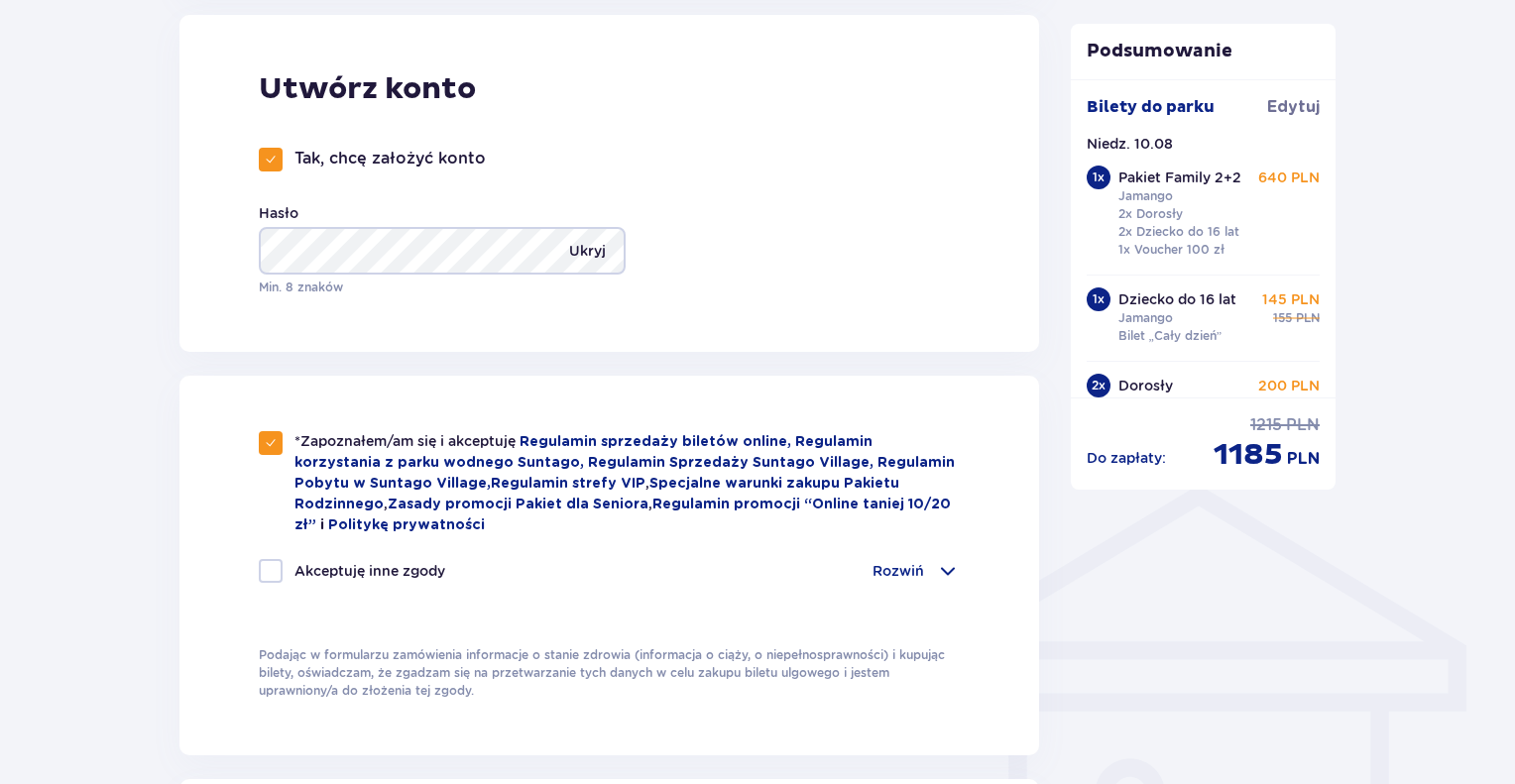 scroll, scrollTop: 1080, scrollLeft: 0, axis: vertical 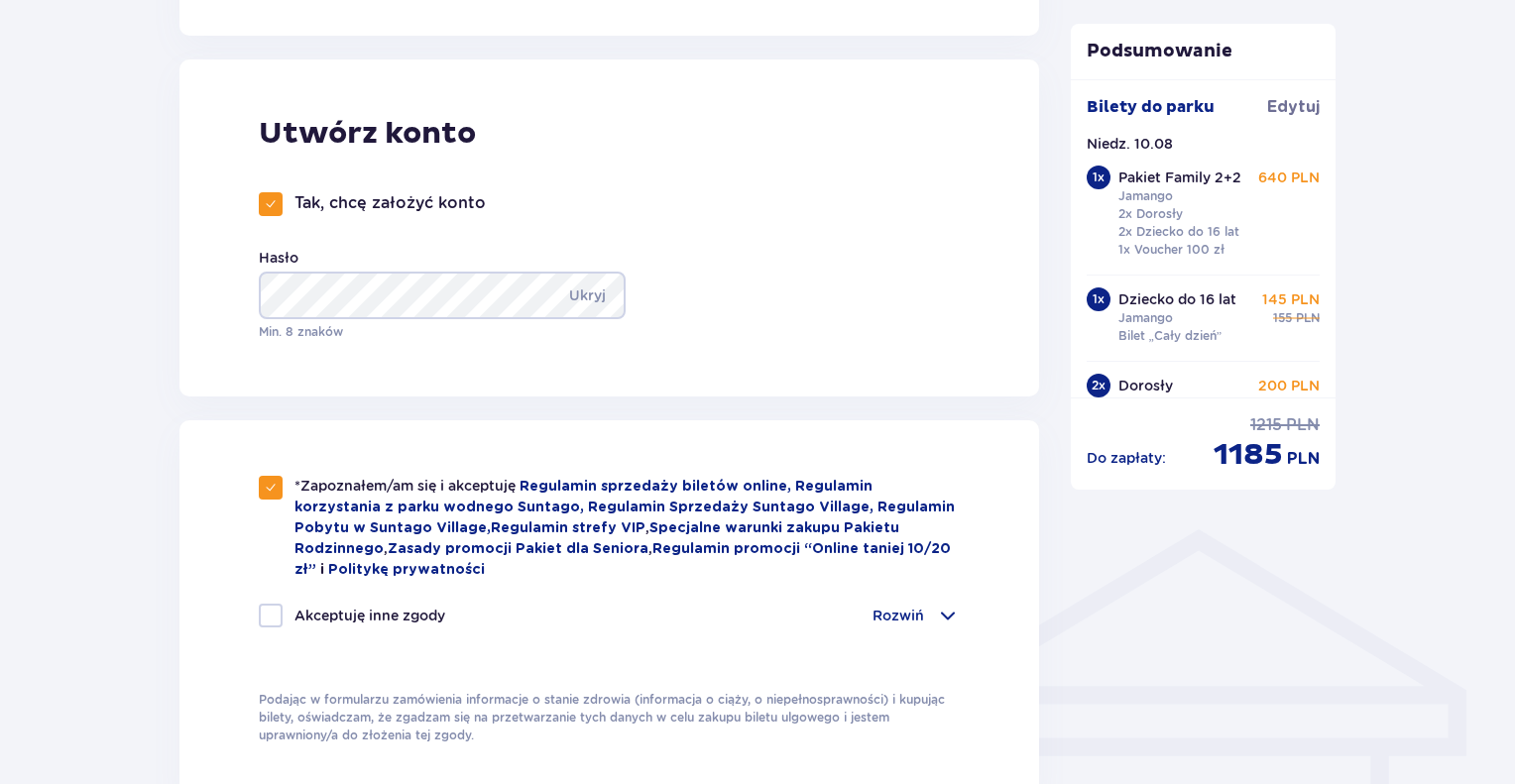 click on "Utwórz konto Tak, chcę założyć konto Hasło Ukryj Min. 8 znaków" at bounding box center (609, 228) 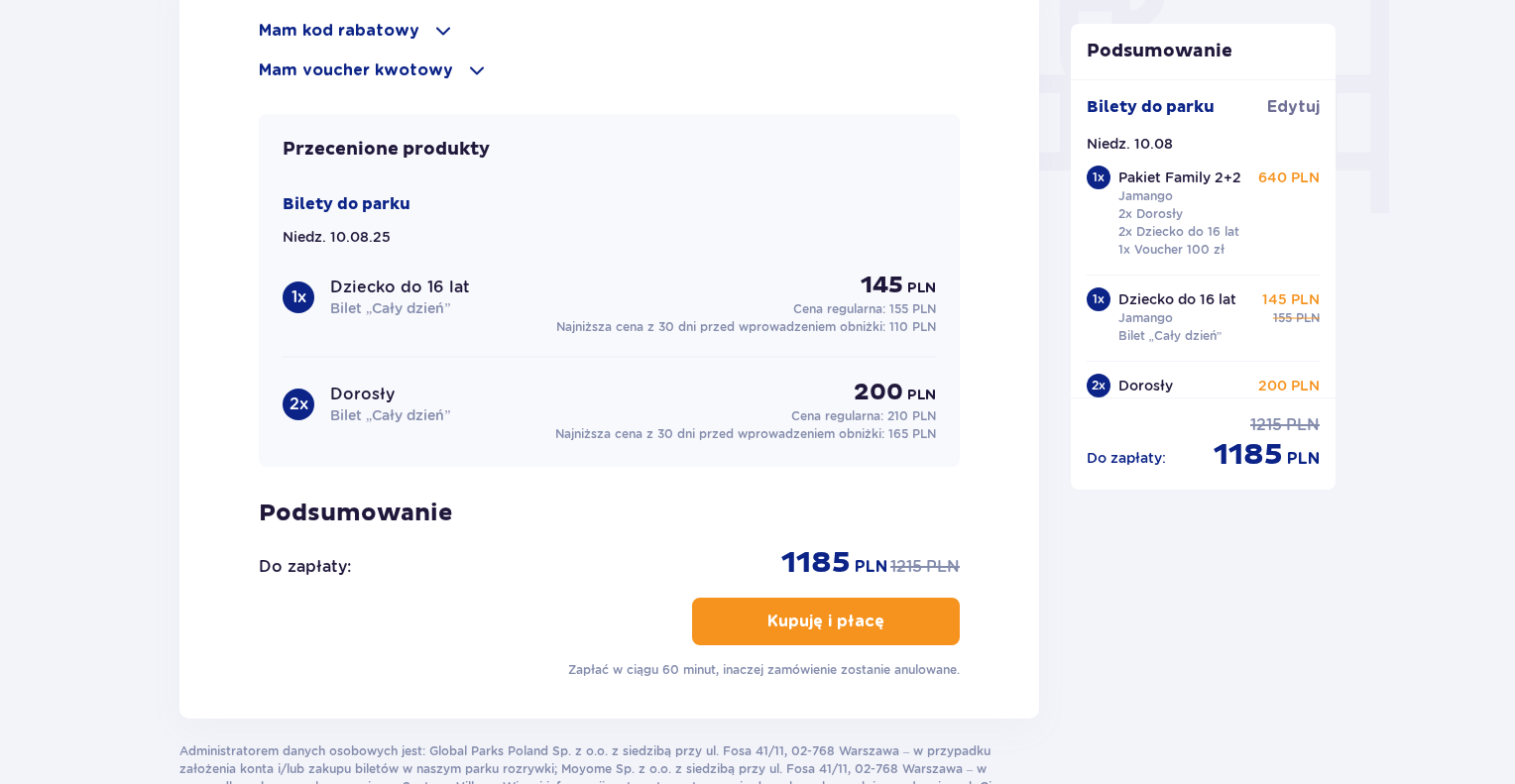 scroll, scrollTop: 2072, scrollLeft: 0, axis: vertical 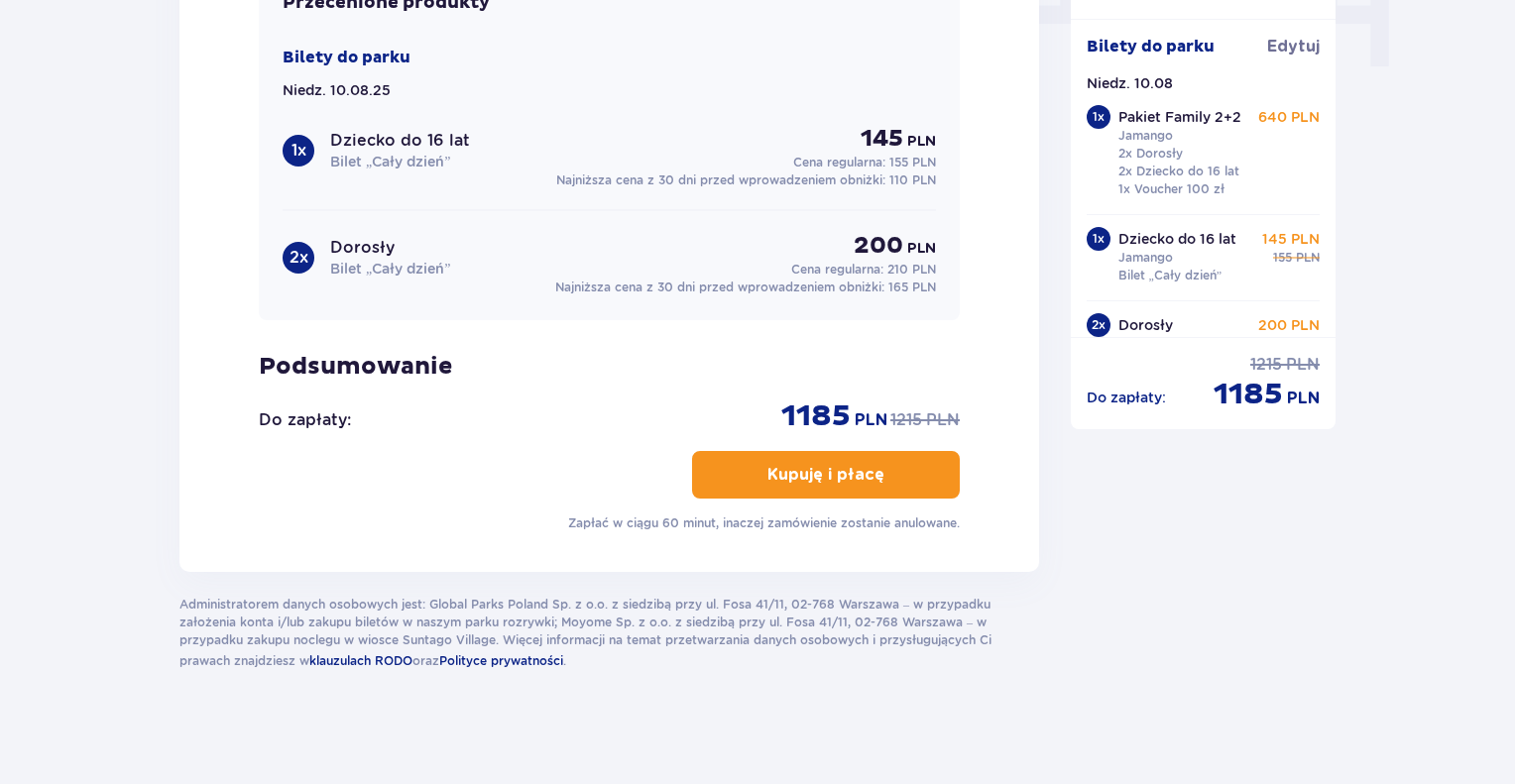 click on "Kupuję i płacę" at bounding box center [826, 475] 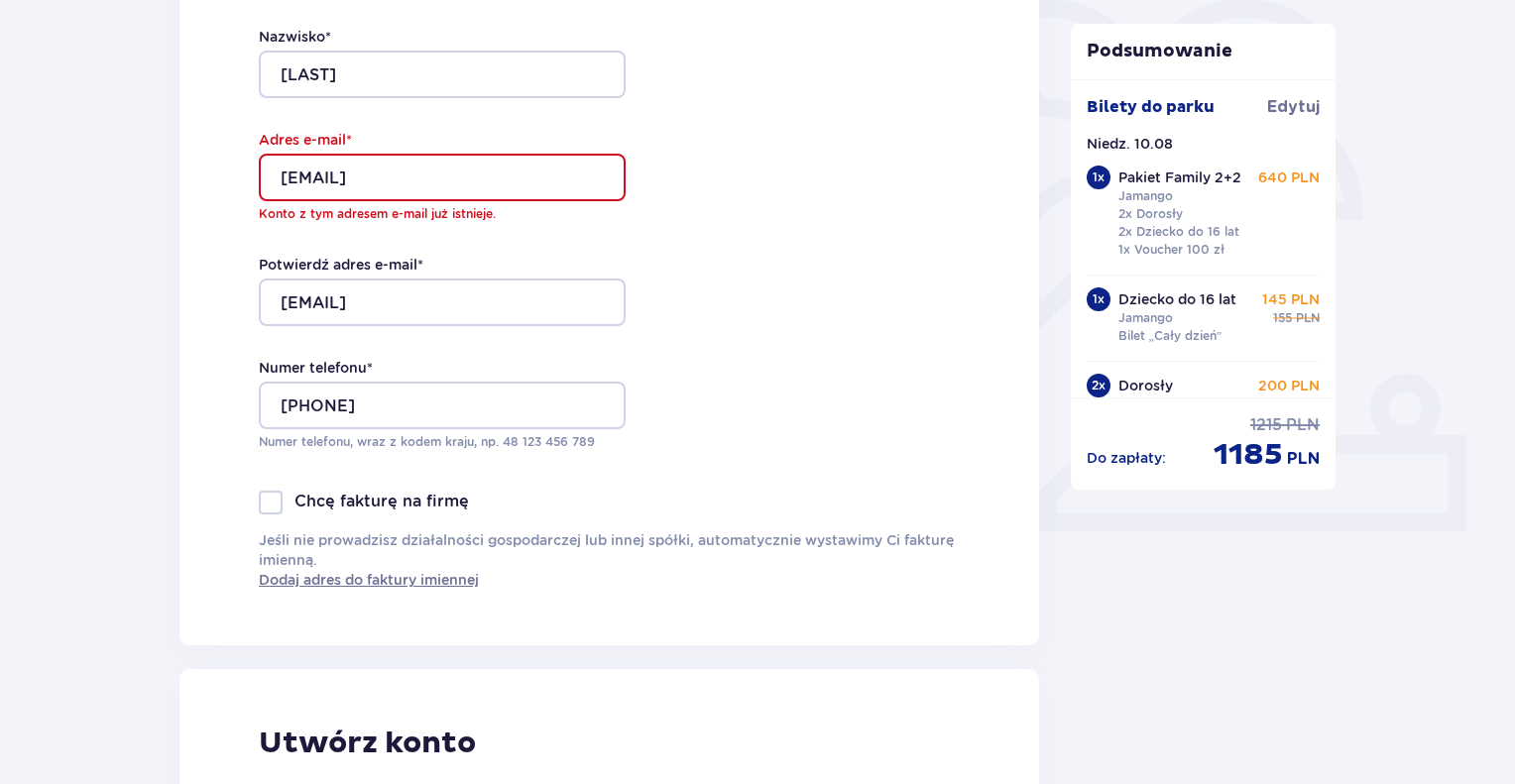 scroll, scrollTop: 496, scrollLeft: 0, axis: vertical 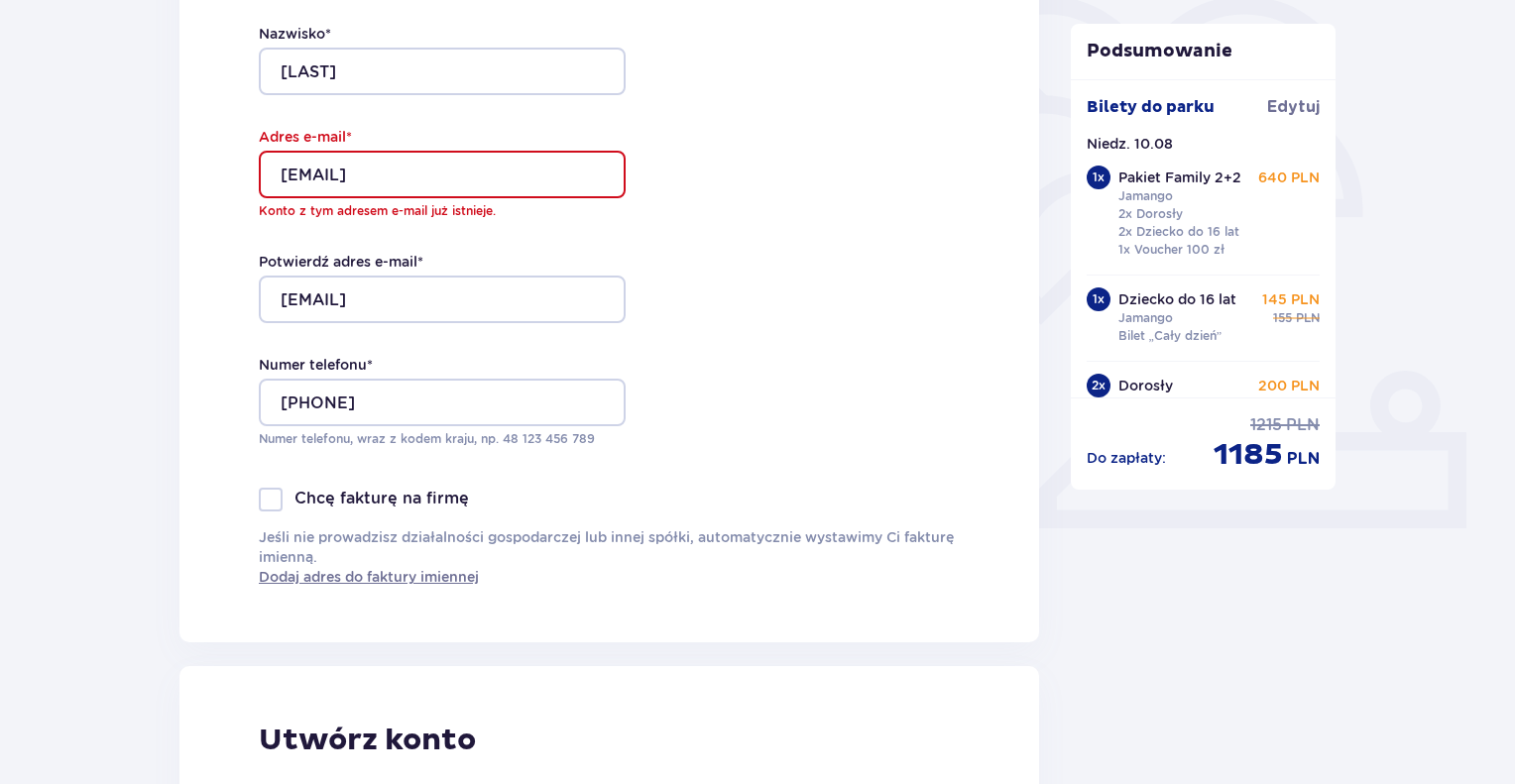 click on "ilonaparszcz@gmail.com" at bounding box center [442, 174] 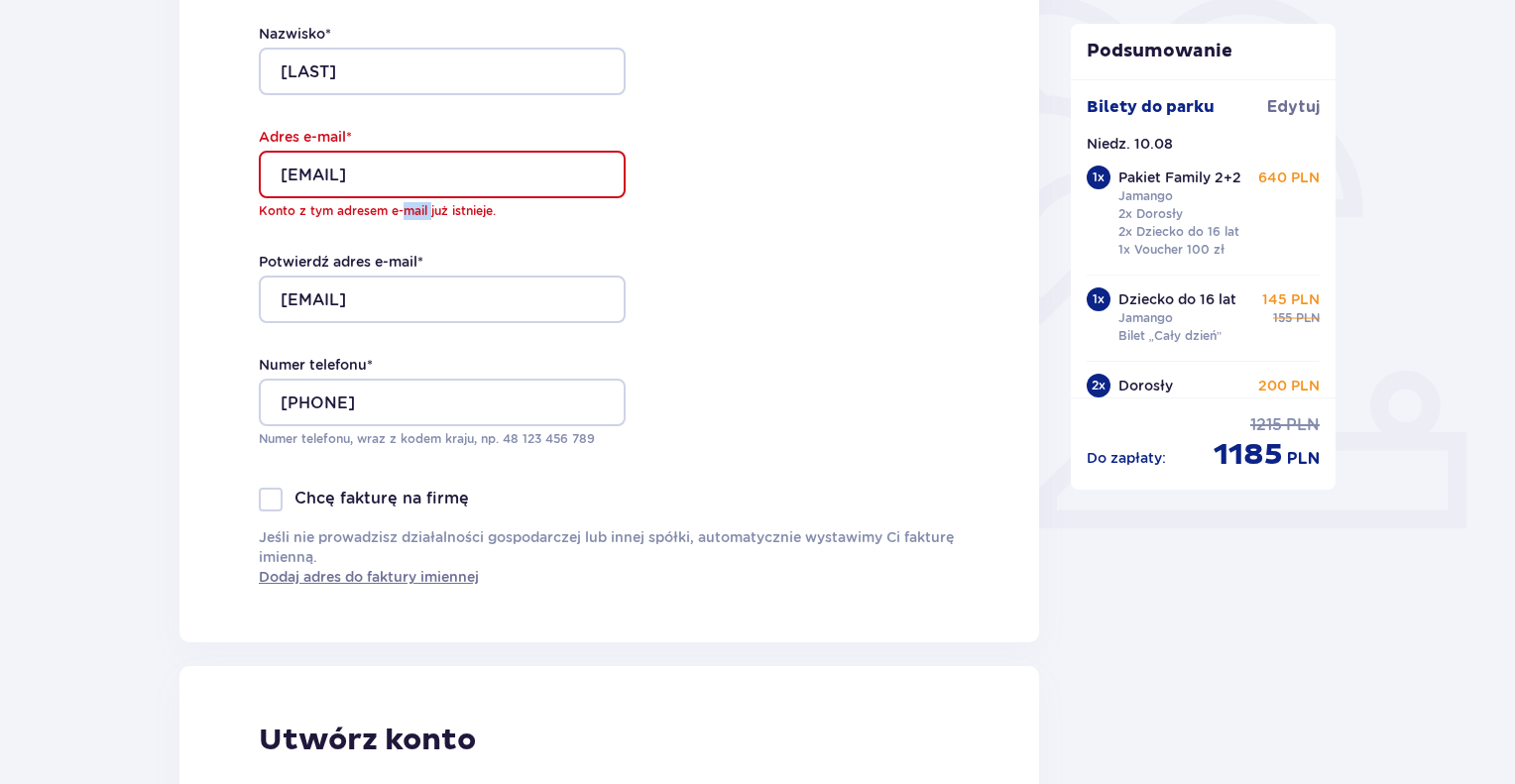 click on "Konto z tym adresem e-mail już istnieje." at bounding box center (442, 211) 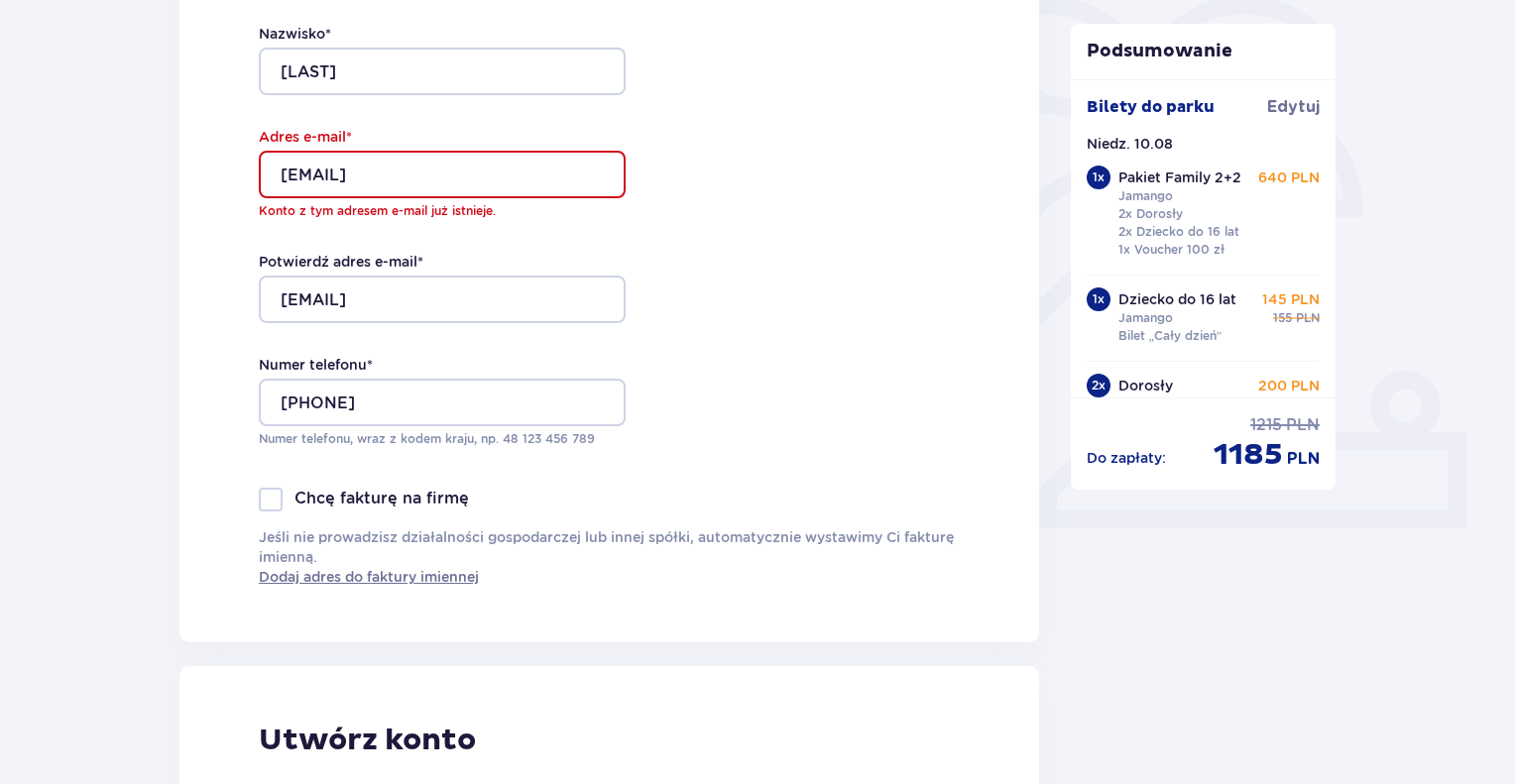 click on "Dane kontaktowe Imię * Ilona Nazwisko * Parszcz Adres e-mail * ilonaparszcz@gmail.com Konto z tym adresem e-mail już istnieje. Potwierdź adres e-mail * ilonaparszcz@gmail.com Numer telefonu * 791009468 Numer telefonu, wraz z kodem kraju, np. 48 ​123 ​456 ​789 Chcę fakturę na firmę Jeśli nie prowadzisz działalności gospodarczej lub innej spółki, automatycznie wystawimy Ci fakturę imienną. Dodaj adres do faktury imiennej" at bounding box center [609, 215] 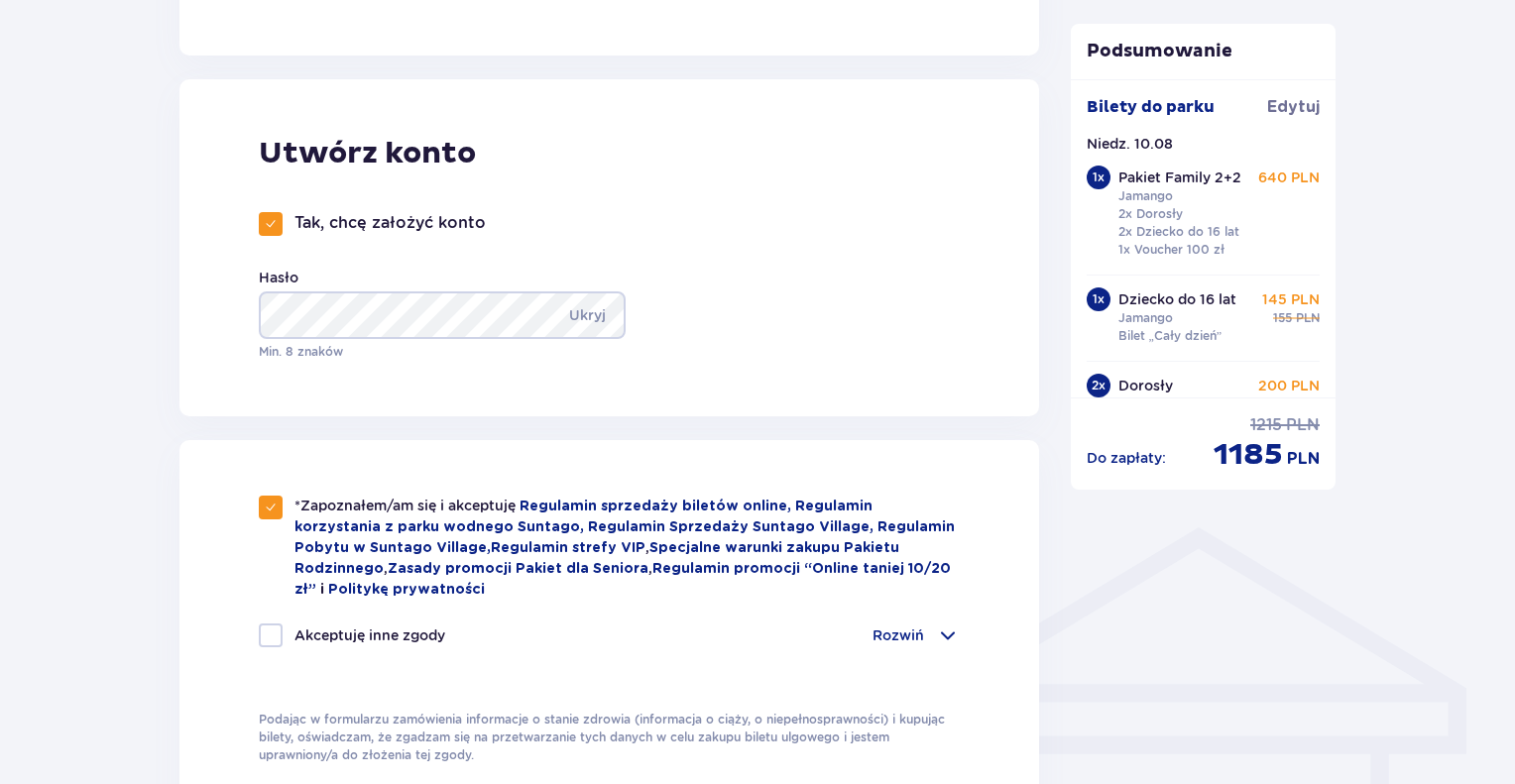 scroll, scrollTop: 1090, scrollLeft: 0, axis: vertical 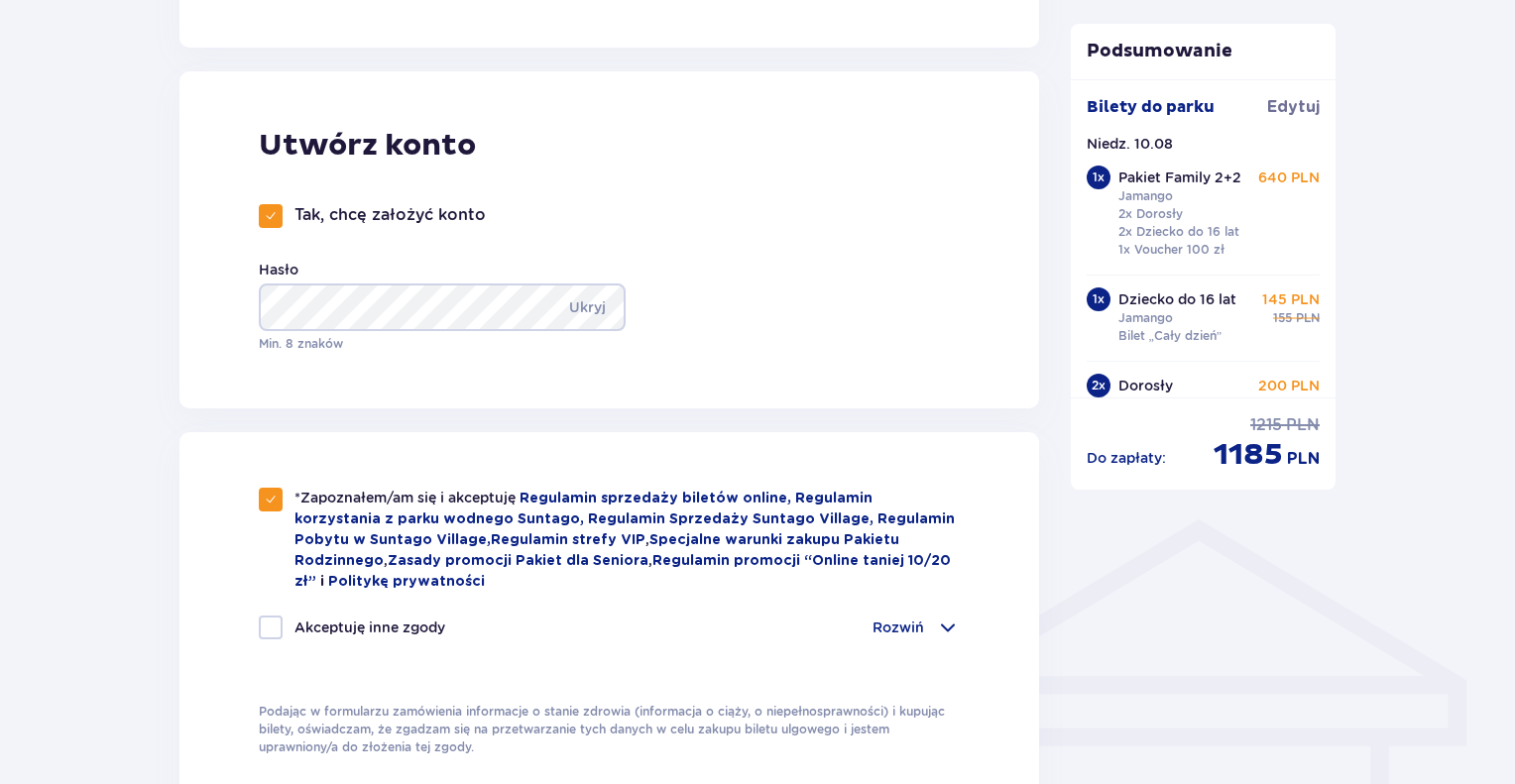 click at bounding box center [271, 216] 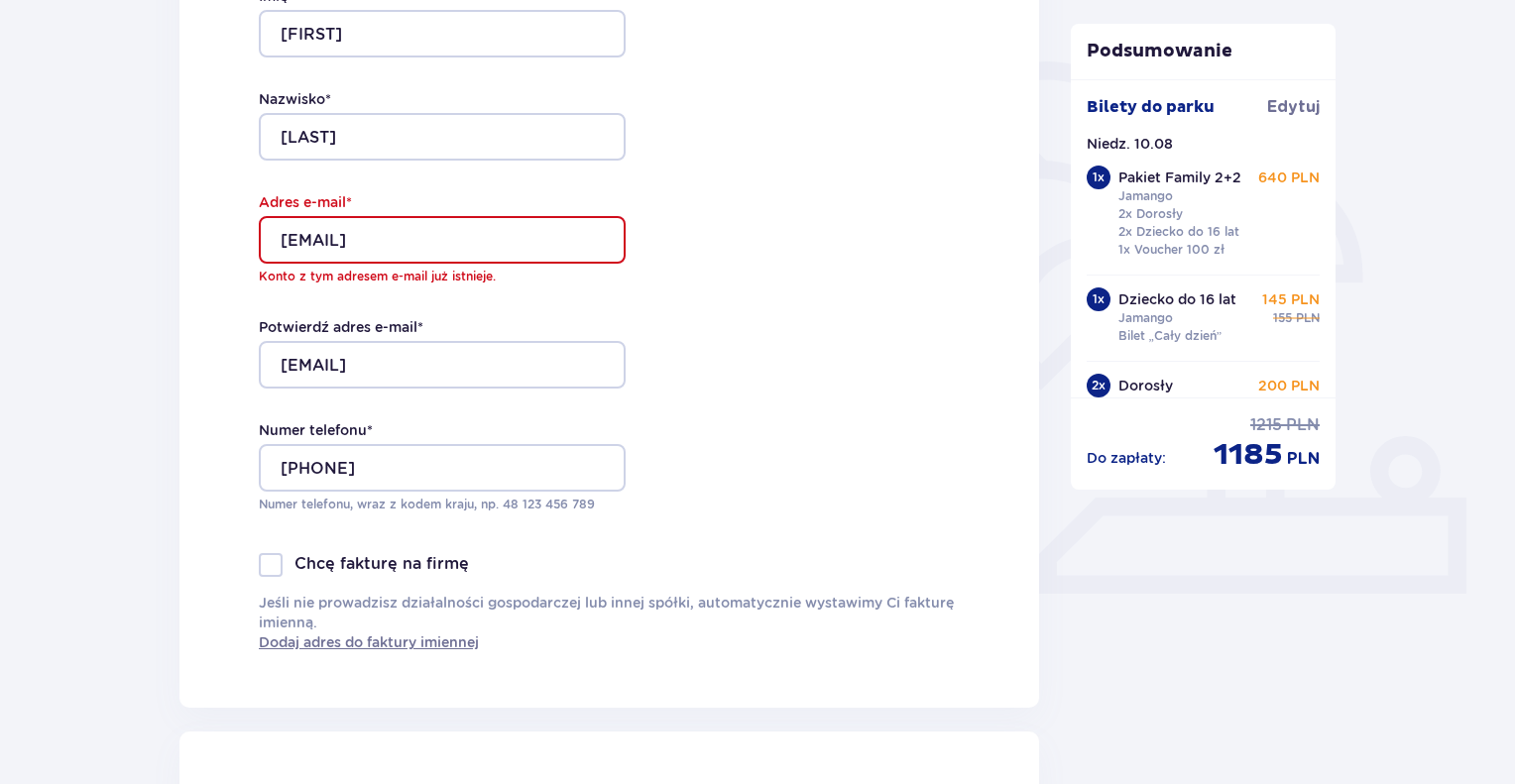 scroll, scrollTop: 396, scrollLeft: 0, axis: vertical 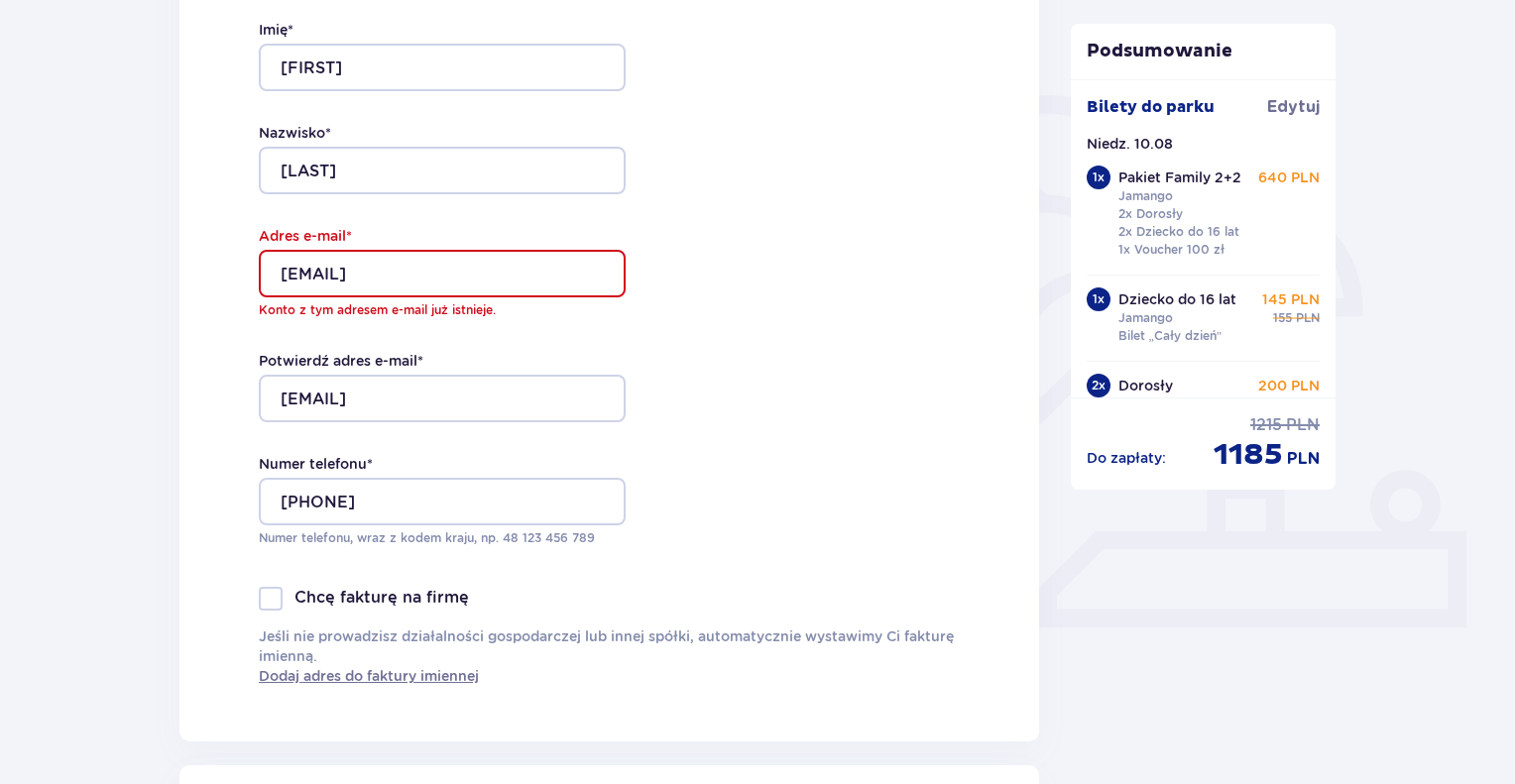 click on "ilonaparszcz@gmail.com" at bounding box center (442, 274) 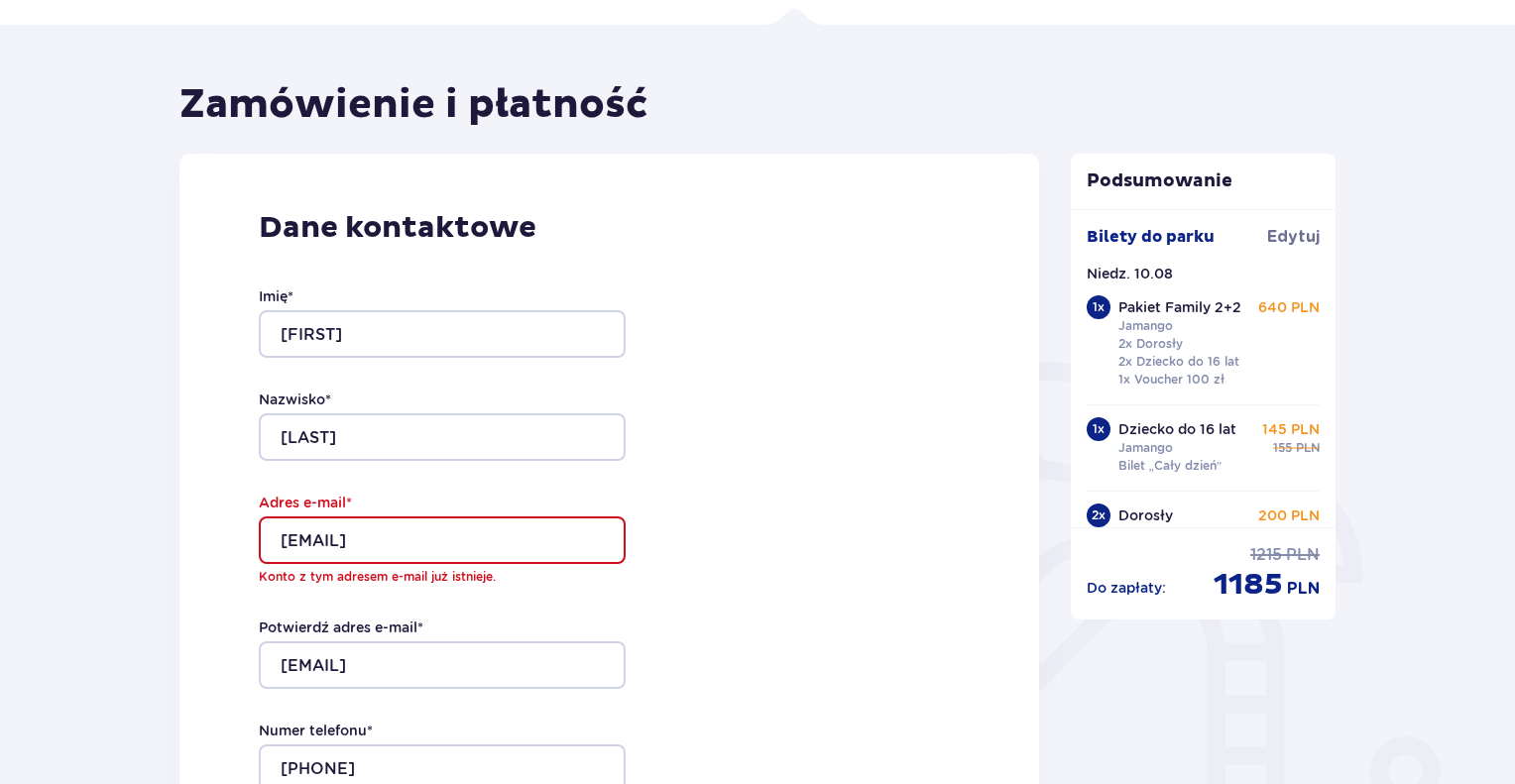 scroll, scrollTop: 297, scrollLeft: 0, axis: vertical 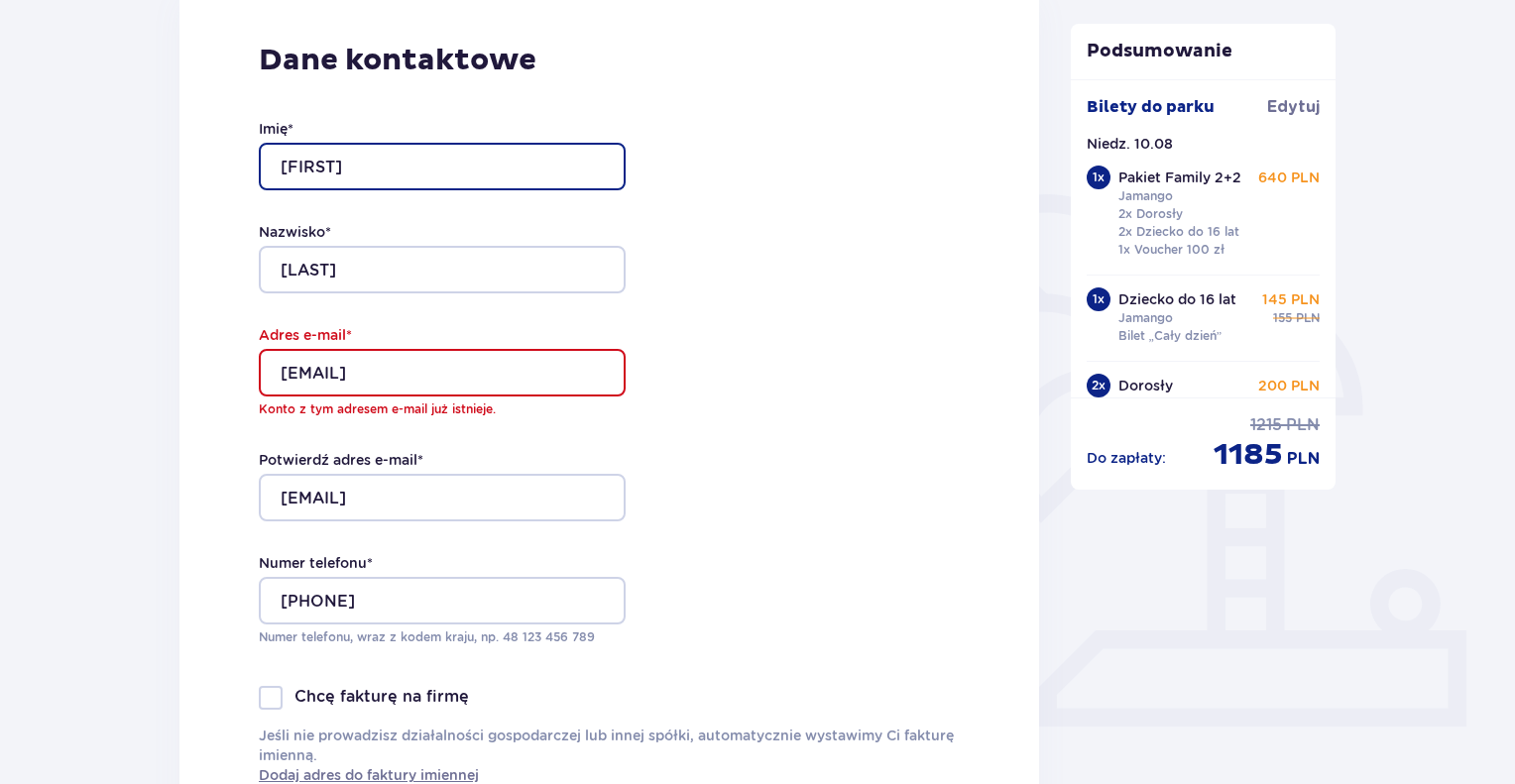 click on "Ilona" at bounding box center (442, 167) 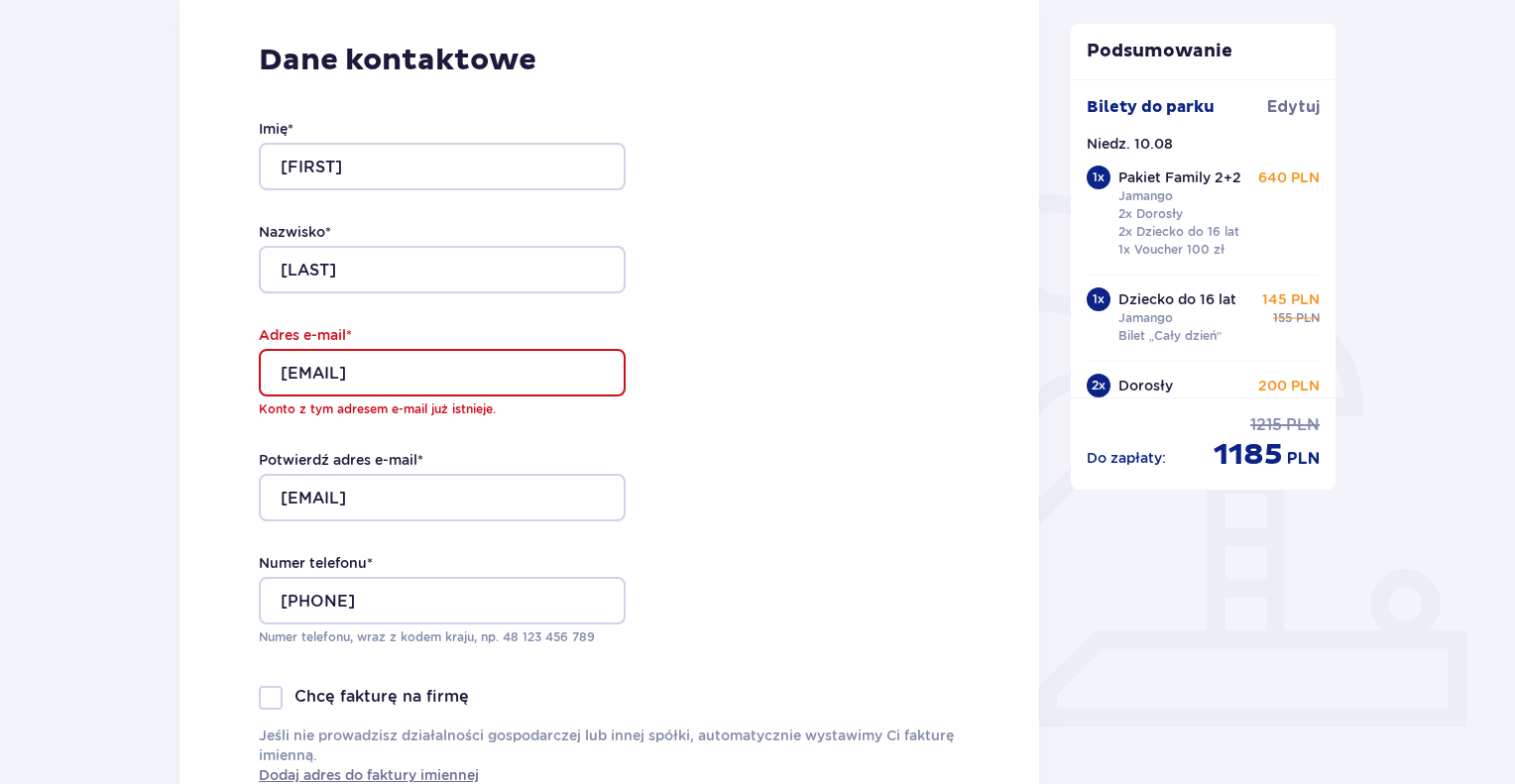 click on "Dane kontaktowe Imię * Ilona Nazwisko * Parszcz Adres e-mail * ilonaparszcz@gmail.com Konto z tym adresem e-mail już istnieje. Potwierdź adres e-mail * ilonaparszcz@gmail.com Numer telefonu * 791009468 Numer telefonu, wraz z kodem kraju, np. 48 ​123 ​456 ​789 Chcę fakturę na firmę Jeśli nie prowadzisz działalności gospodarczej lub innej spółki, automatycznie wystawimy Ci fakturę imienną. Dodaj adres do faktury imiennej" at bounding box center (609, 413) 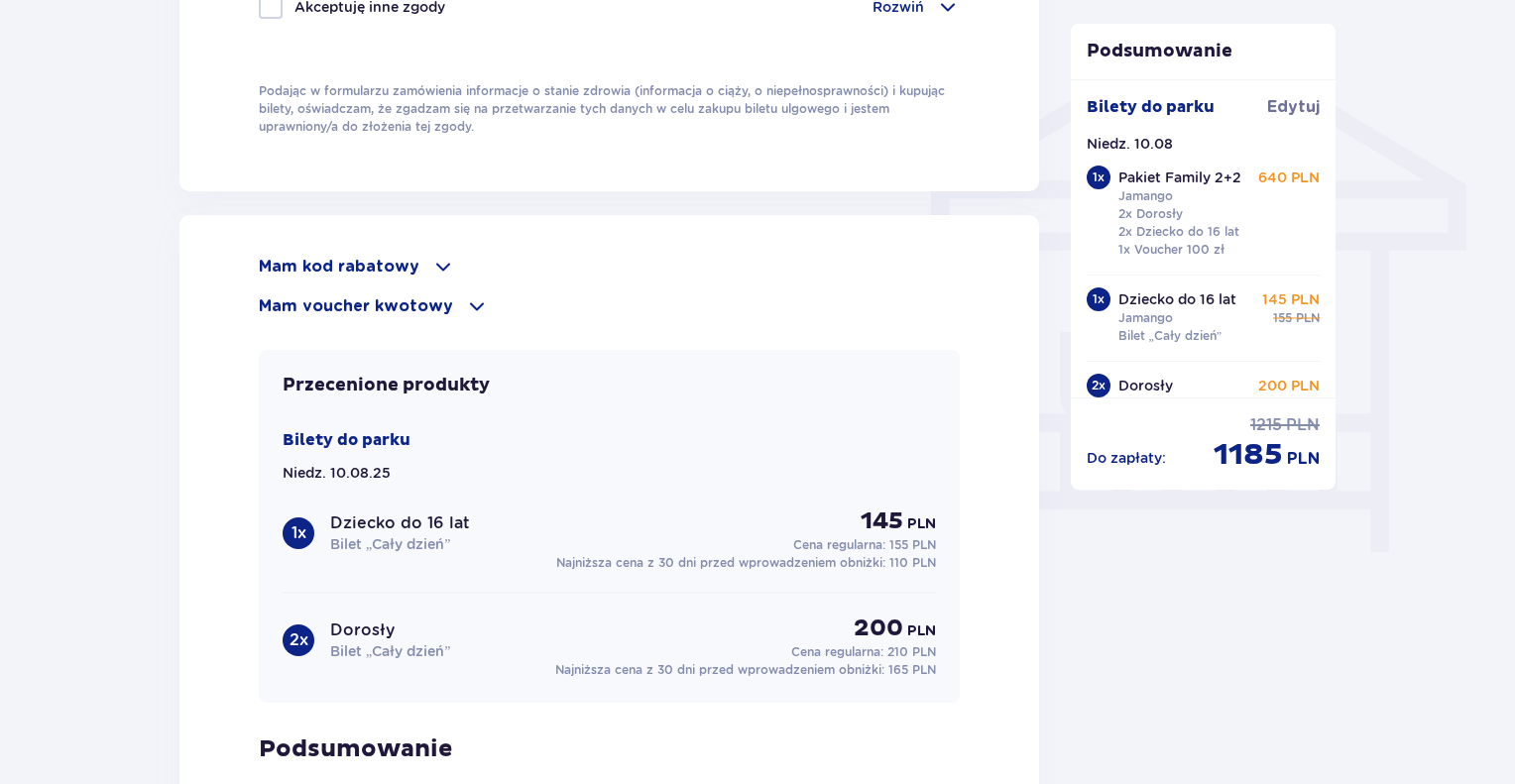 scroll, scrollTop: 1968, scrollLeft: 0, axis: vertical 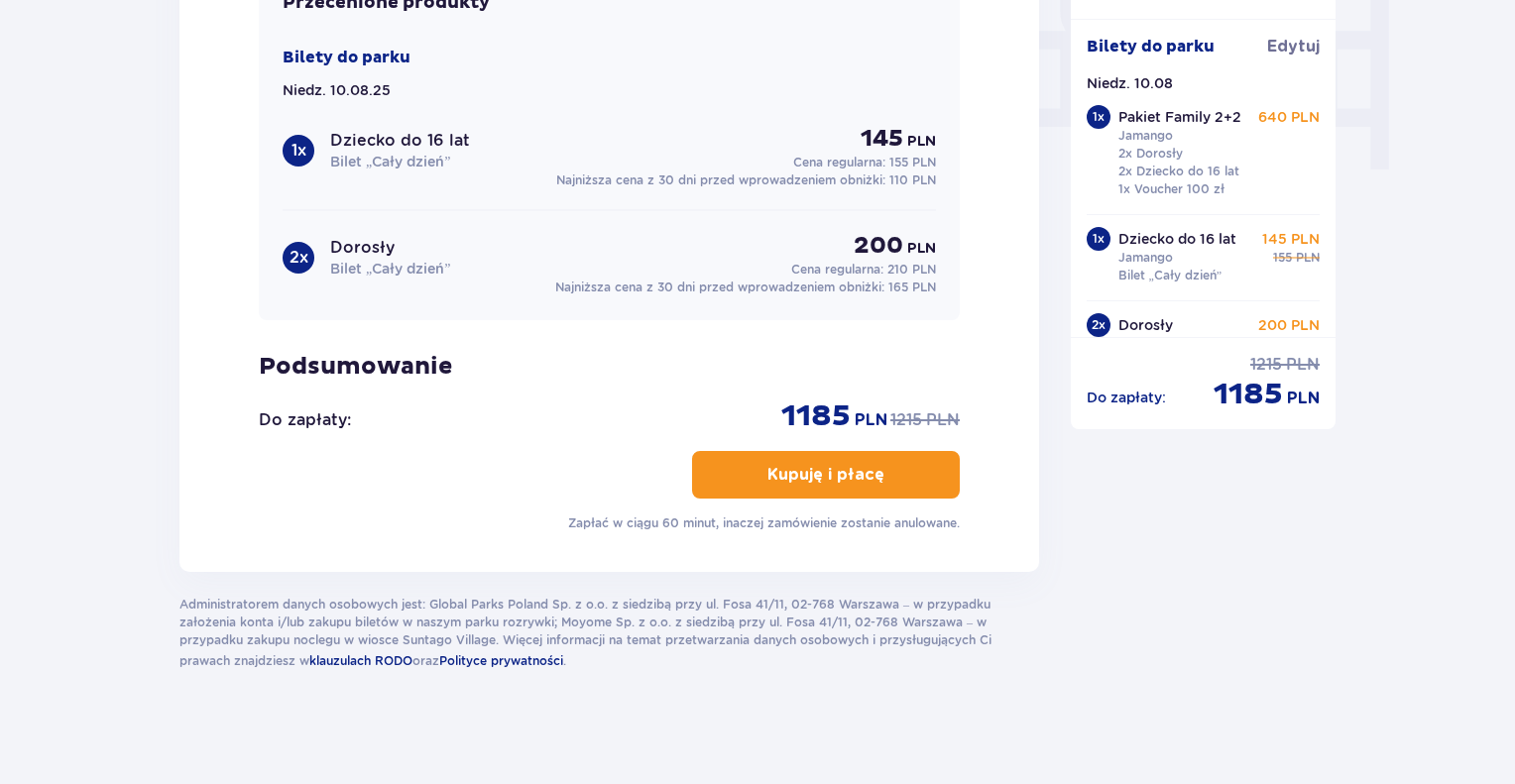click on "Kupuję i płacę" at bounding box center [826, 475] 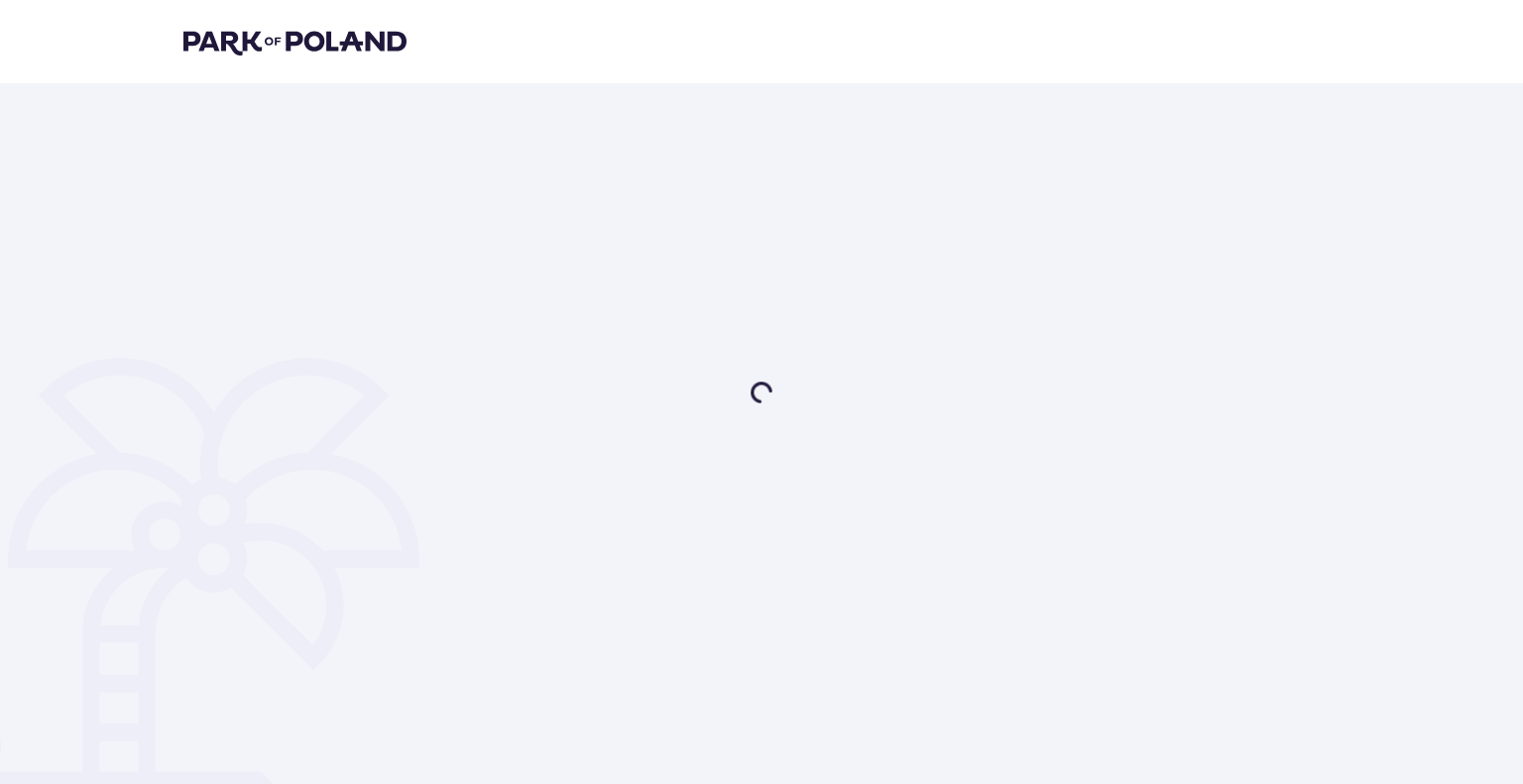 scroll, scrollTop: 0, scrollLeft: 0, axis: both 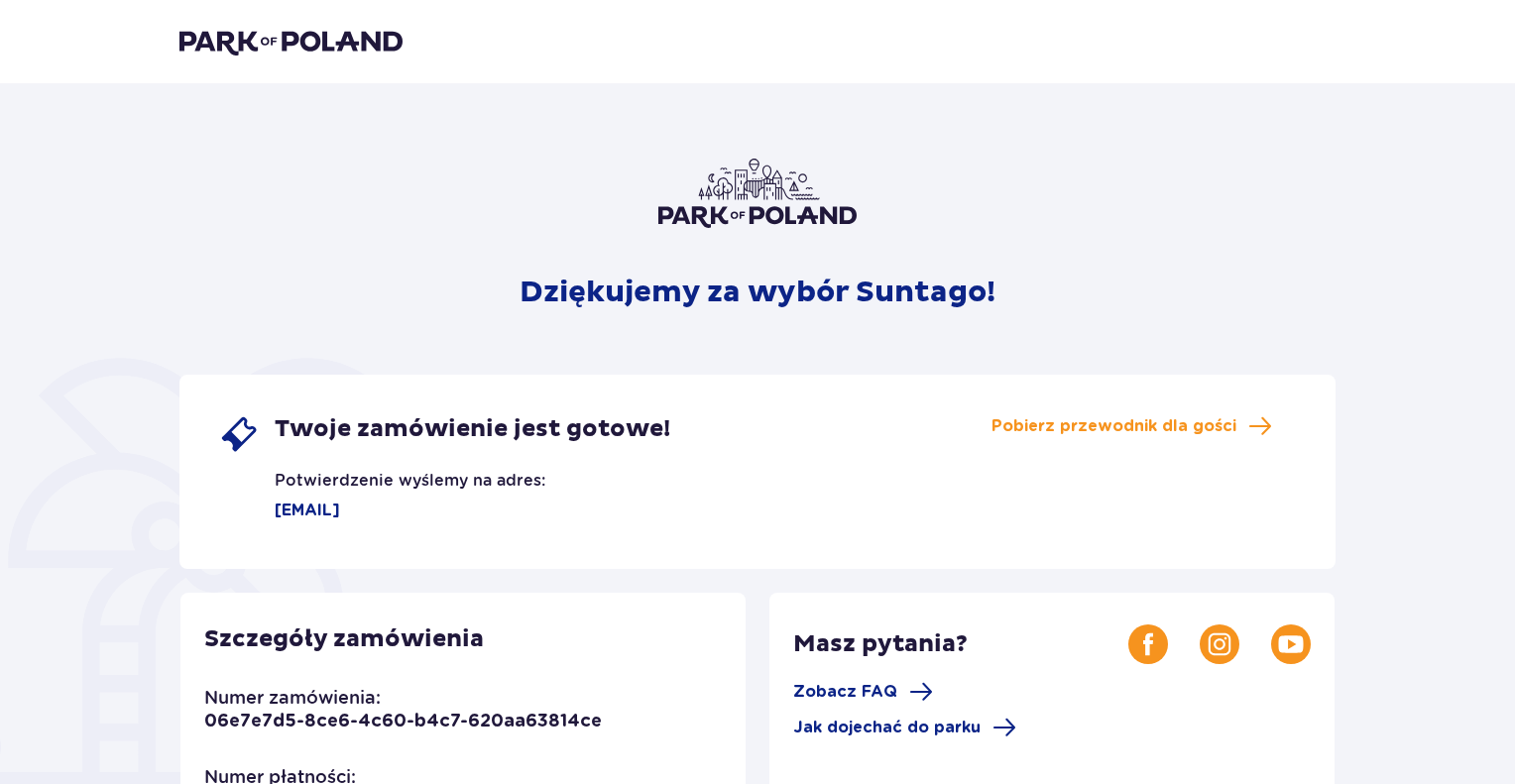 click on "Twoje zamówienie jest gotowe!   Potwierdzenie wyślemy na adres: [EMAIL] Pobierz przewodnik dla gości" at bounding box center (758, 472) 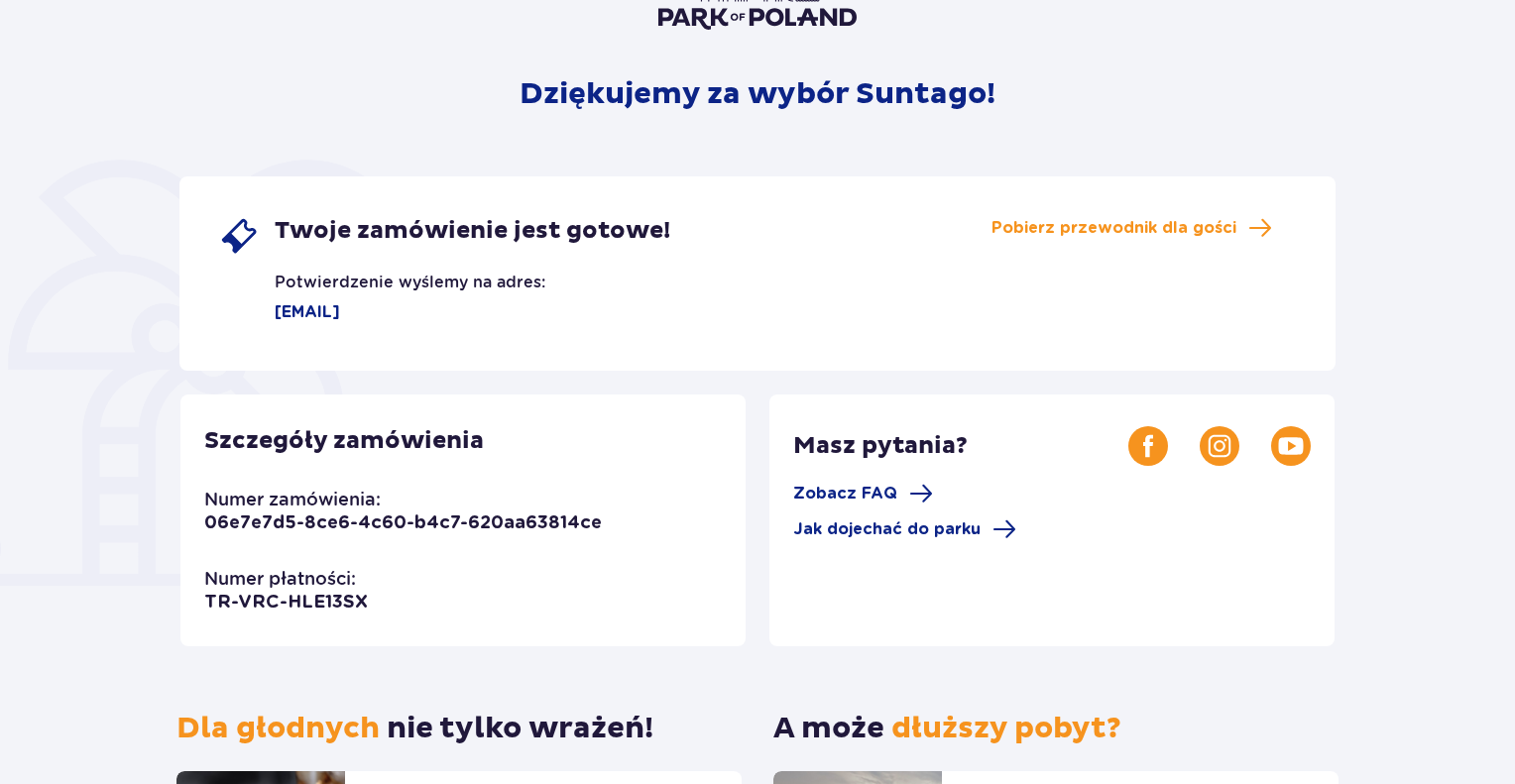 scroll, scrollTop: 396, scrollLeft: 0, axis: vertical 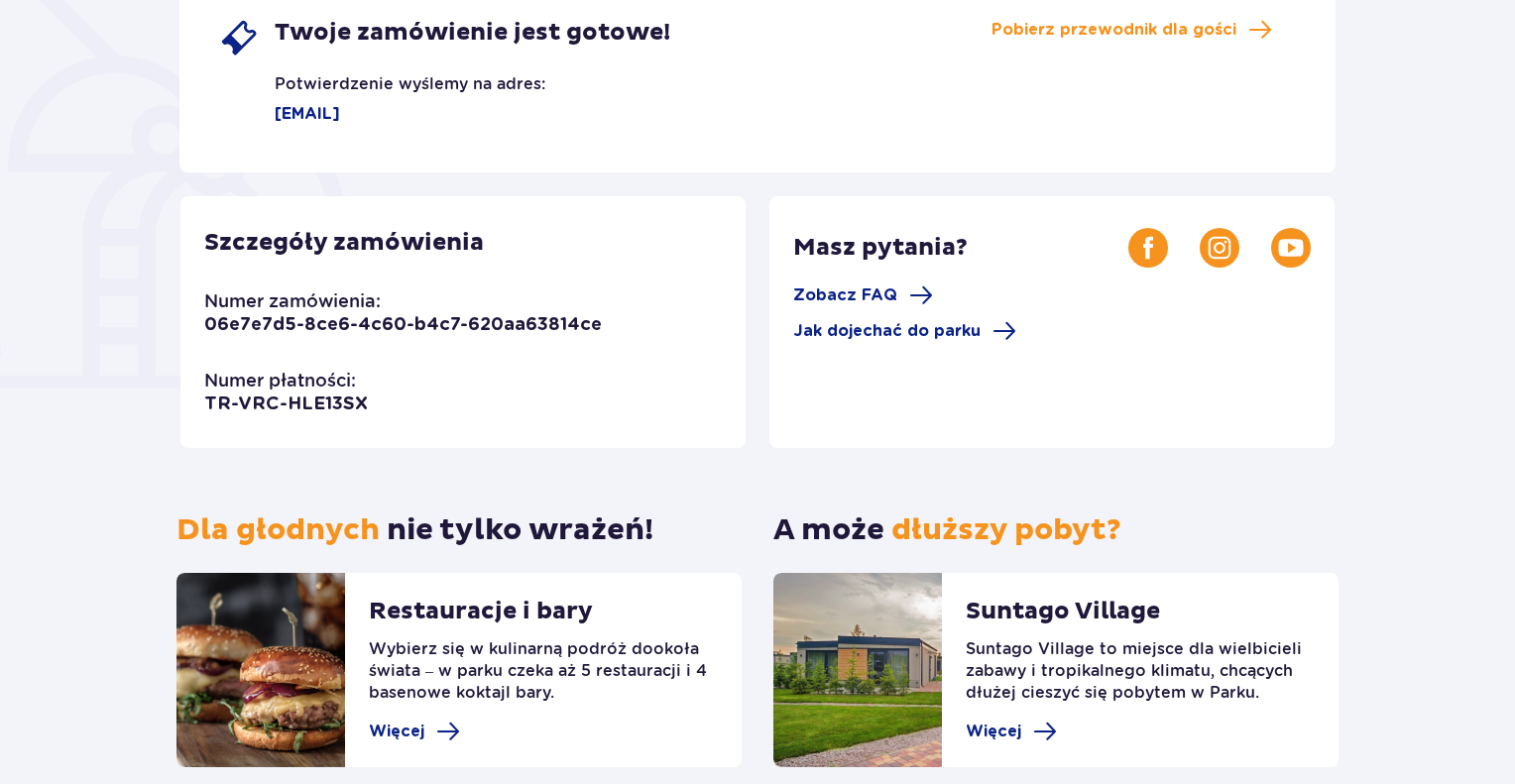 click on "06e7e7d5-8ce6-4c60-b4c7-620aa63814ce" at bounding box center [403, 325] 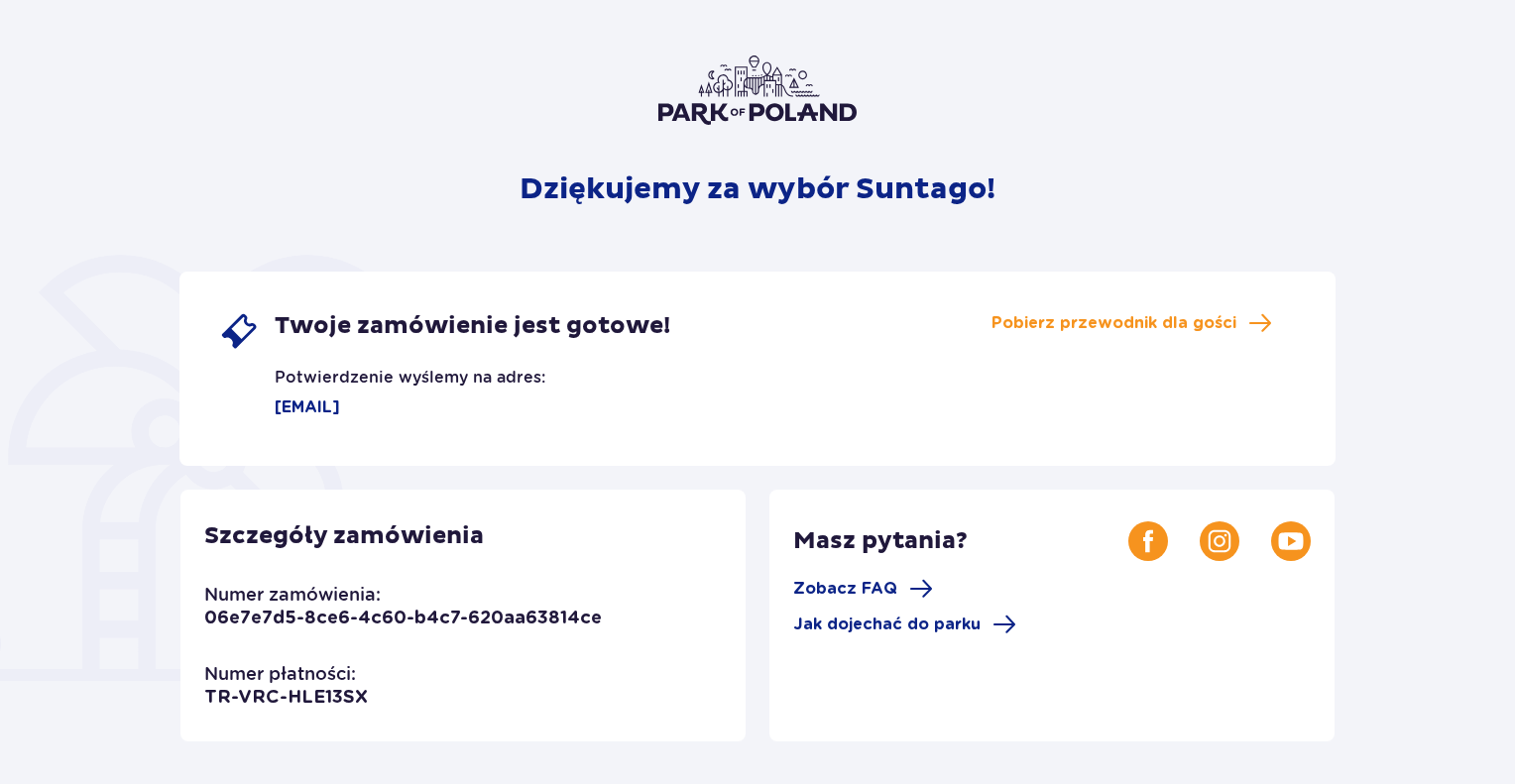 scroll, scrollTop: 0, scrollLeft: 0, axis: both 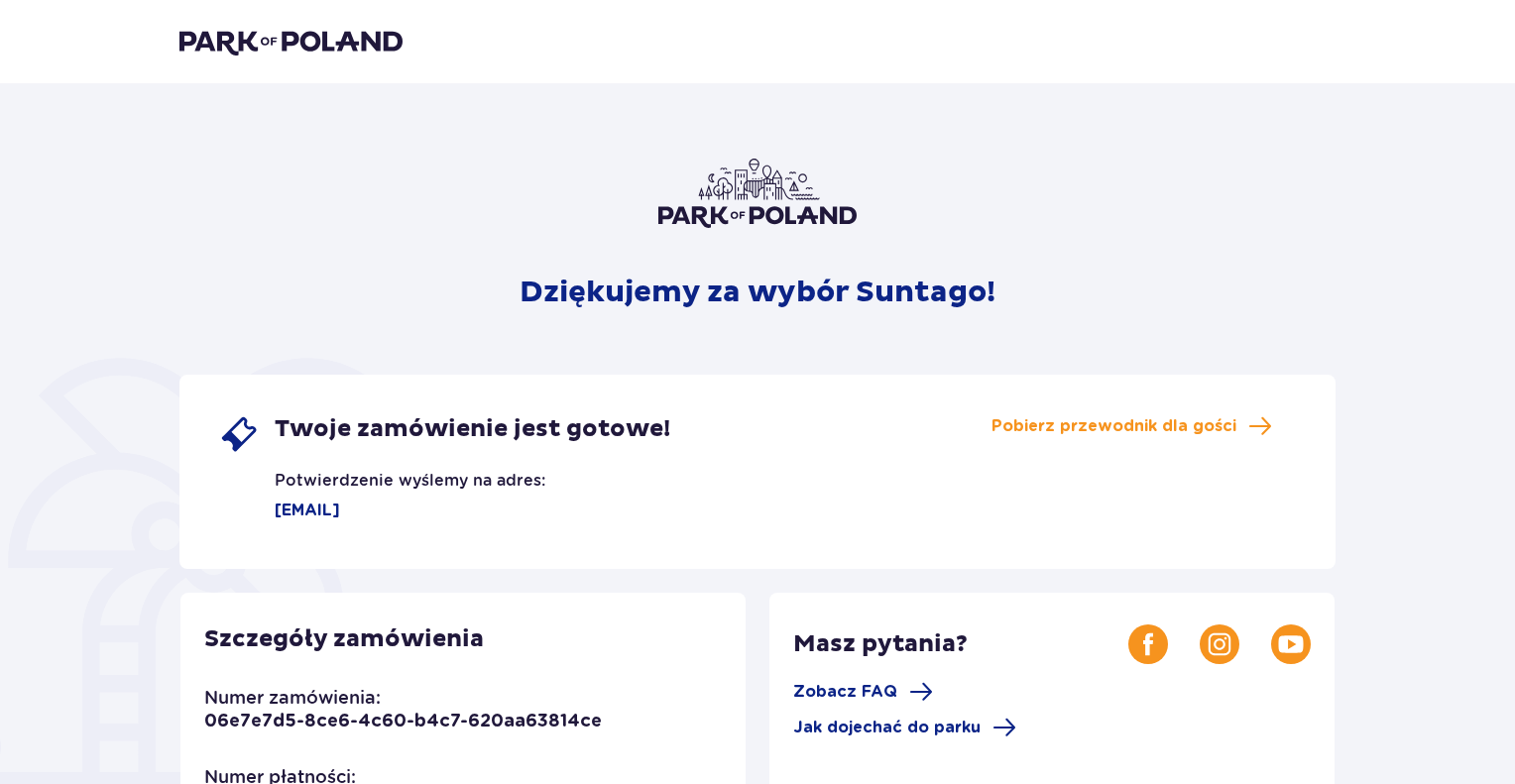 click at bounding box center [291, 42] 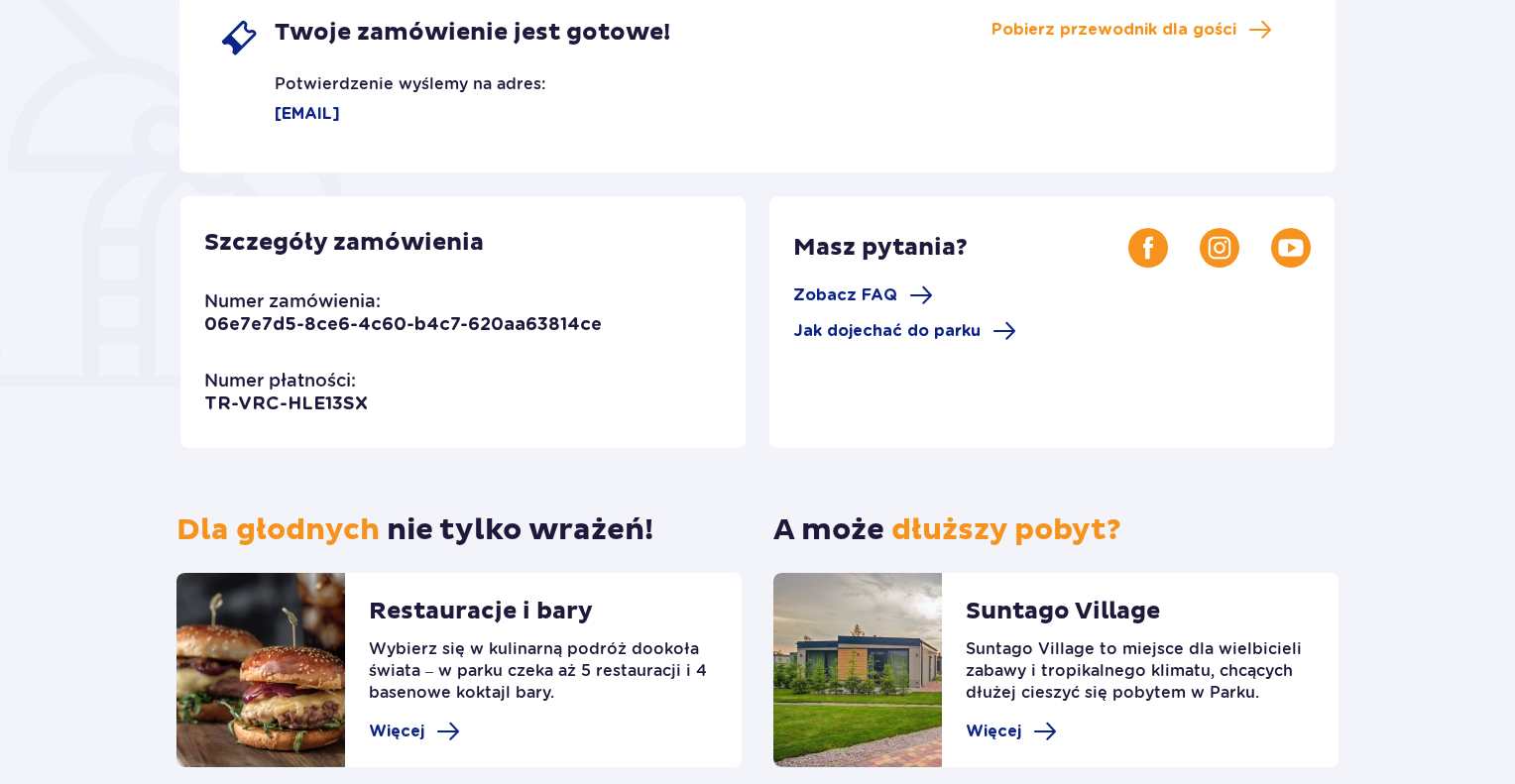 scroll, scrollTop: 399, scrollLeft: 0, axis: vertical 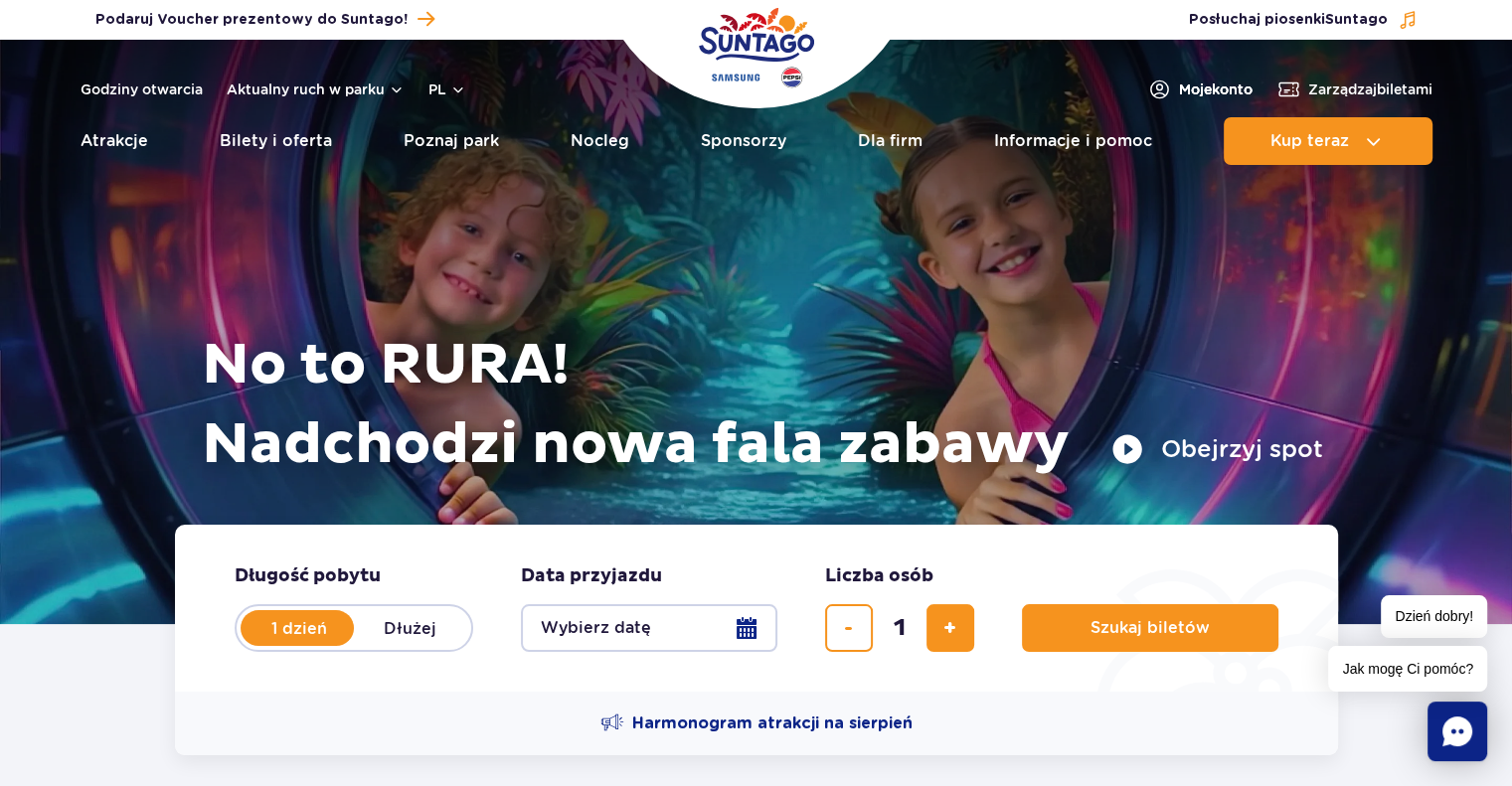 click on "Moje  konto" at bounding box center (1216, 89) 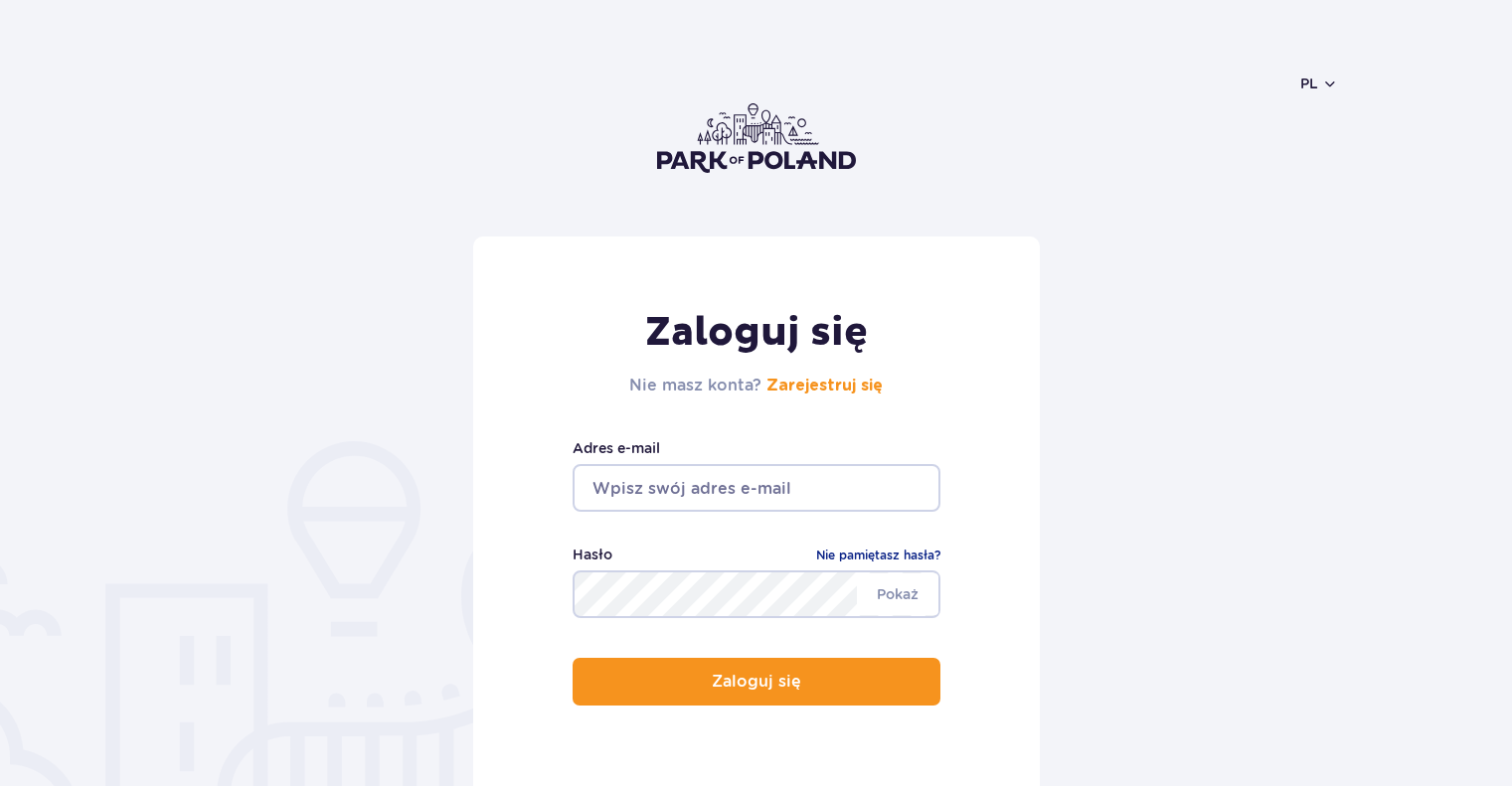 scroll, scrollTop: 0, scrollLeft: 0, axis: both 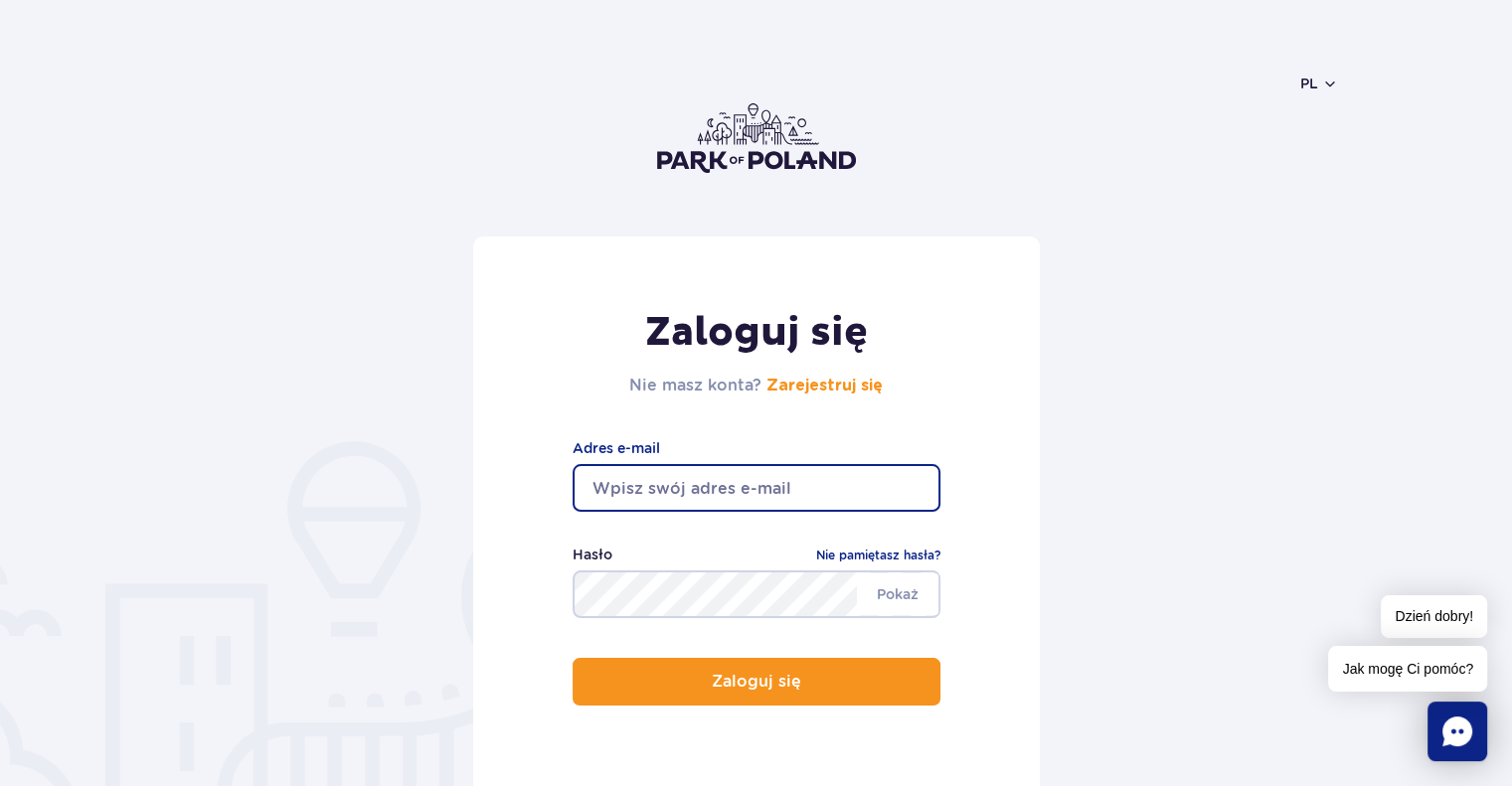 click at bounding box center [756, 488] 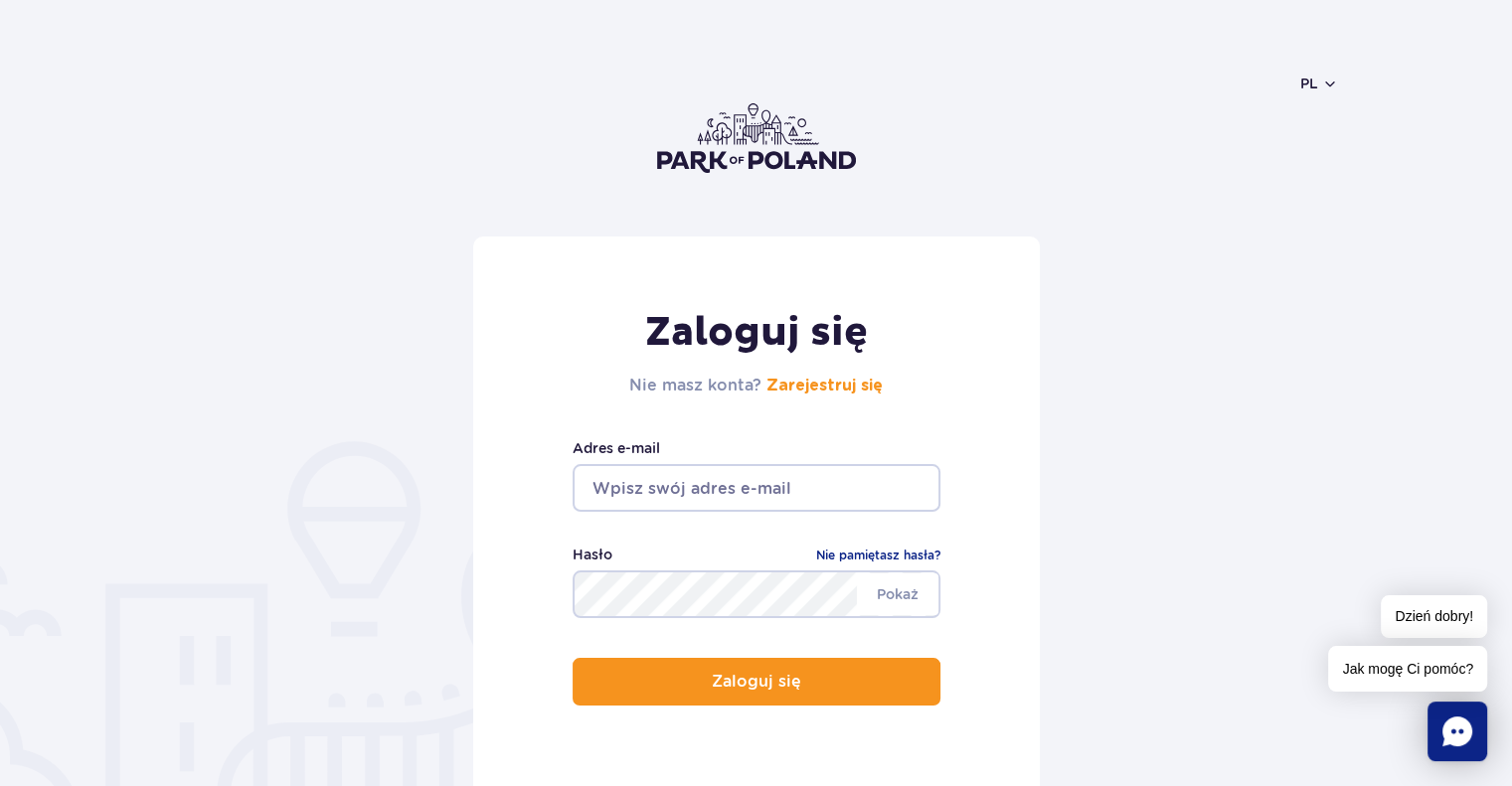 type on "[EMAIL]" 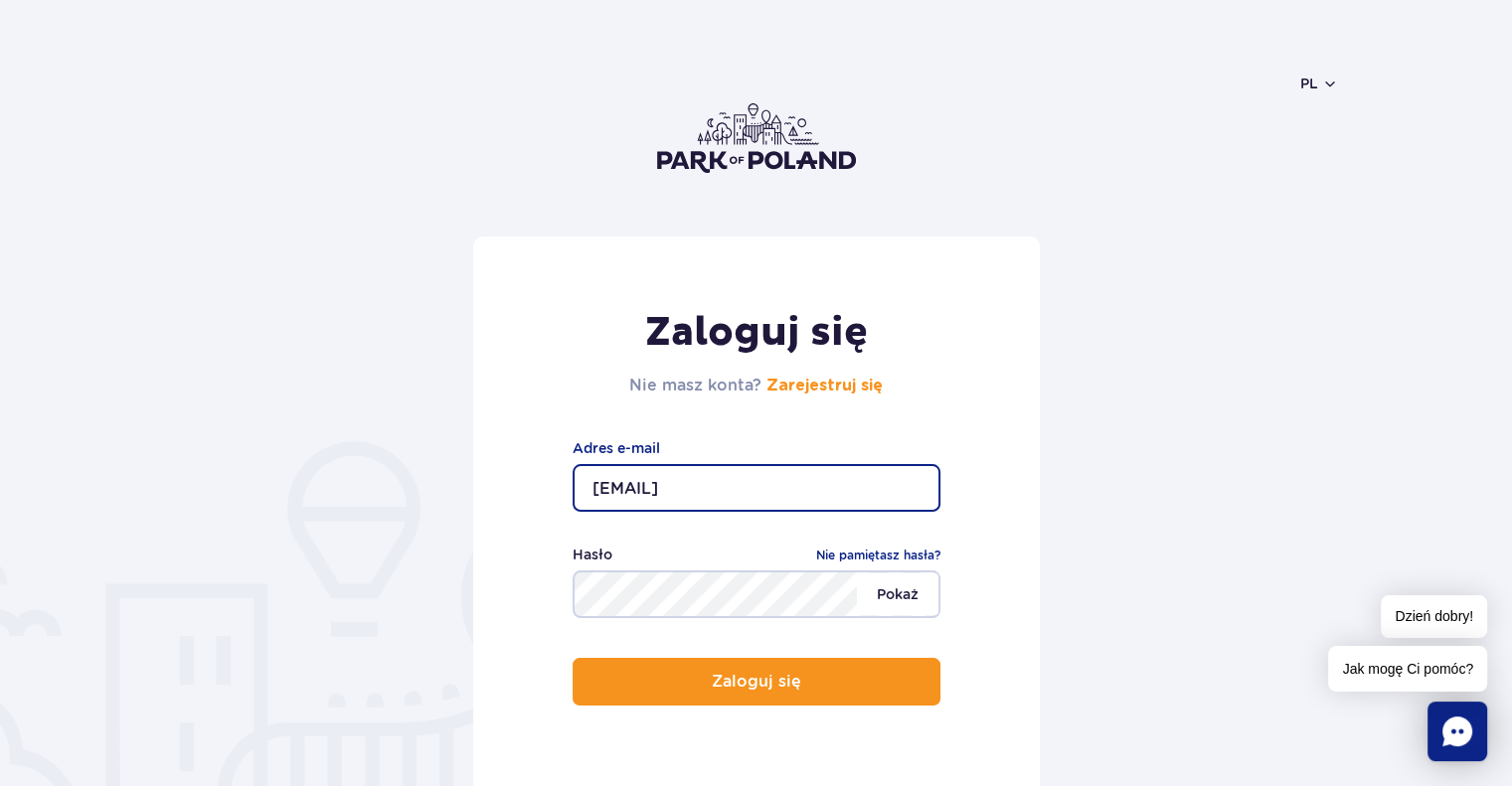 click on "Pokaż" at bounding box center (898, 594) 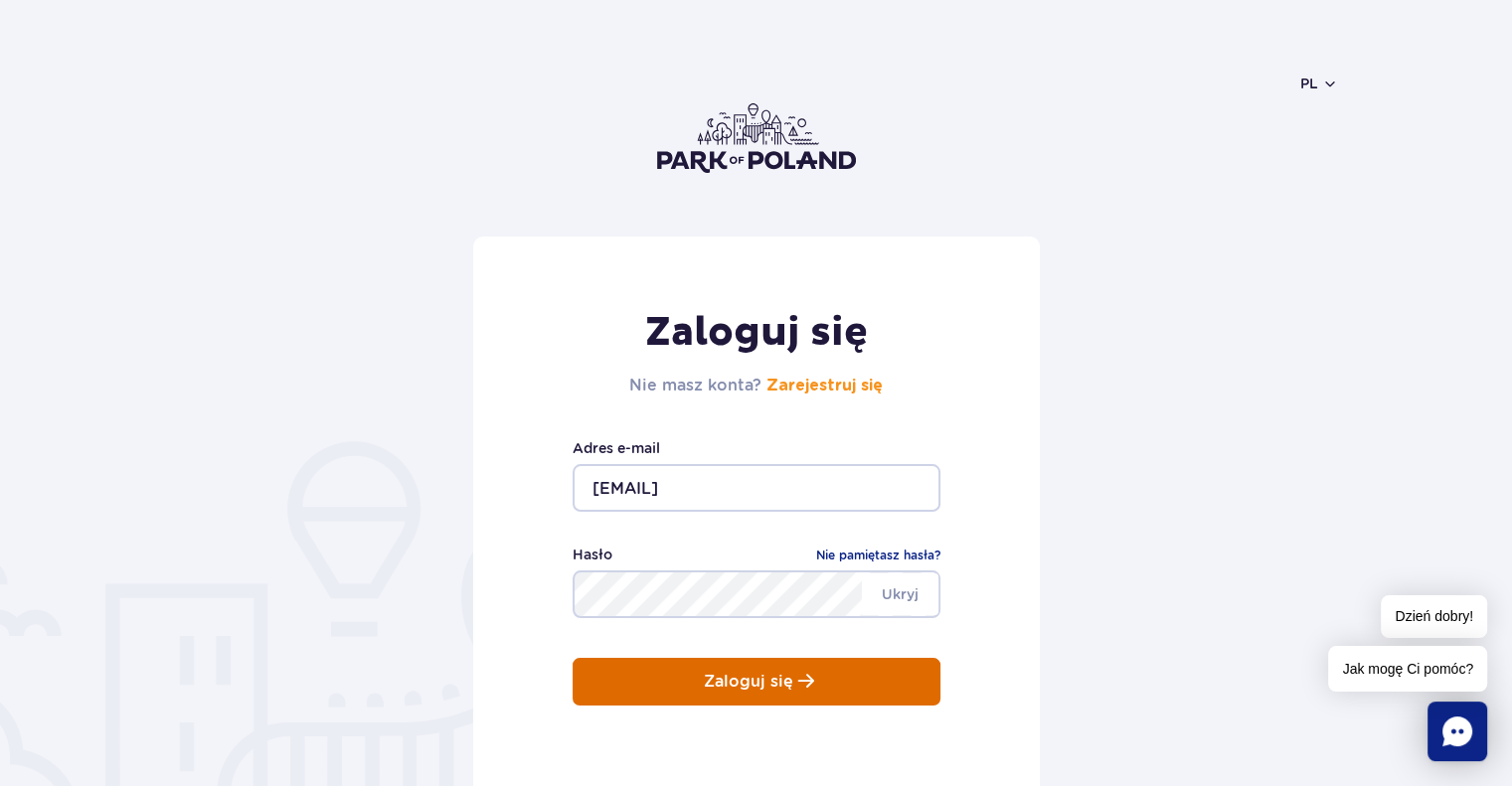 click on "Zaloguj się" at bounding box center [756, 682] 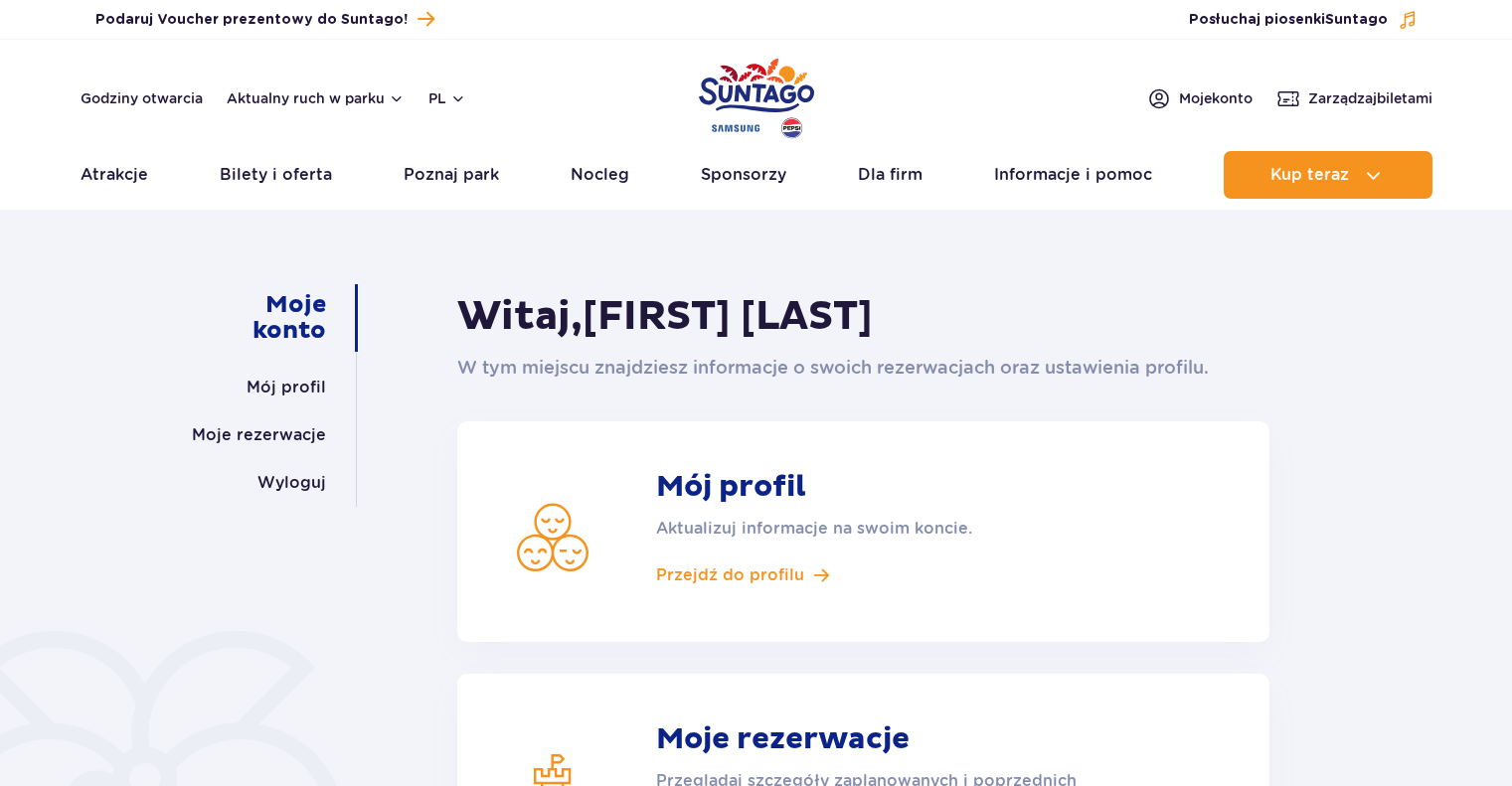 scroll, scrollTop: 0, scrollLeft: 0, axis: both 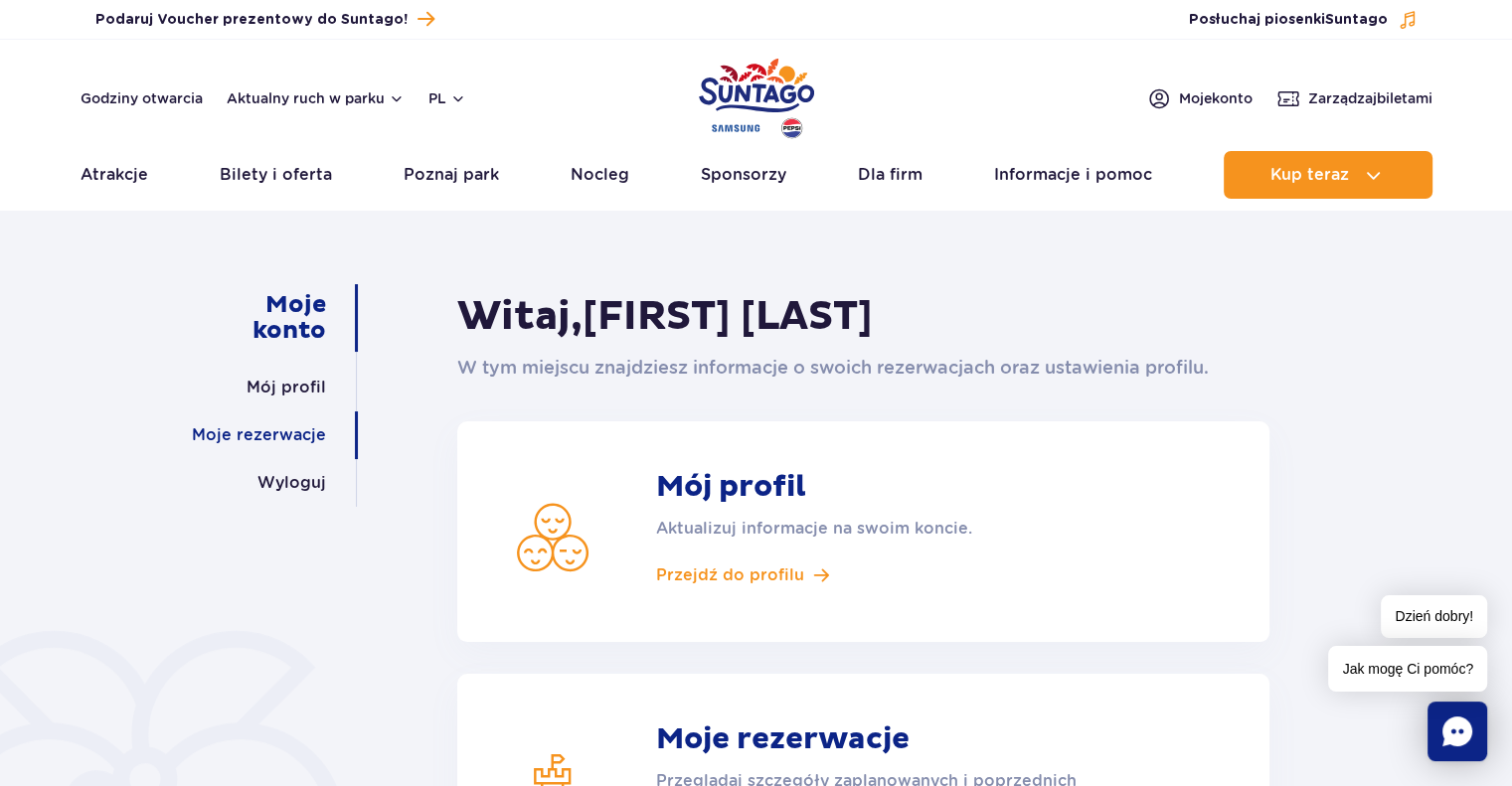 click on "Moje rezerwacje" at bounding box center [258, 435] 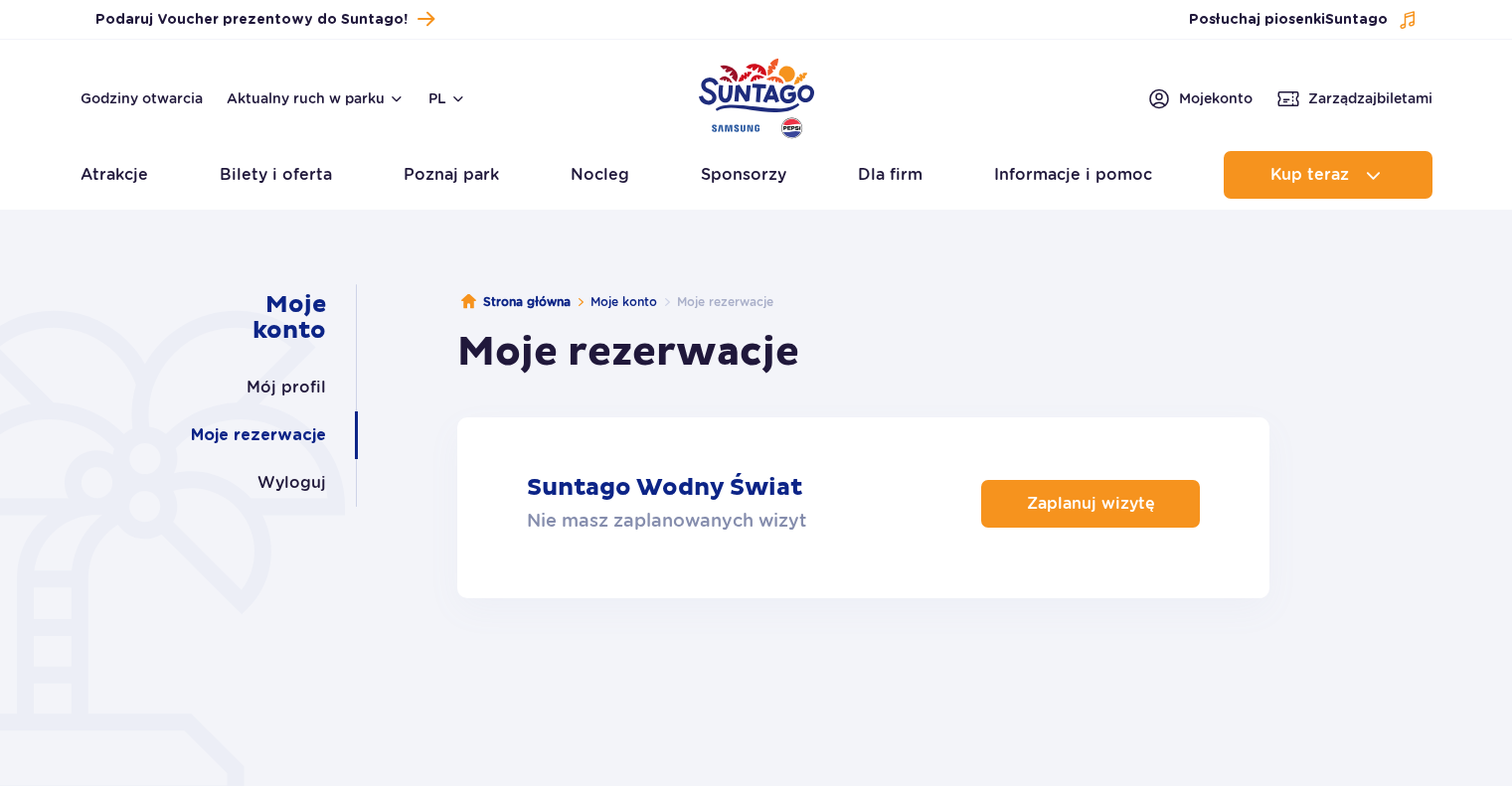 scroll, scrollTop: 0, scrollLeft: 0, axis: both 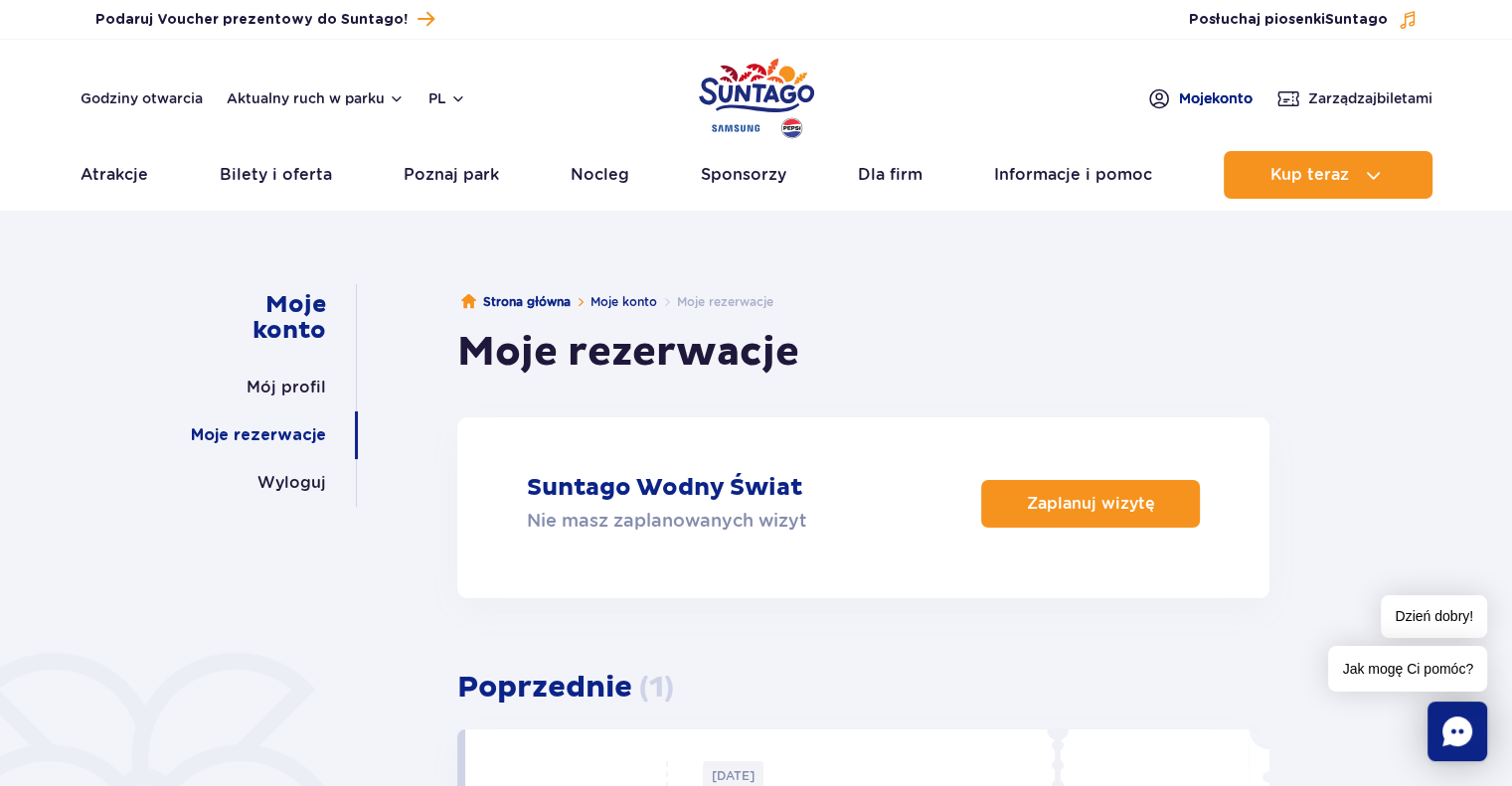 click on "Moje  konto" at bounding box center (1216, 98) 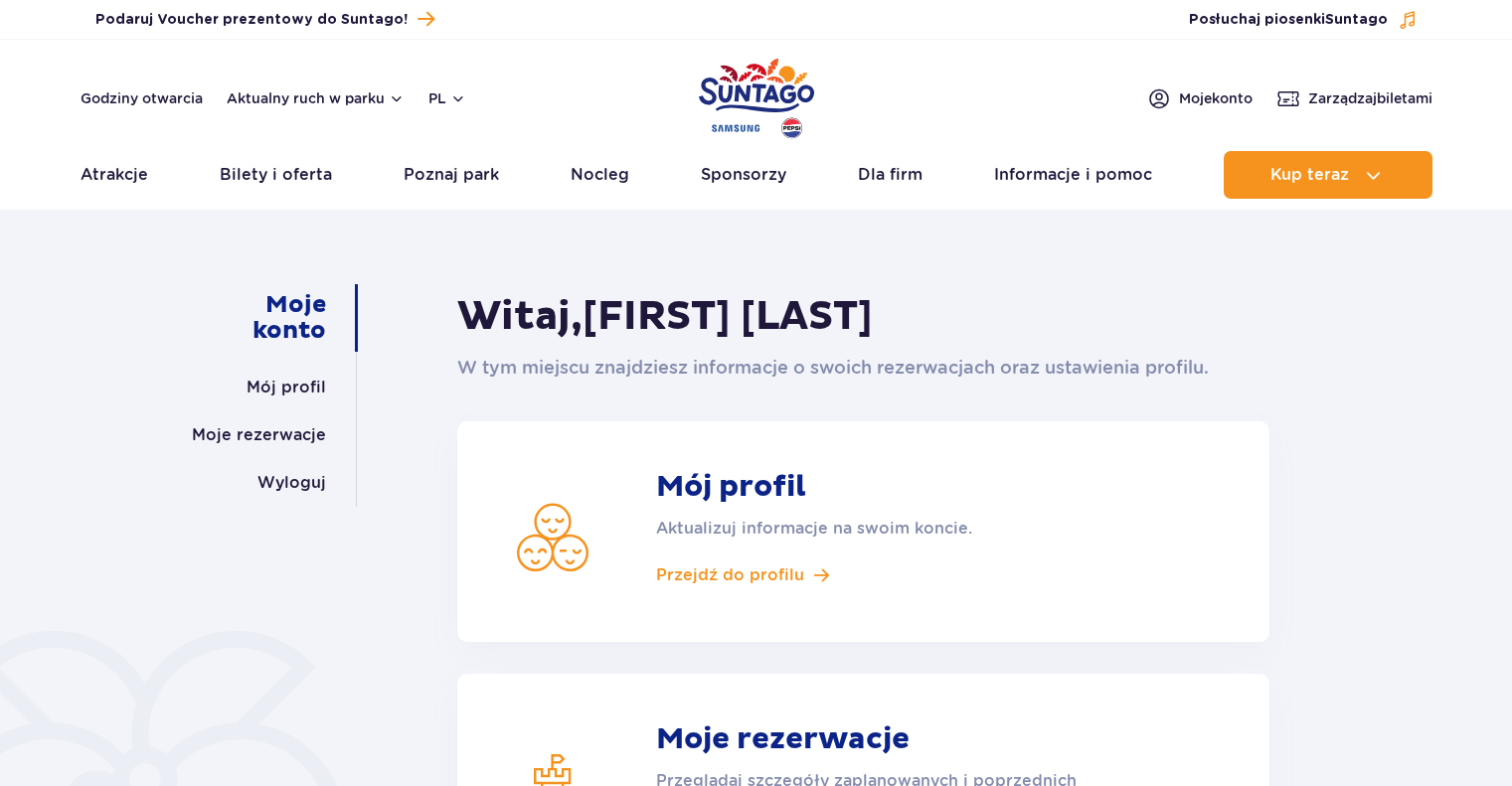 scroll, scrollTop: 0, scrollLeft: 0, axis: both 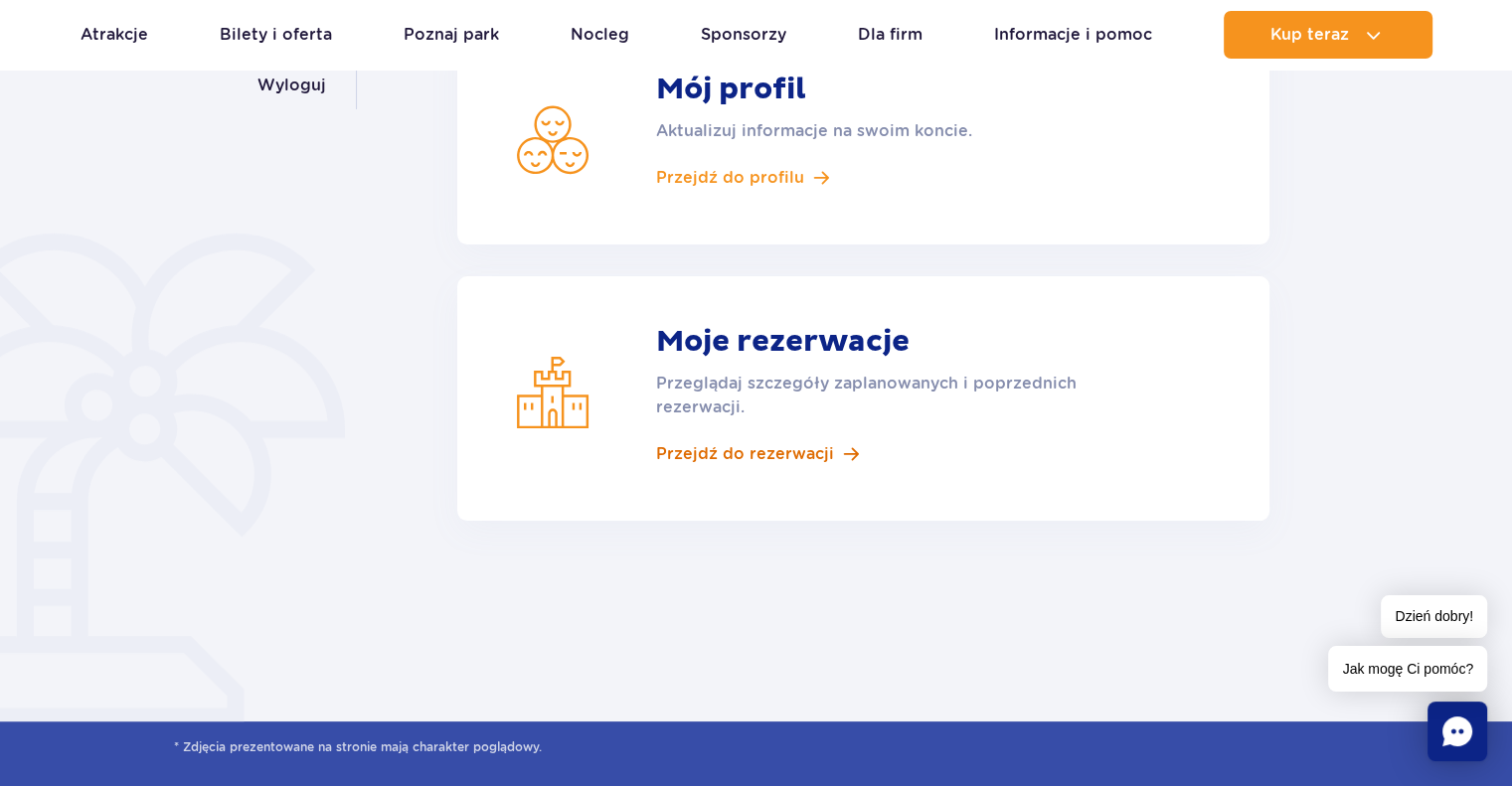 click on "Przejdź do rezerwacji" at bounding box center (745, 454) 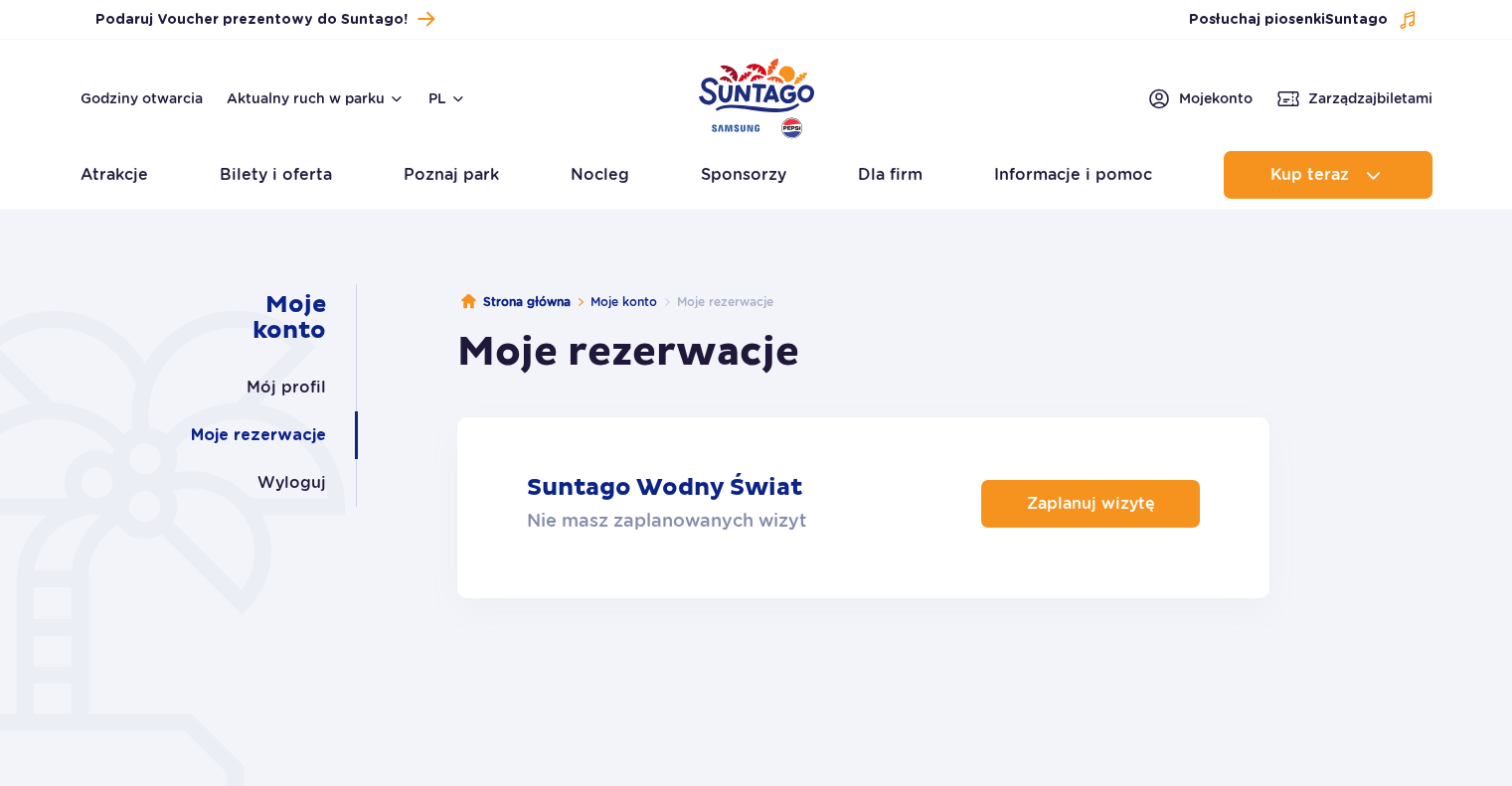 scroll, scrollTop: 0, scrollLeft: 0, axis: both 